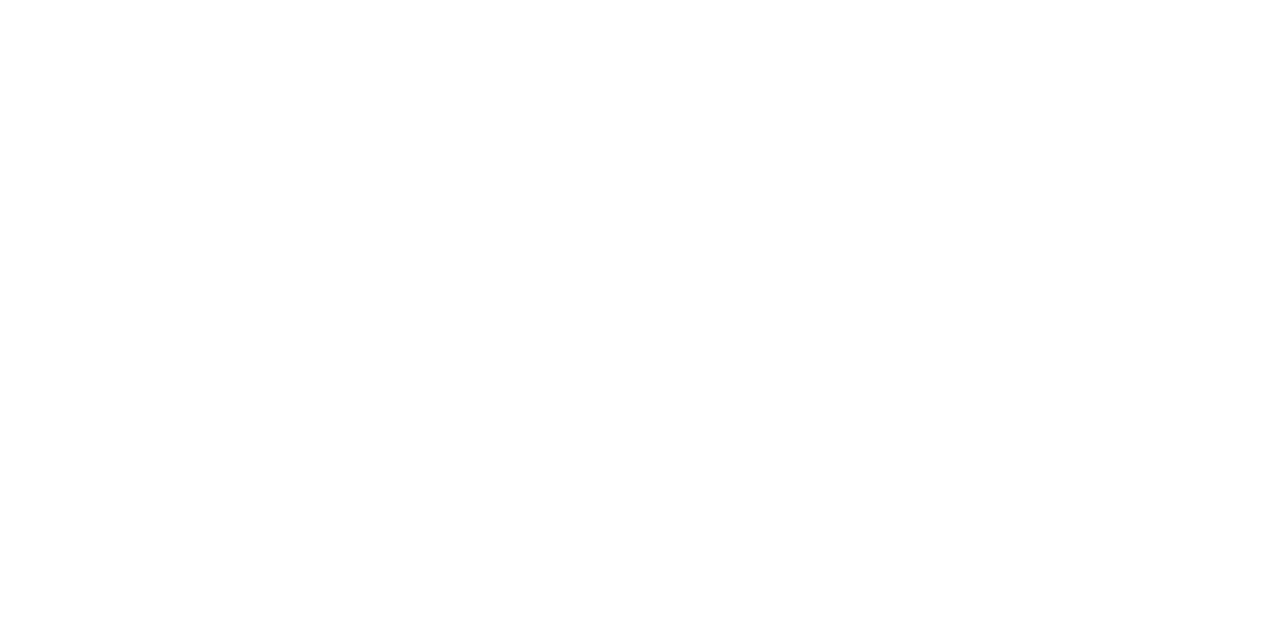 scroll, scrollTop: 0, scrollLeft: 0, axis: both 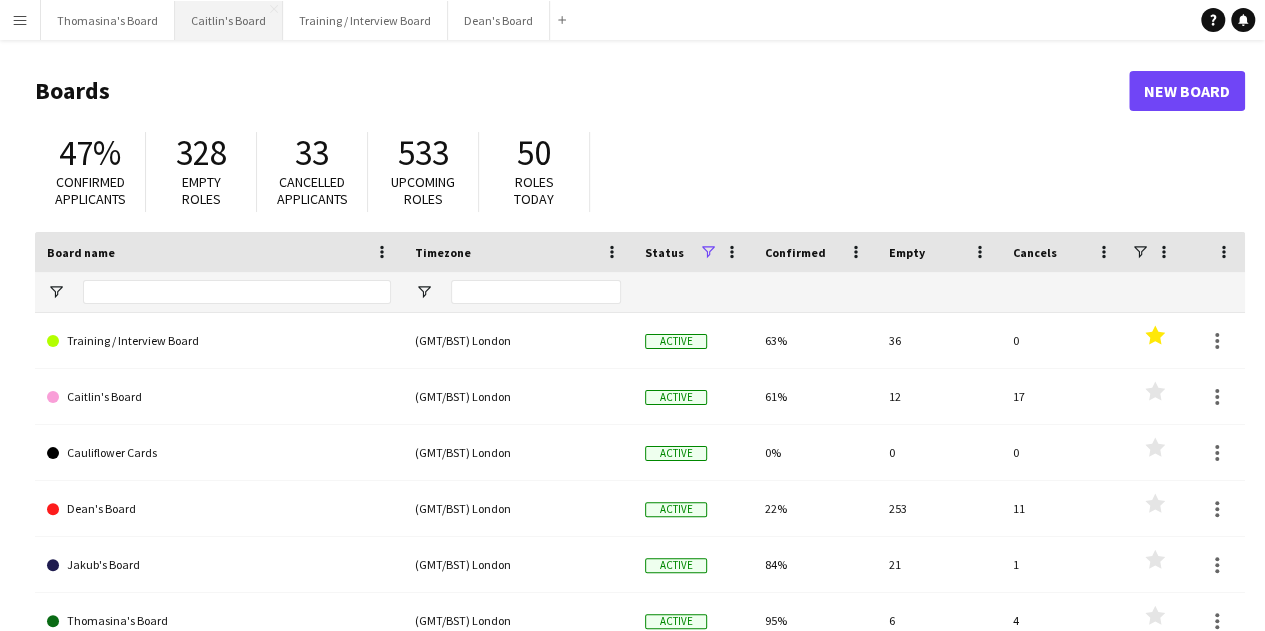 click on "Caitlin's Board
Close" at bounding box center [229, 20] 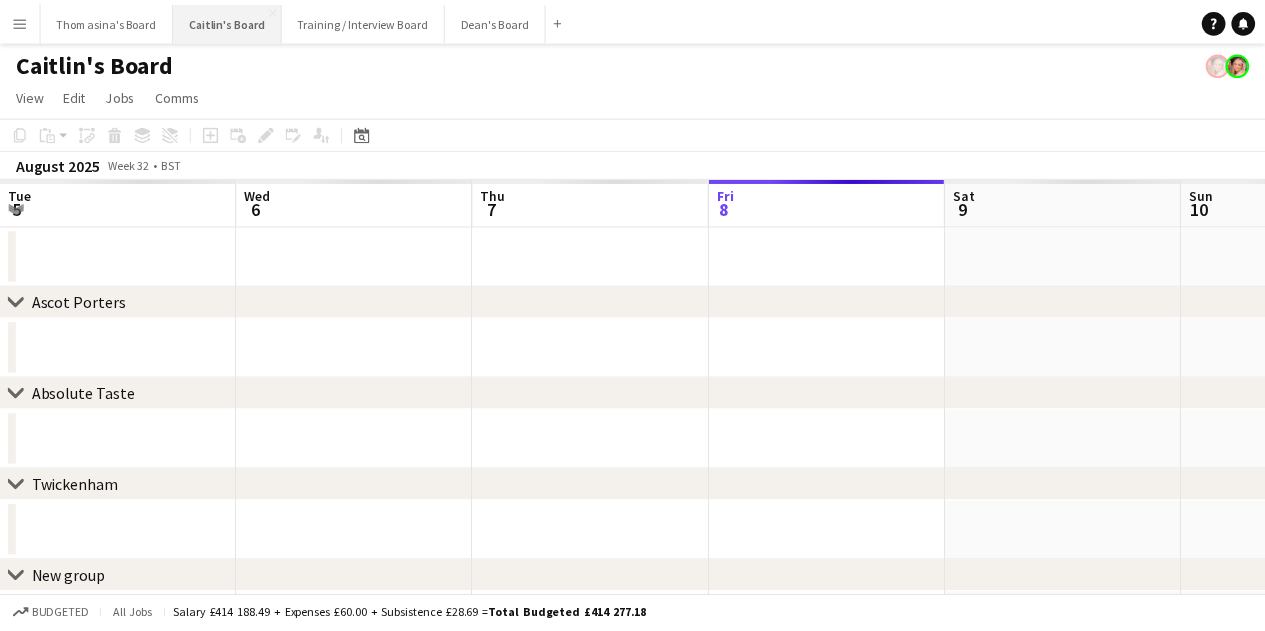 scroll, scrollTop: 0, scrollLeft: 478, axis: horizontal 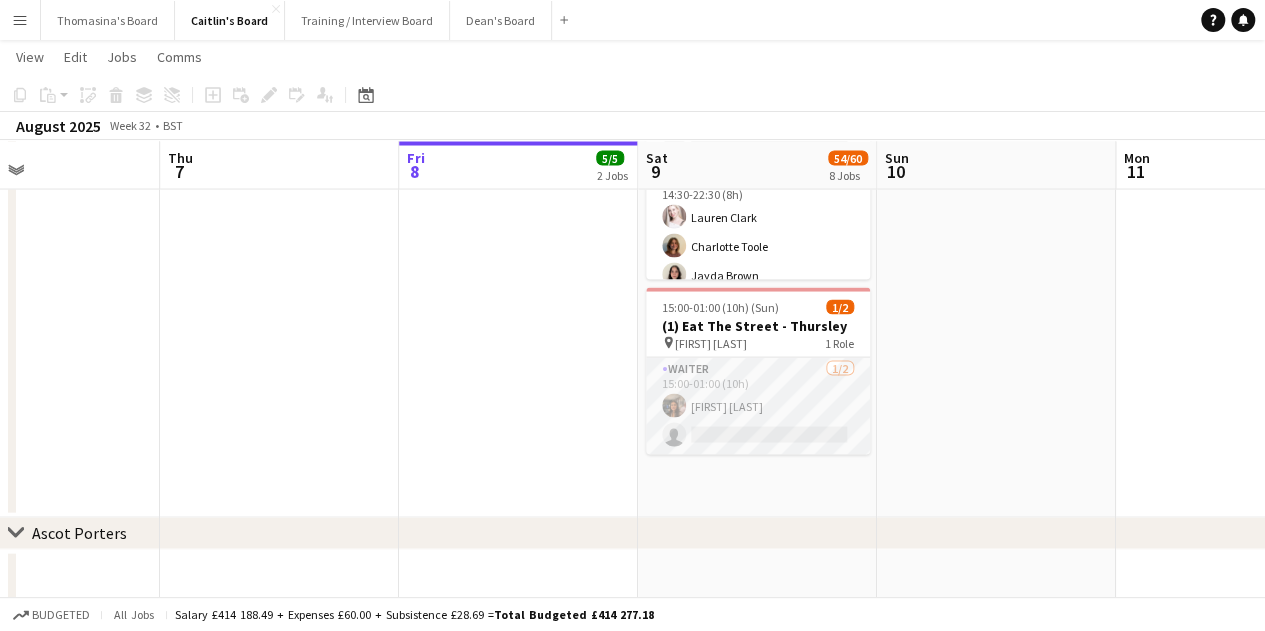 click on "Waiter   1/2   15:00-01:00 (10h)
Japjeet Sull
single-neutral-actions" at bounding box center [758, 405] 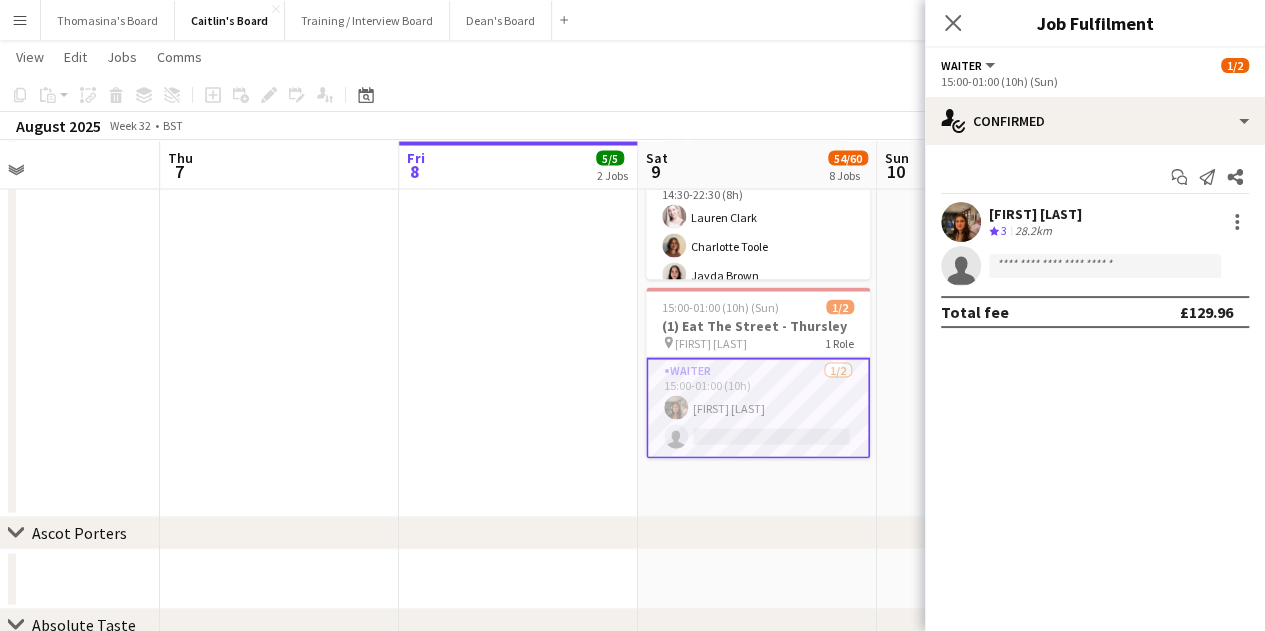 click on "In progress   11:00-21:30 (10h30m)    4/4   Lettice Events - Cowdray House
pin
Cowdray House, GU29 0AY   1 Role   Waiter   4/4   11:00-21:30 (10h30m)
Summer Ince ! Jennifer Pite ! Alison Bailey Scarlett Kennedy  In progress   17:00-23:00 (6h)    1/1   BOH Kitchen Porter
pin
Ascot Racecourse - SL5 7JX   1 Role   Kitchen Porter   1/1   17:00-23:00 (6h)
Kelly Serika Acha" at bounding box center (518, -566) 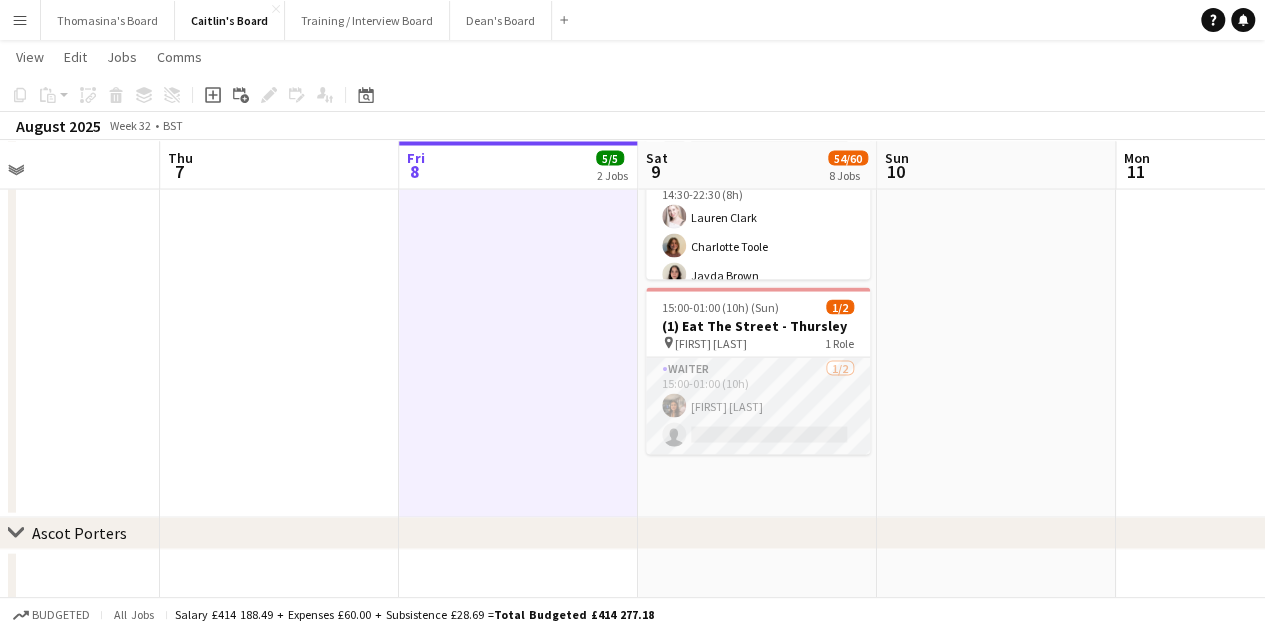 click on "Waiter   1/2   15:00-01:00 (10h)
Japjeet Sull
single-neutral-actions" at bounding box center (758, 405) 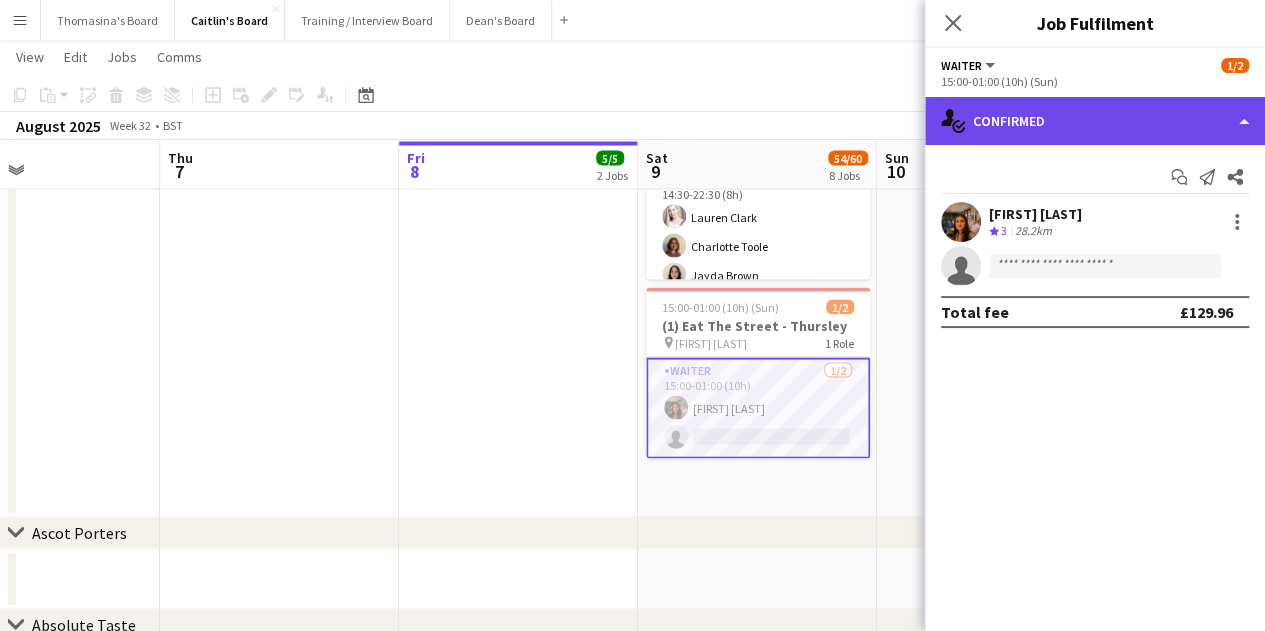 click on "single-neutral-actions-check-2
Confirmed" 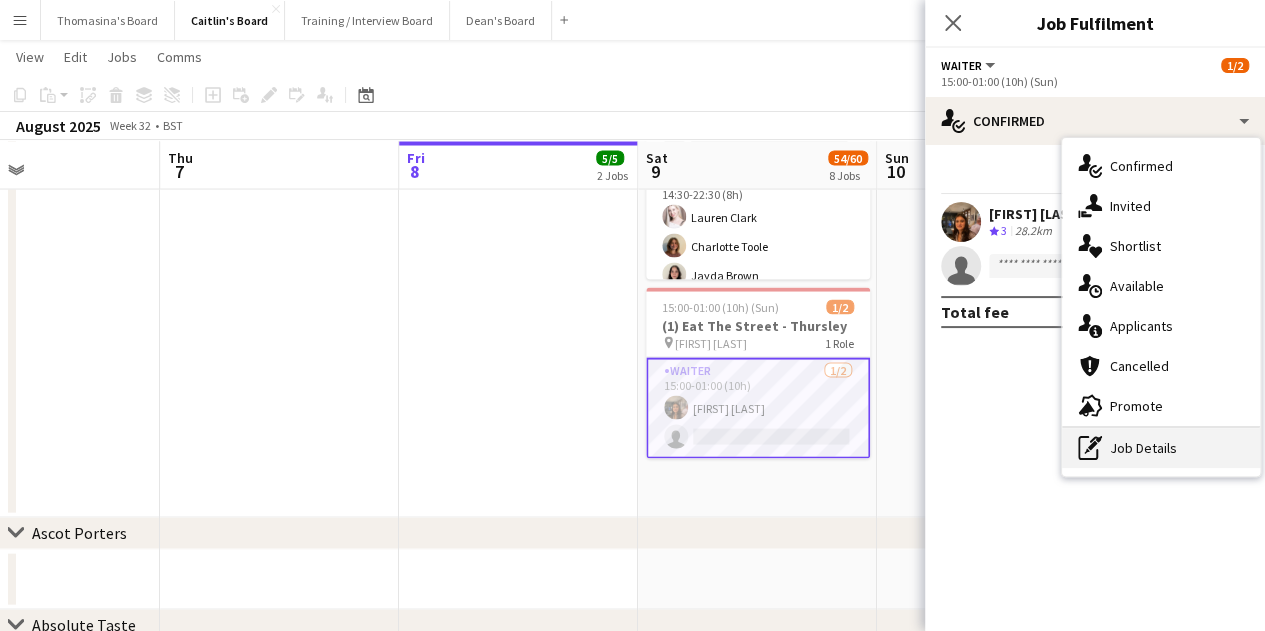 click on "pen-write
Job Details" at bounding box center (1161, 448) 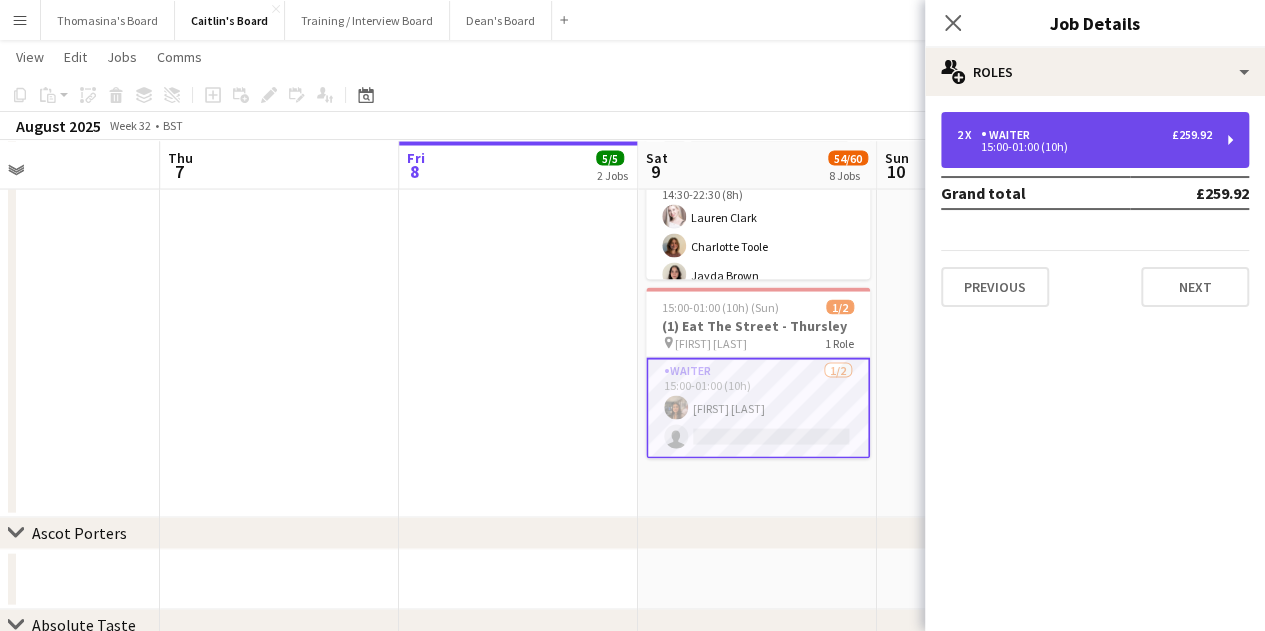 click on "15:00-01:00 (10h)" at bounding box center [1084, 147] 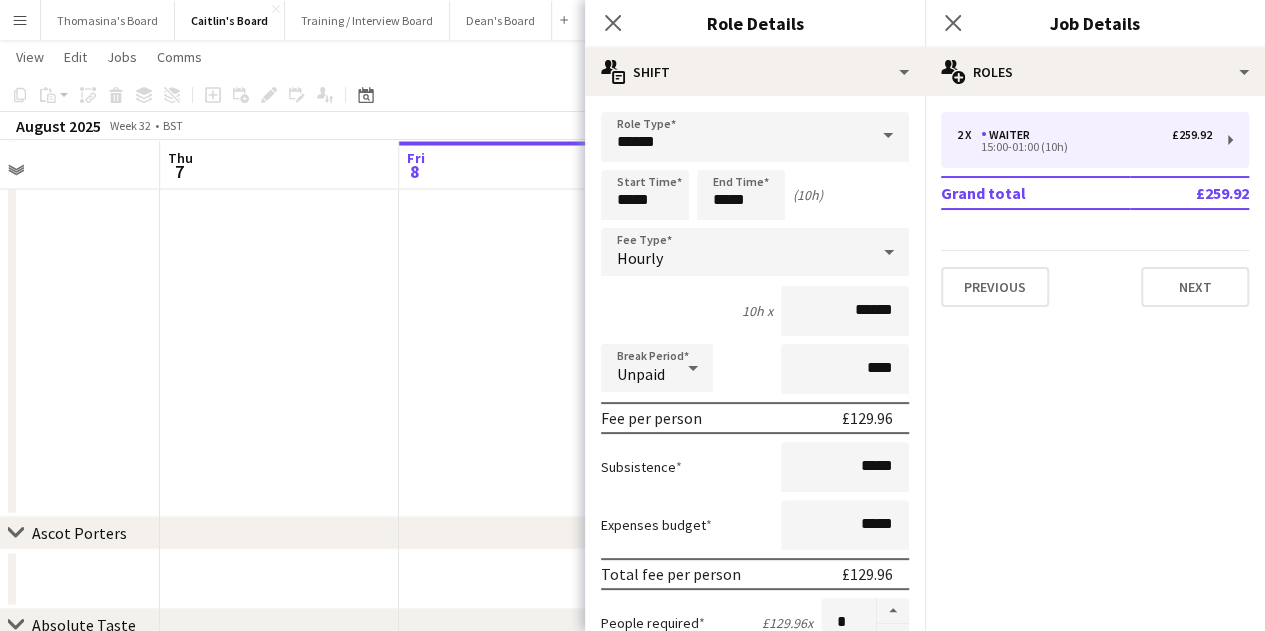 click on "In progress   11:00-21:30 (10h30m)    4/4   Lettice Events - Cowdray House
pin
Cowdray House, GU29 0AY   1 Role   Waiter   4/4   11:00-21:30 (10h30m)
Summer Ince ! Jennifer Pite ! Alison Bailey Scarlett Kennedy  In progress   17:00-23:00 (6h)    1/1   BOH Kitchen Porter
pin
Ascot Racecourse - SL5 7JX   1 Role   Kitchen Porter   1/1   17:00-23:00 (6h)
Kelly Serika Acha" at bounding box center (518, -566) 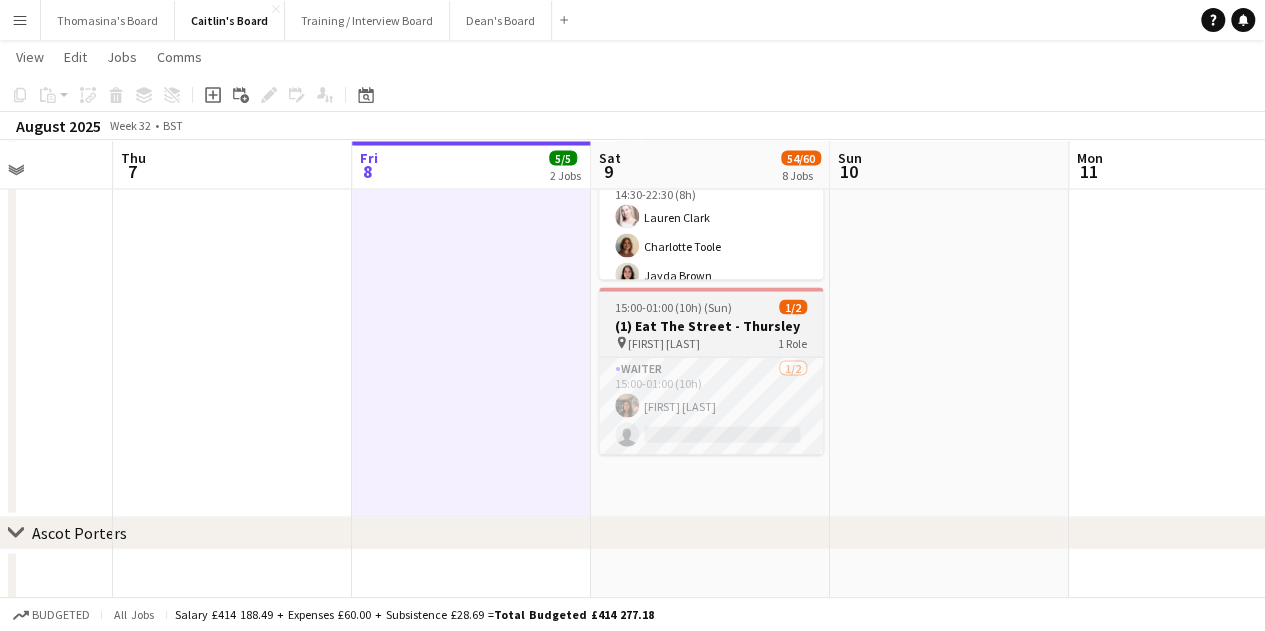 scroll, scrollTop: 0, scrollLeft: 603, axis: horizontal 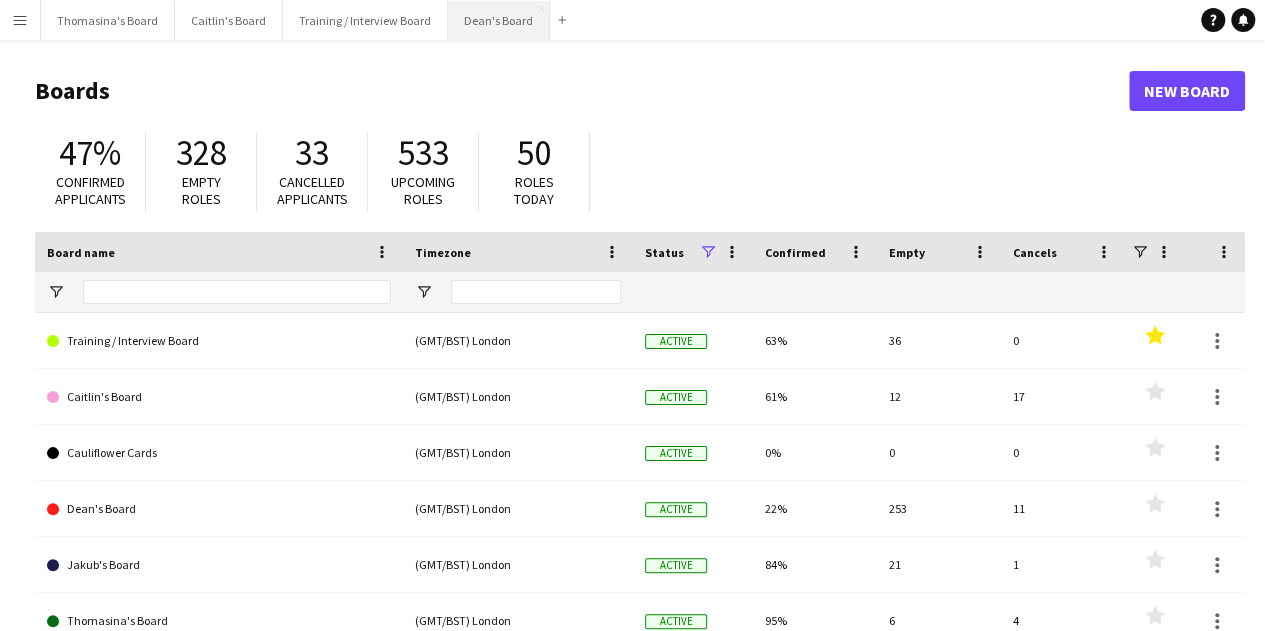 click on "Dean's Board
Close" at bounding box center (499, 20) 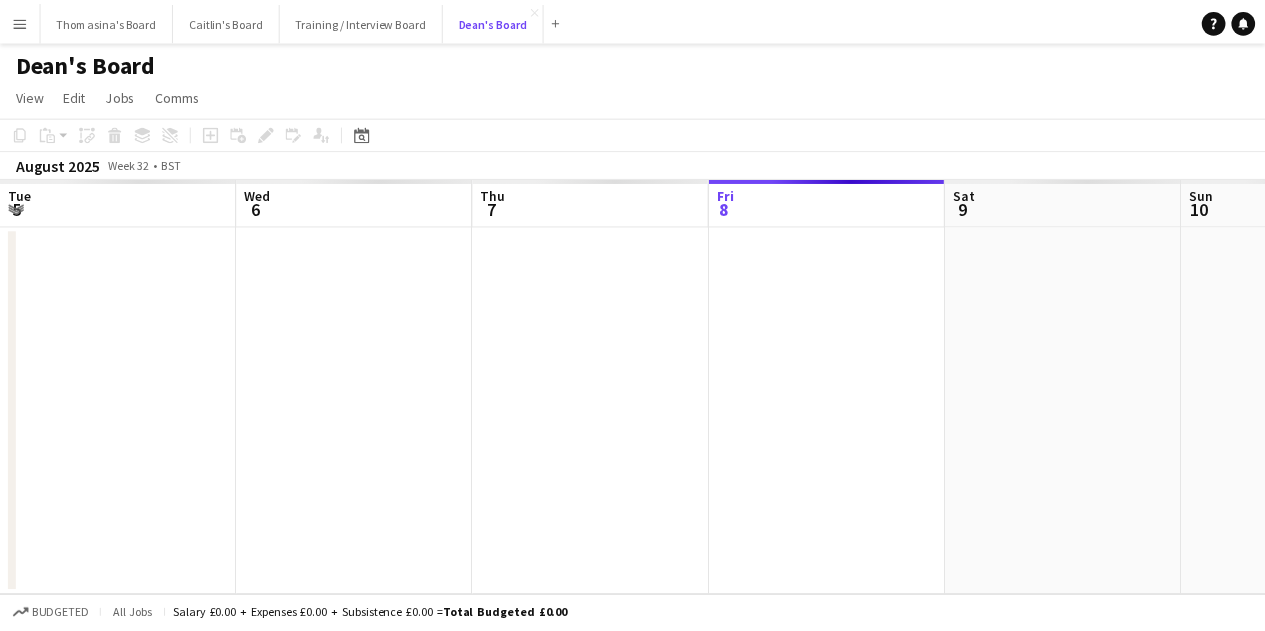 scroll, scrollTop: 0, scrollLeft: 478, axis: horizontal 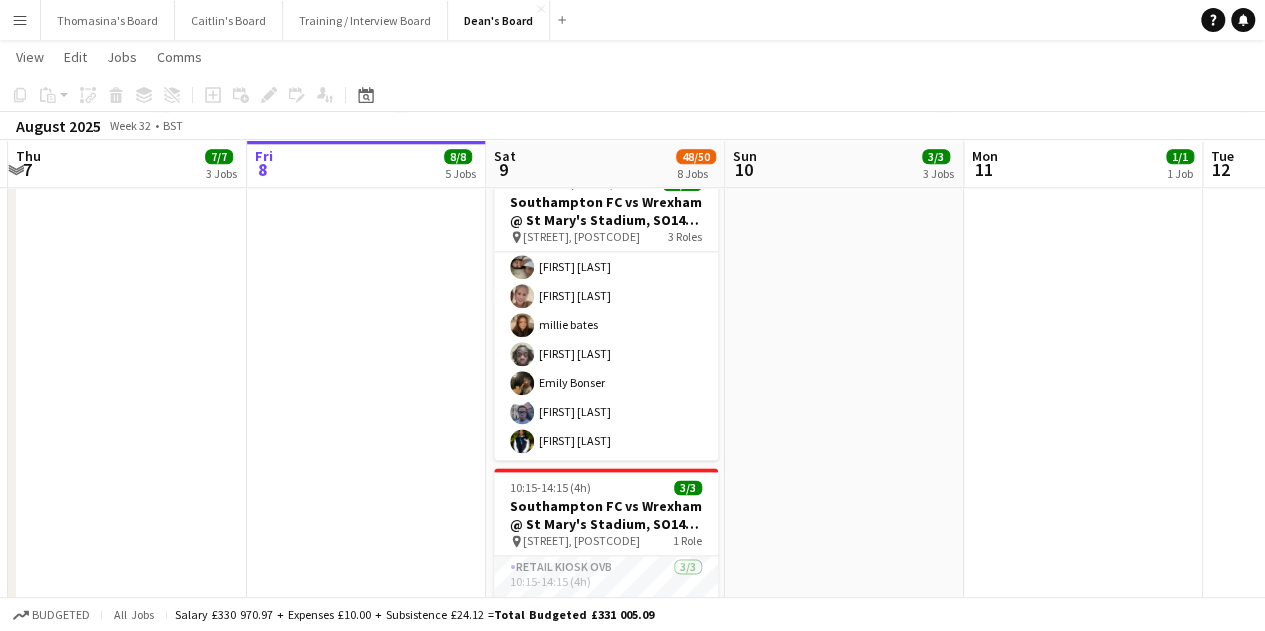 click on "Retail Kiosk    13/13   10:30-14:30 (4h)
[FIRST] [LAST] [FIRST] [LAST] ! [FIRST] [LAST] [FIRST] [LAST] [FIRST] [LAST] [FIRST] [LAST] [FIRST] [LAST] [FIRST] [LAST] [FIRST] [LAST] [FIRST] [LAST] [FIRST] [LAST]" at bounding box center [606, 253] 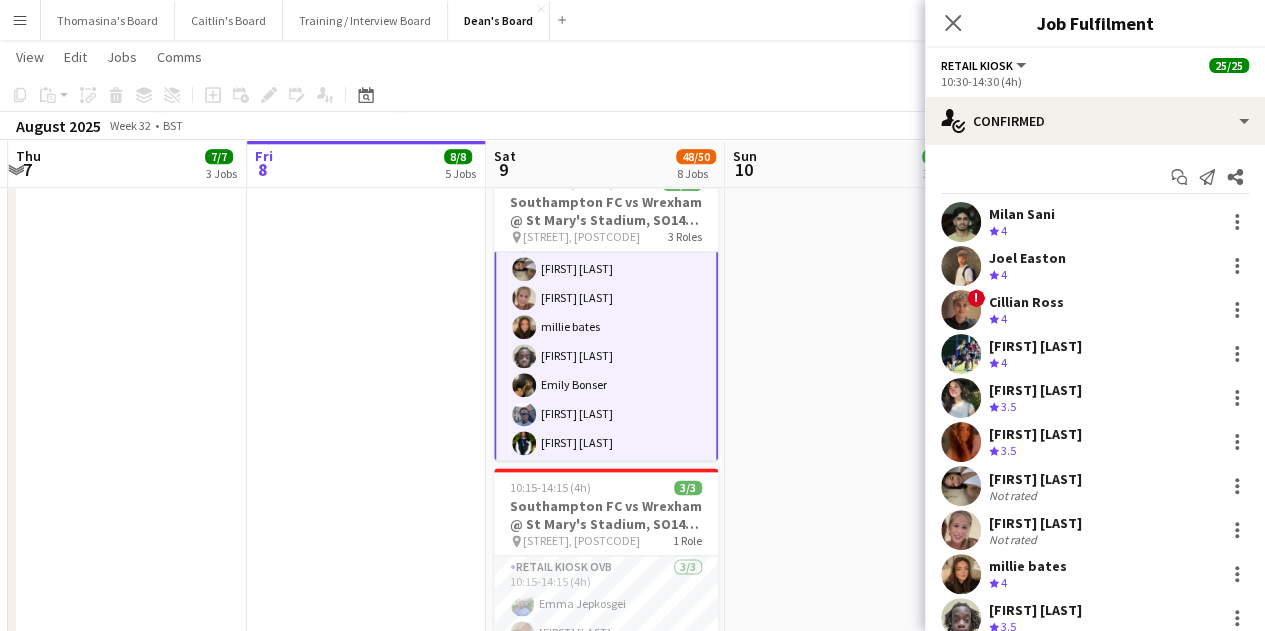 scroll, scrollTop: 635, scrollLeft: 0, axis: vertical 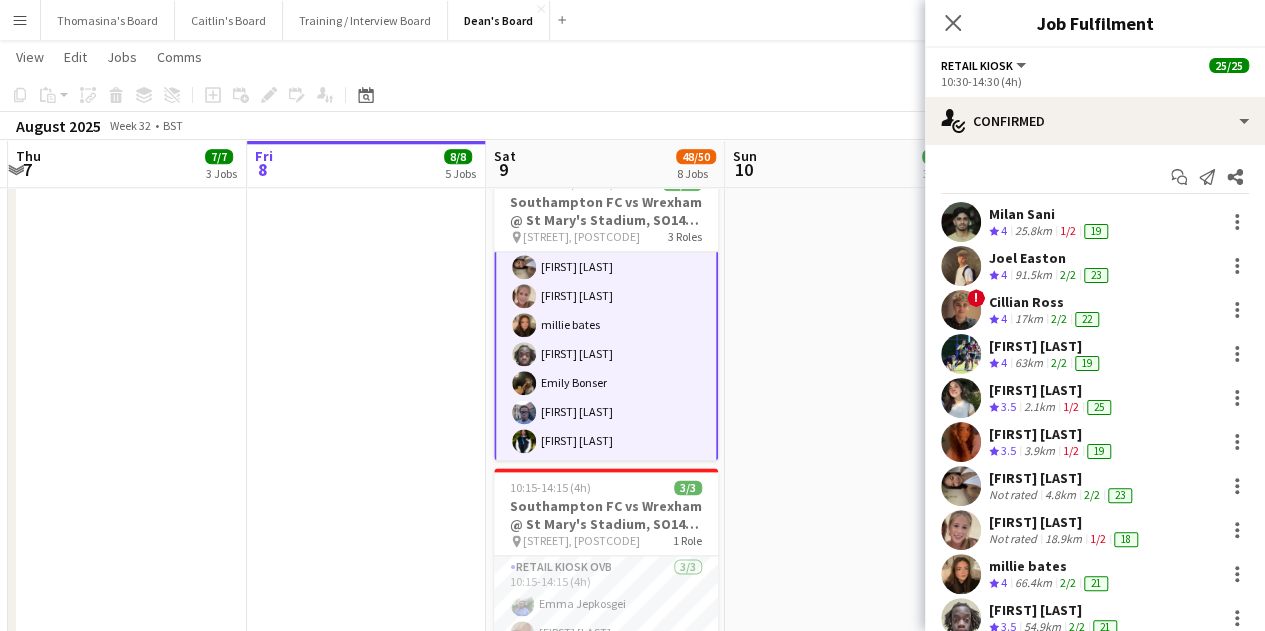 click on "Menu" at bounding box center [20, 20] 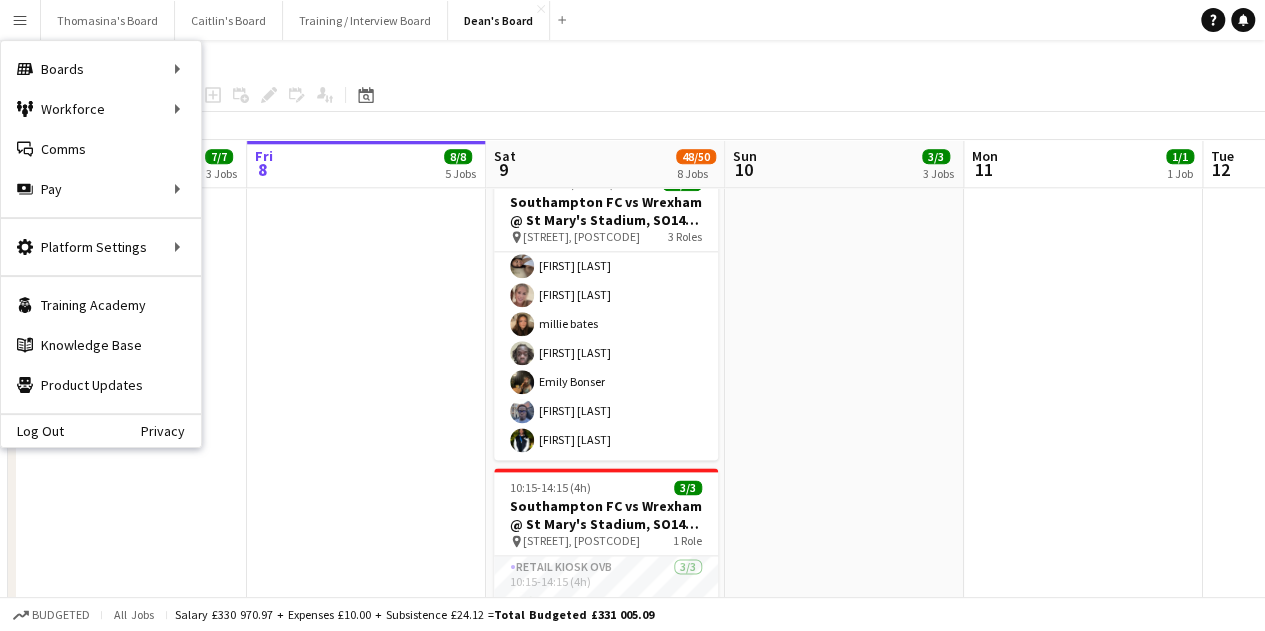 scroll, scrollTop: 633, scrollLeft: 0, axis: vertical 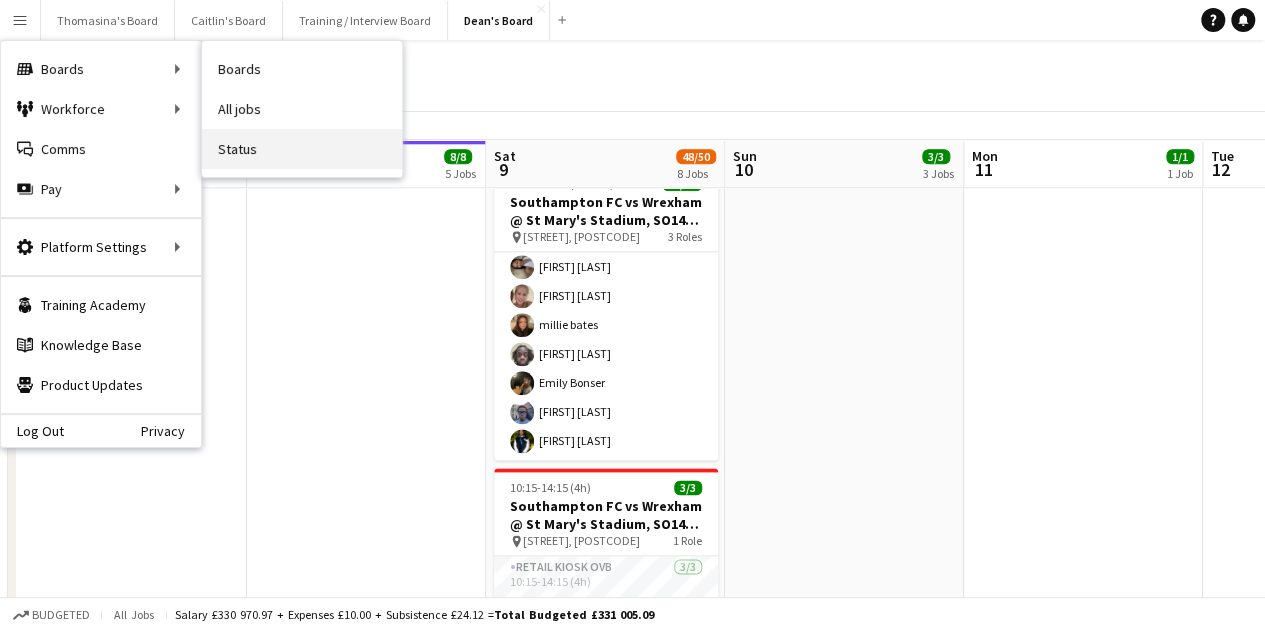 click on "Status" at bounding box center [302, 149] 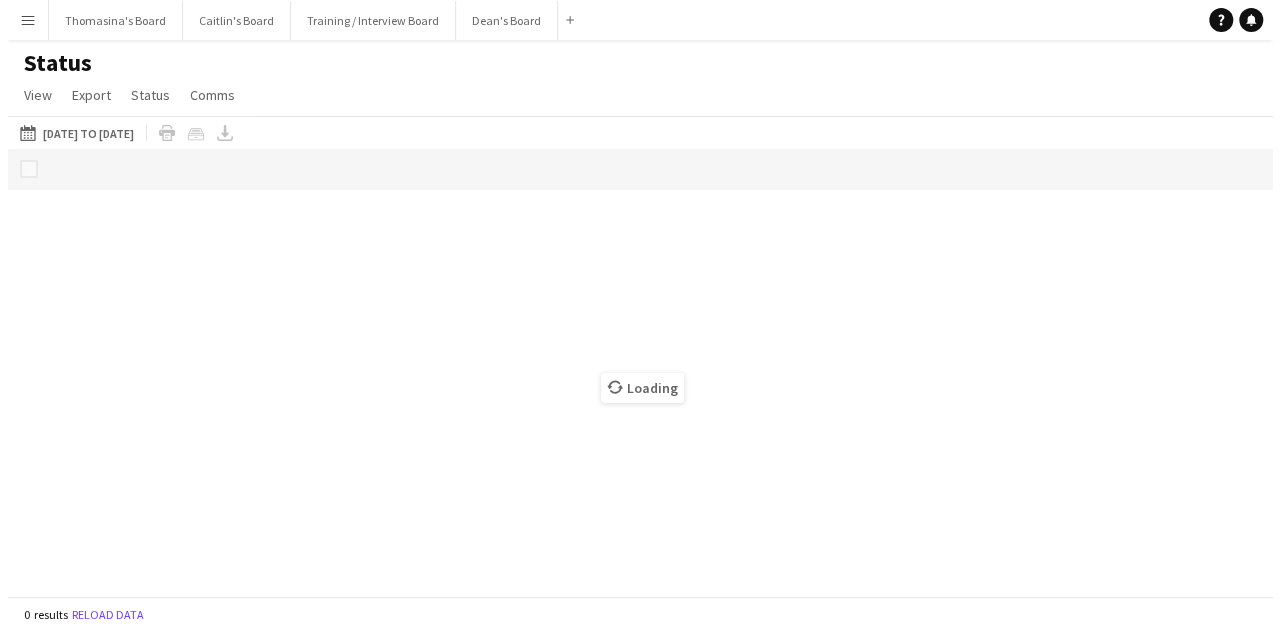 scroll, scrollTop: 0, scrollLeft: 0, axis: both 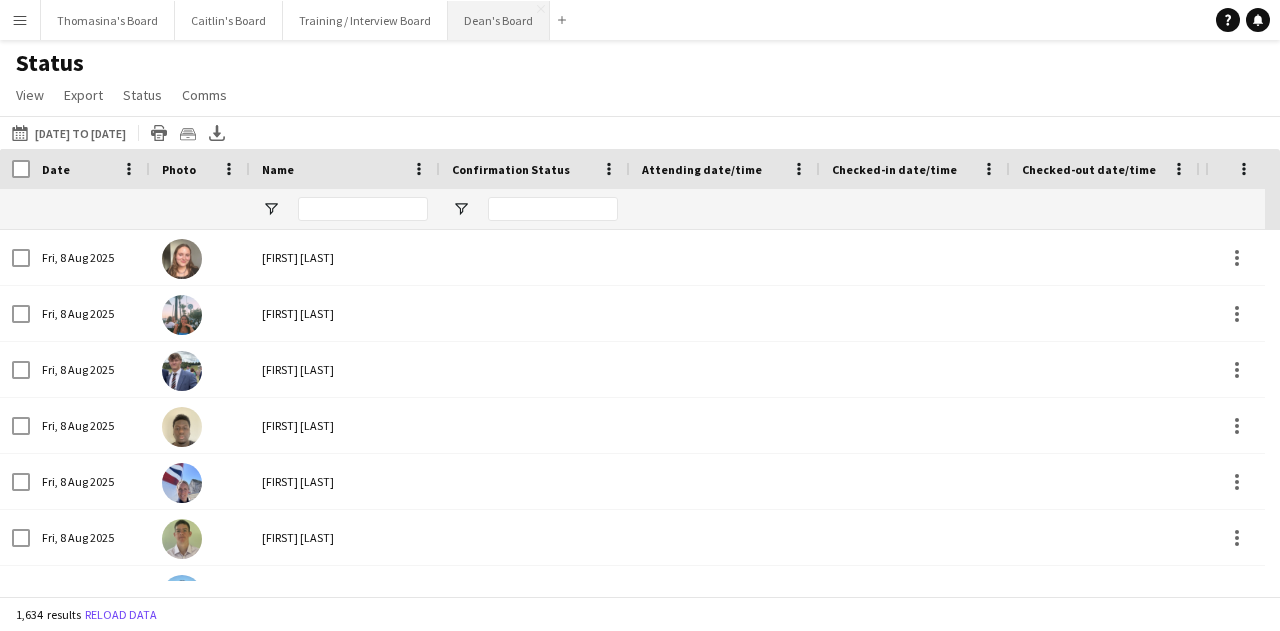 click on "Dean's Board
Close" at bounding box center (499, 20) 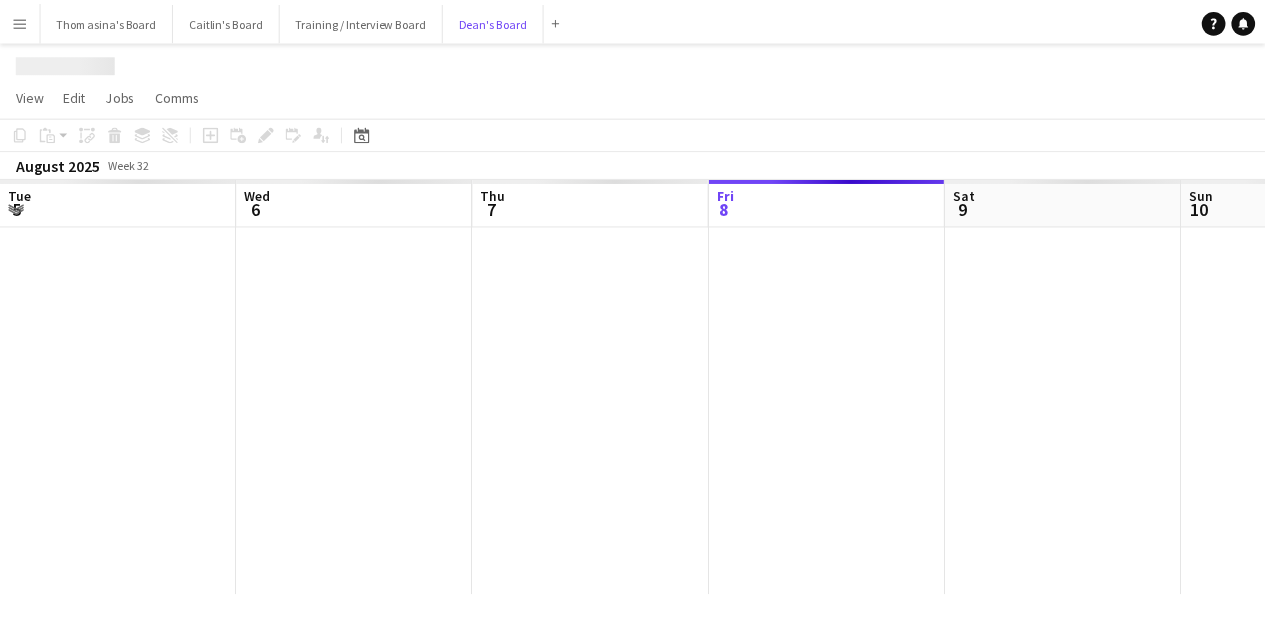 scroll, scrollTop: 0, scrollLeft: 478, axis: horizontal 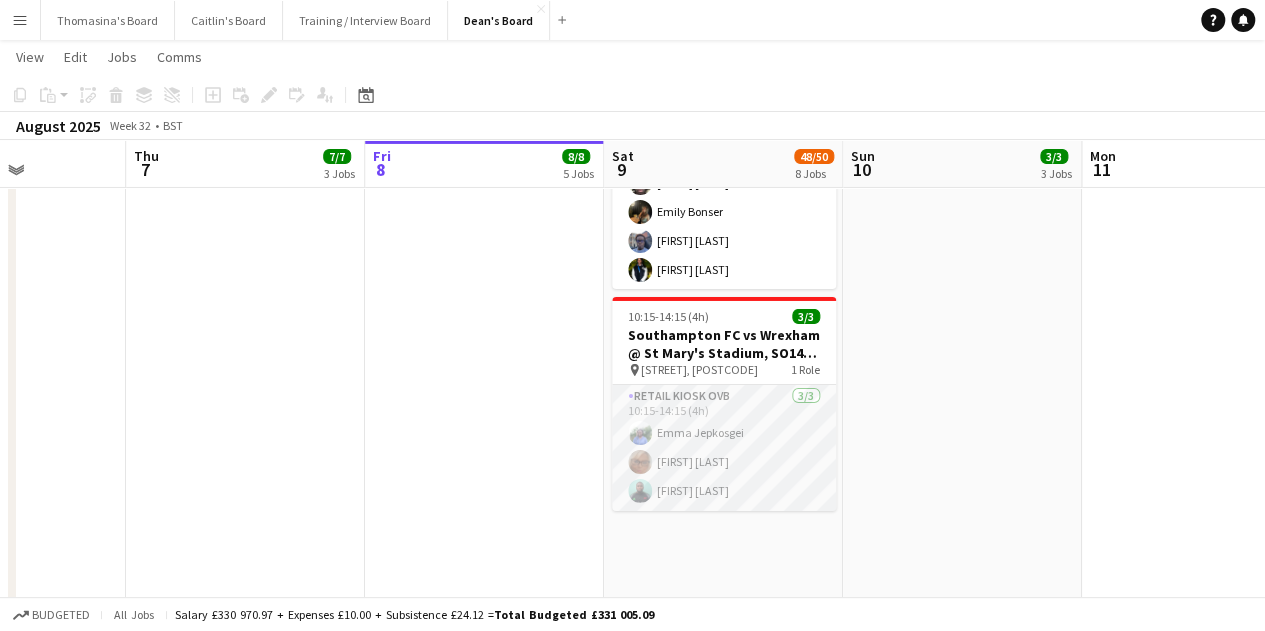 click on "Retail Kiosk OVB   3/3   10:15-14:15 (4h)
Emma Jepkosgei Cassandra Mullen Yussuf Raheem" at bounding box center (724, 448) 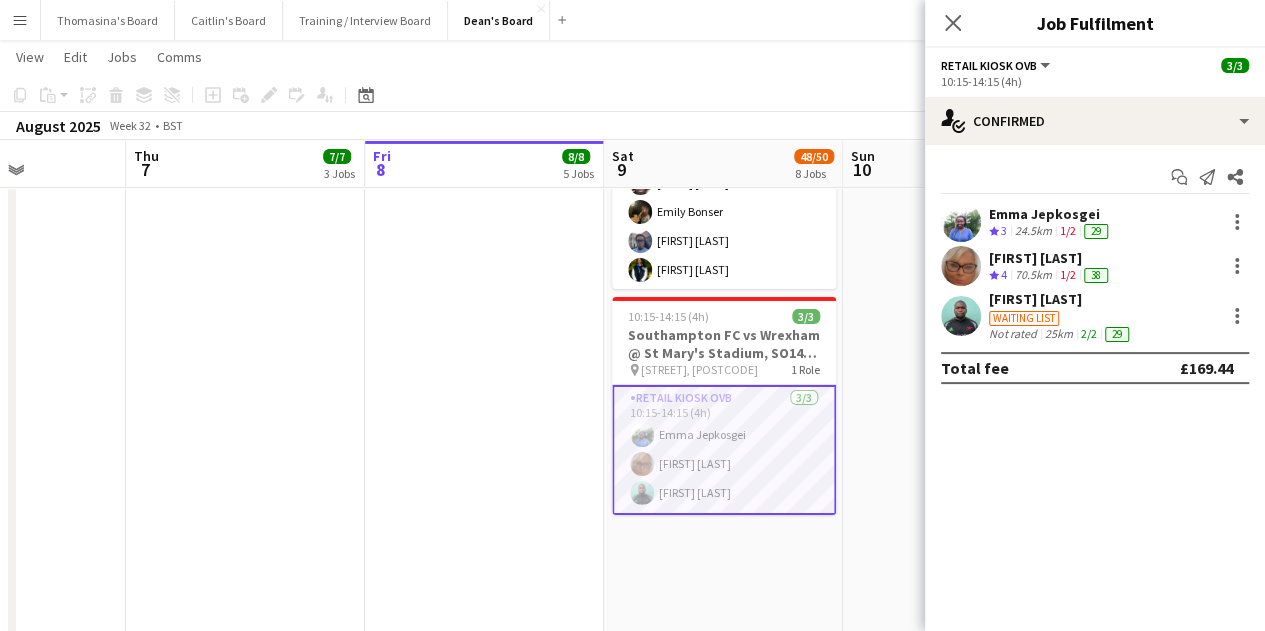 click on "1/2" at bounding box center (1068, 275) 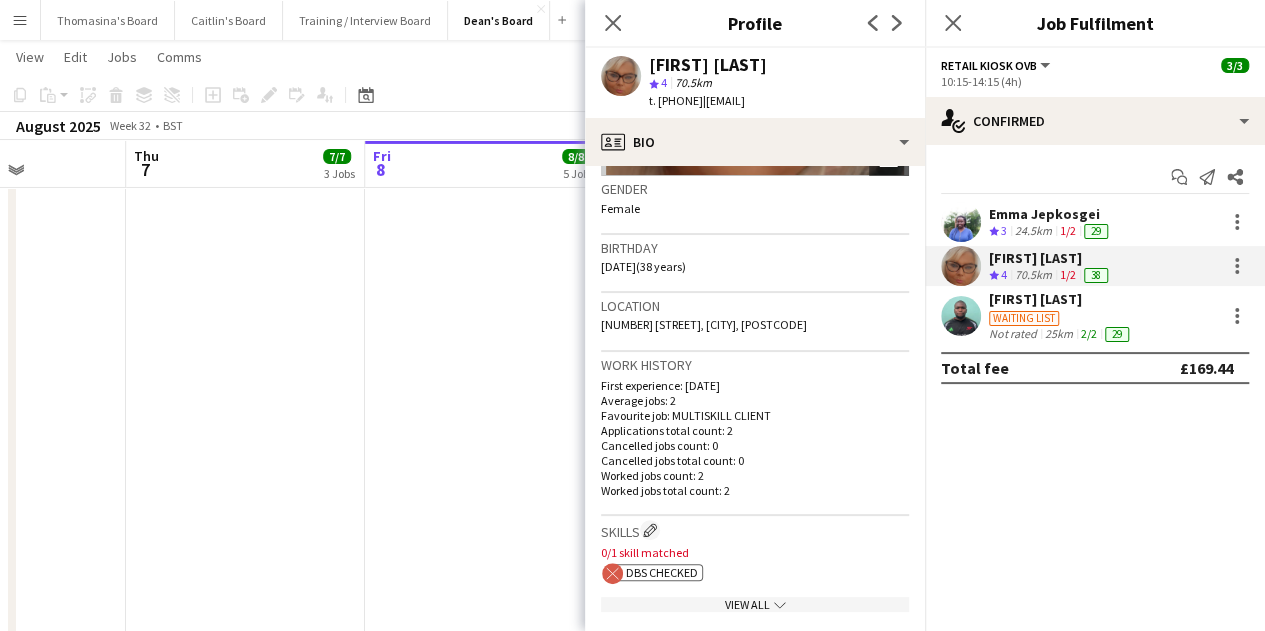 scroll, scrollTop: 307, scrollLeft: 0, axis: vertical 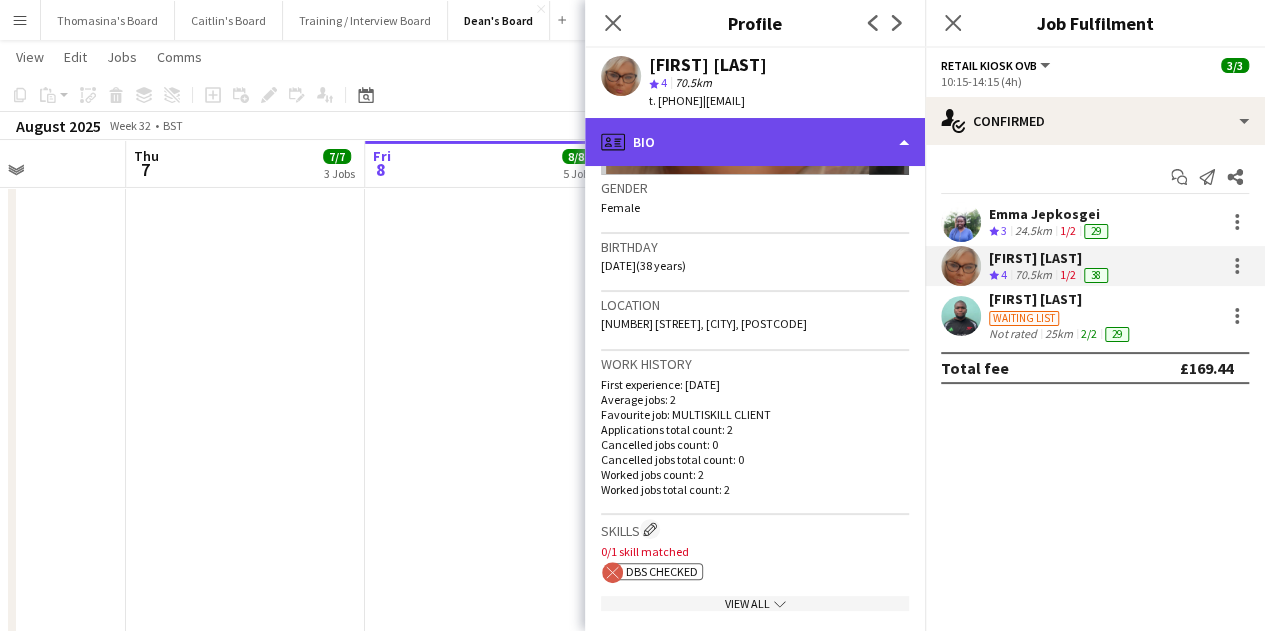 click on "profile
Bio" 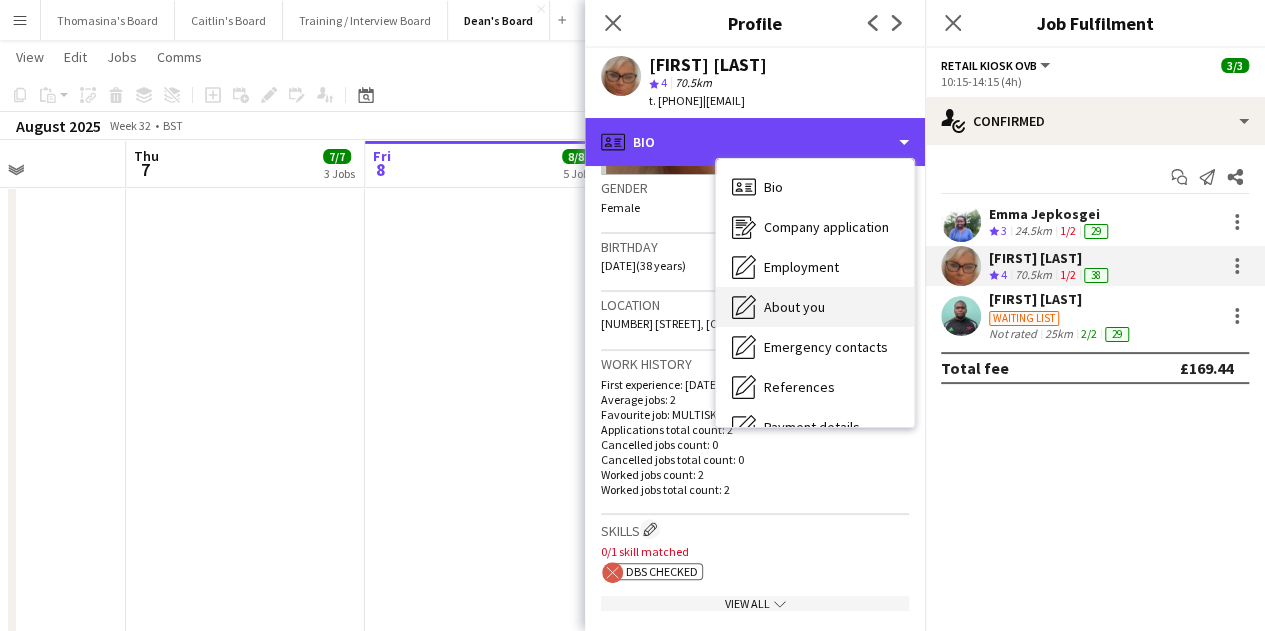scroll, scrollTop: 268, scrollLeft: 0, axis: vertical 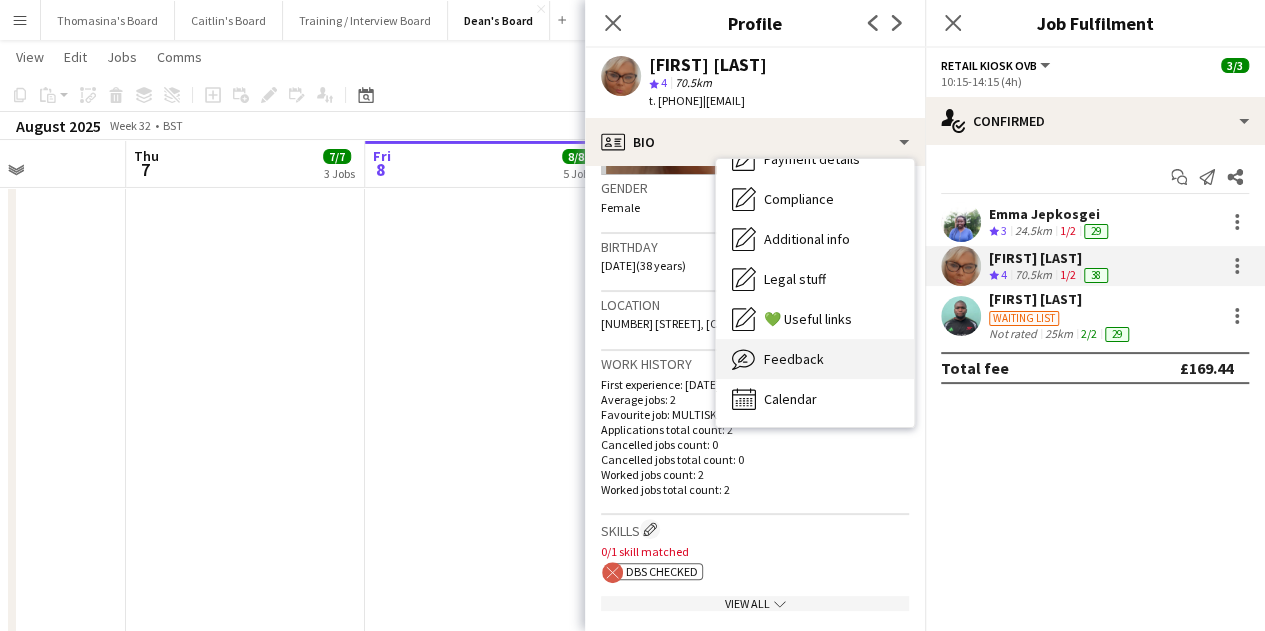 click on "Feedback" at bounding box center [794, 359] 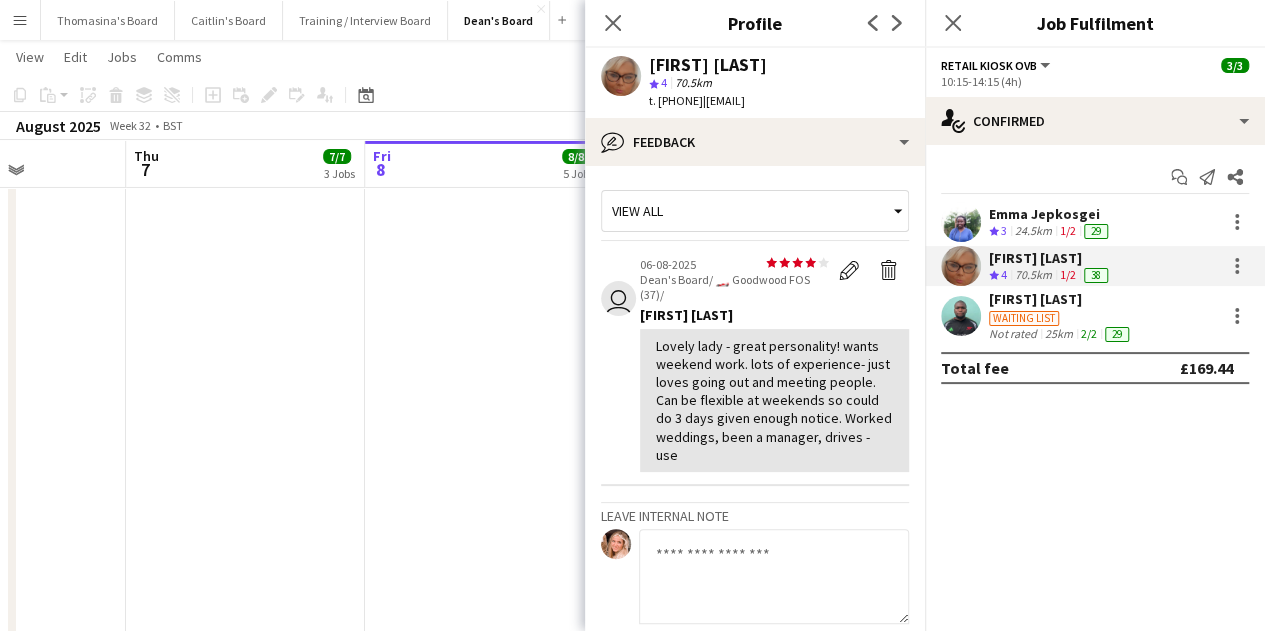 scroll, scrollTop: 54, scrollLeft: 0, axis: vertical 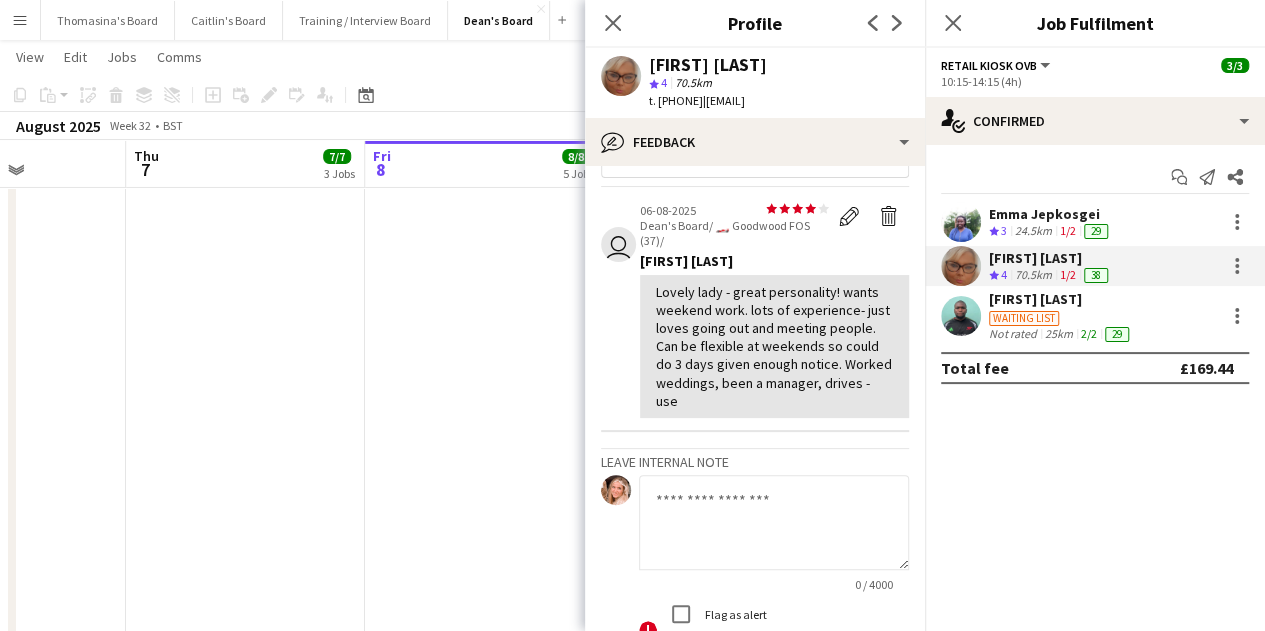 click on "View all" at bounding box center [745, 157] 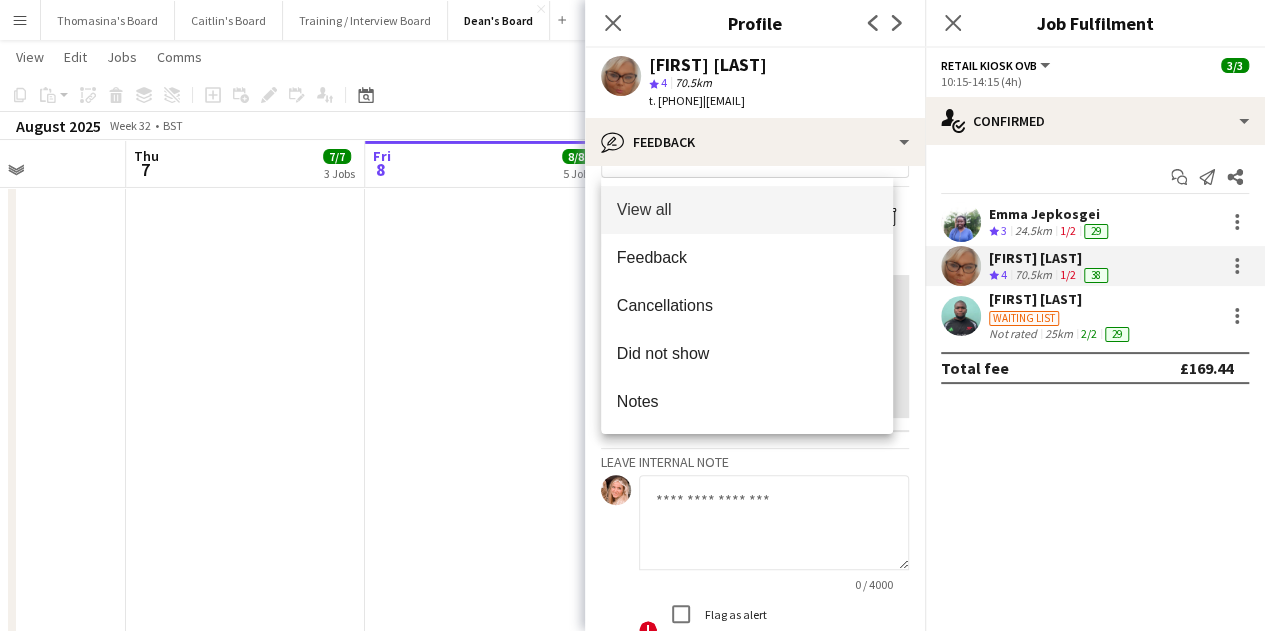click at bounding box center (632, 315) 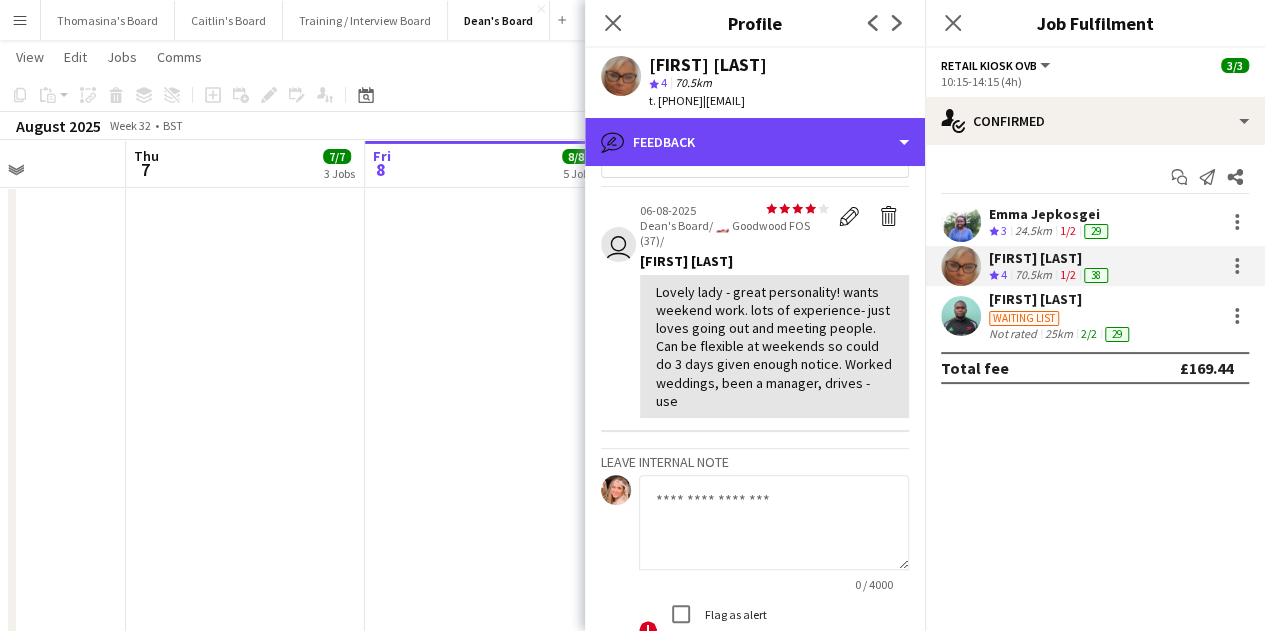 click on "bubble-pencil
Feedback" 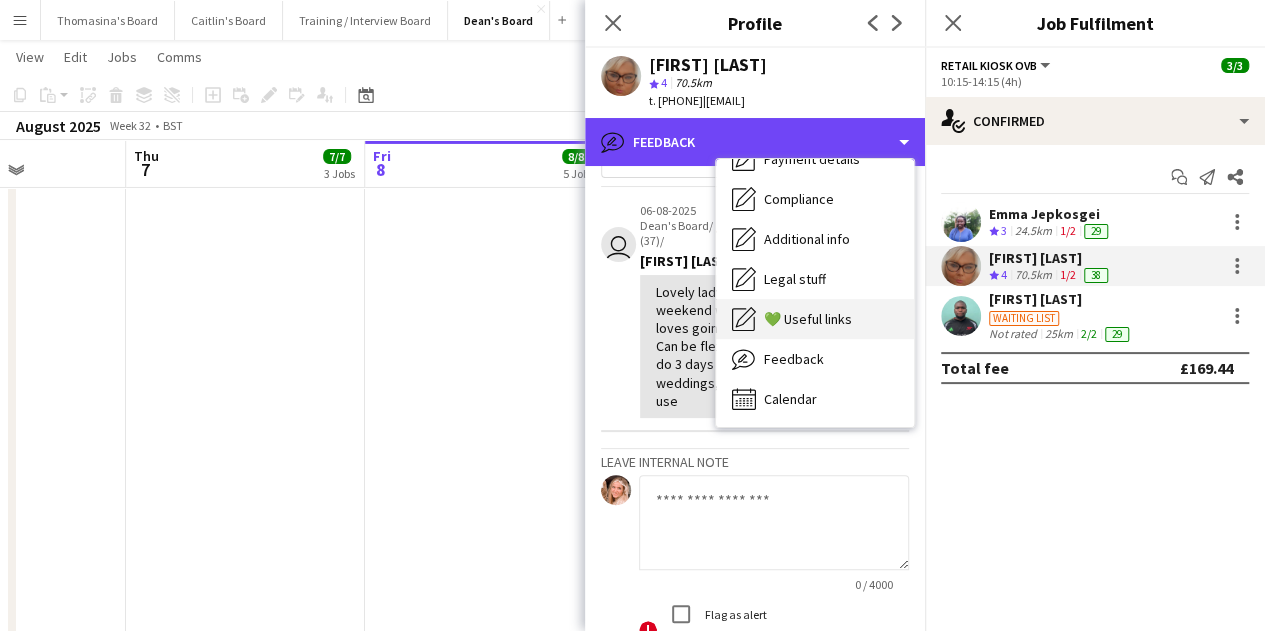 scroll, scrollTop: 0, scrollLeft: 0, axis: both 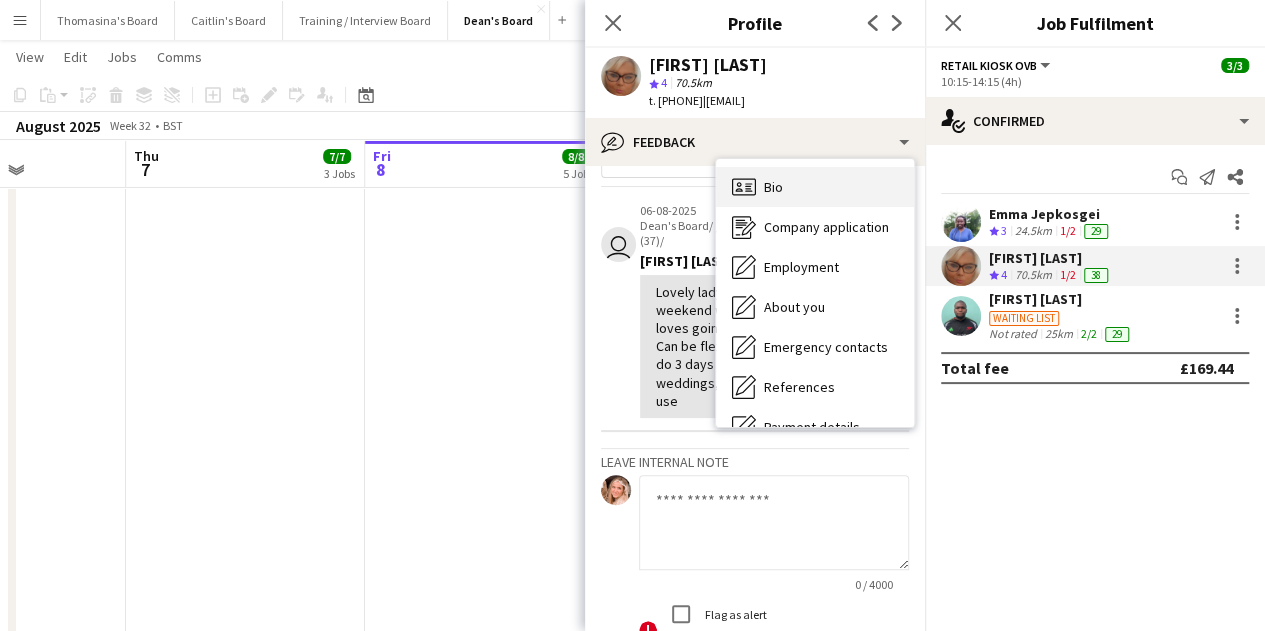 click on "Bio" at bounding box center [773, 187] 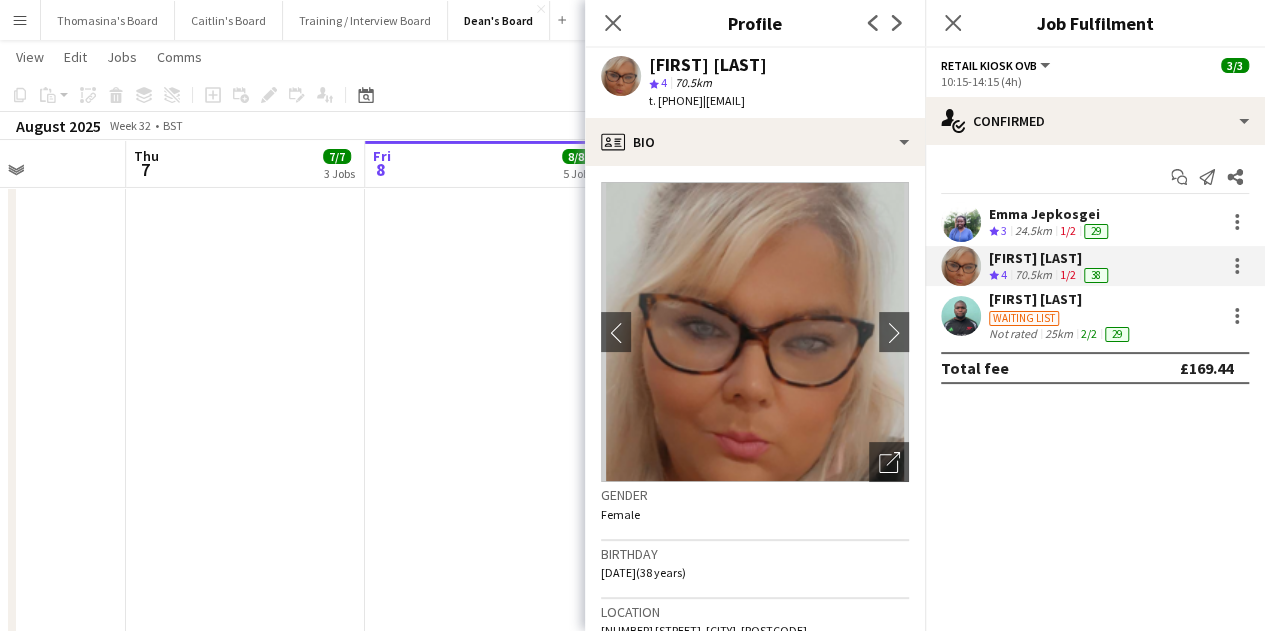 click at bounding box center [484, 644] 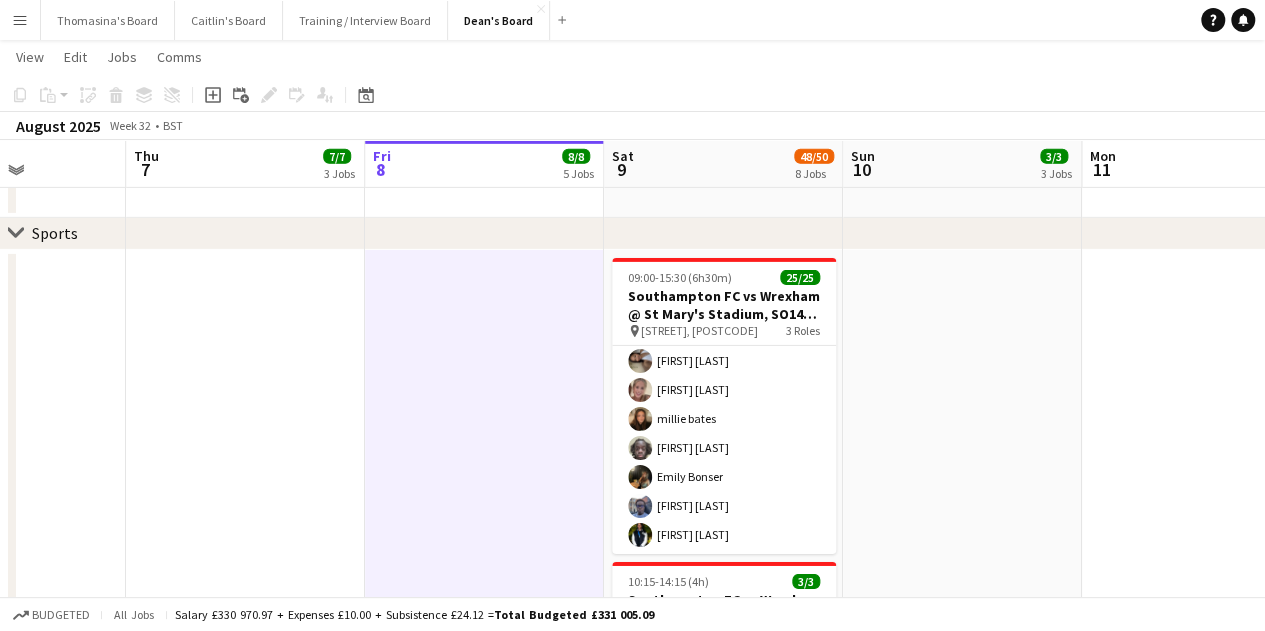 scroll, scrollTop: 3159, scrollLeft: 0, axis: vertical 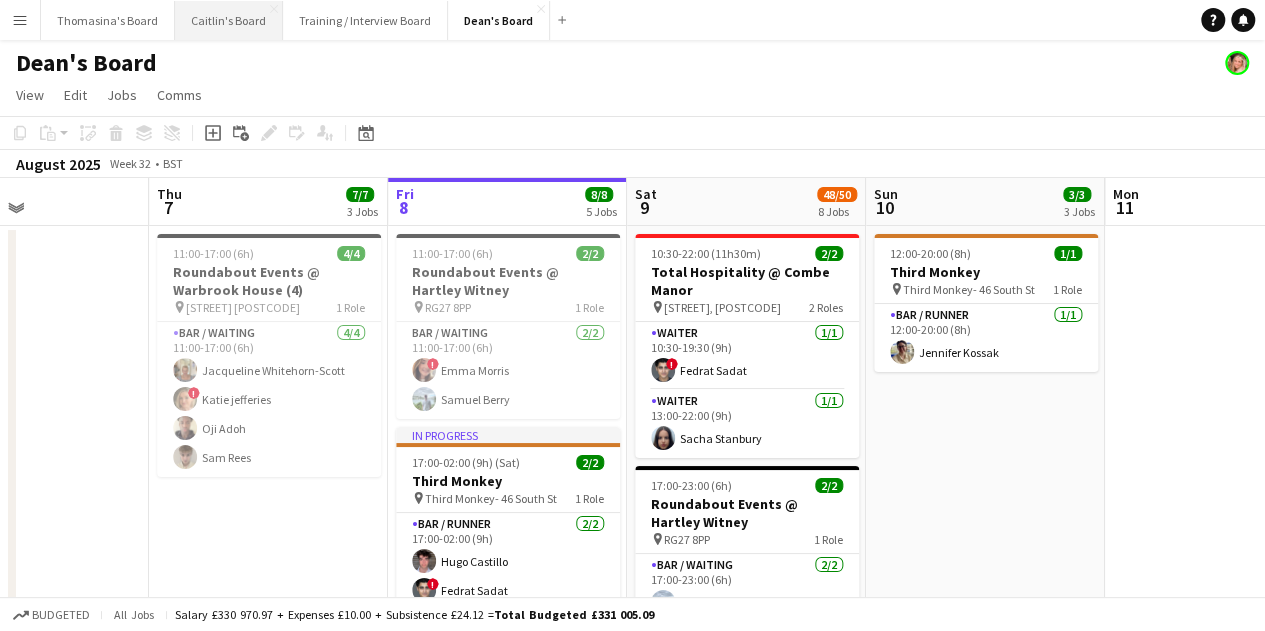 click on "Caitlin's Board
Close" at bounding box center (229, 20) 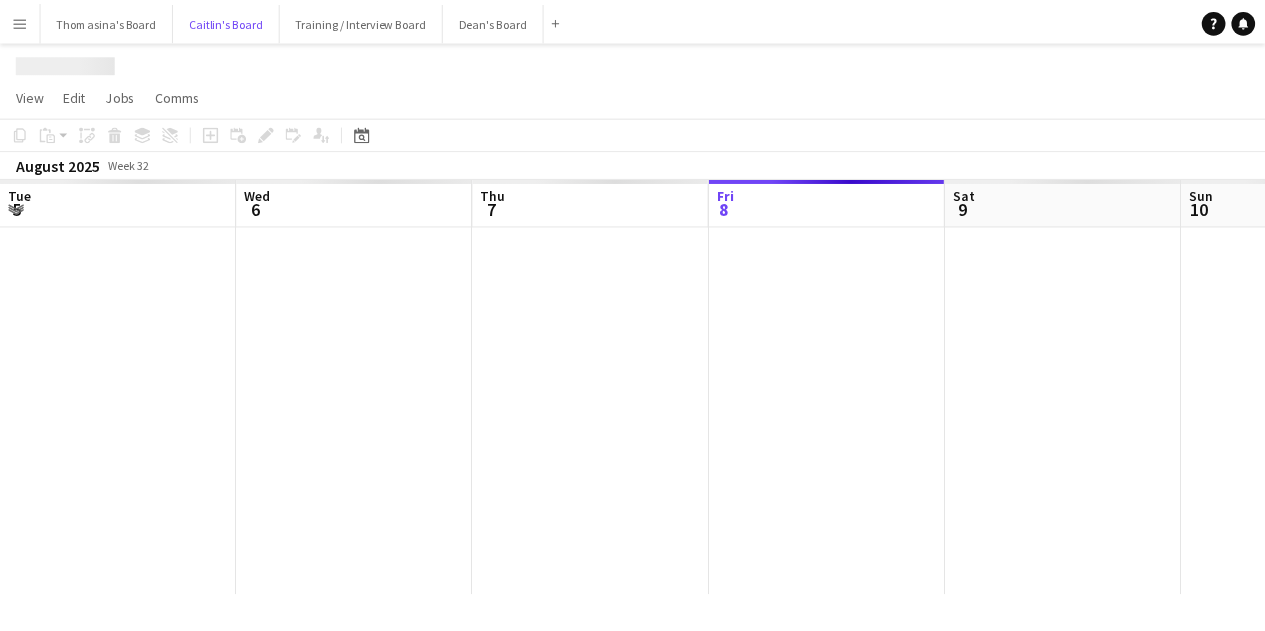 scroll, scrollTop: 0, scrollLeft: 478, axis: horizontal 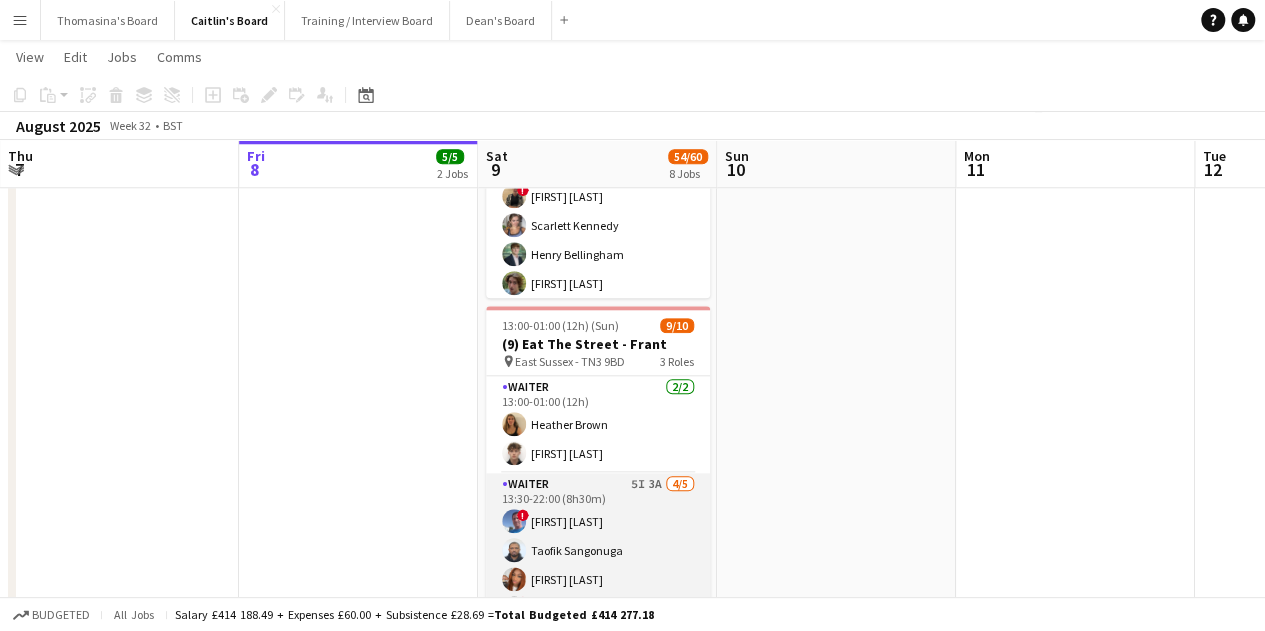 click on "Waiter   5I   3A   4/5   13:30-22:00 (8h30m)
! Albert Muslia Taofik Sangonuga Gabrielle Osewa ! Abigail Rose
single-neutral-actions" at bounding box center [598, 565] 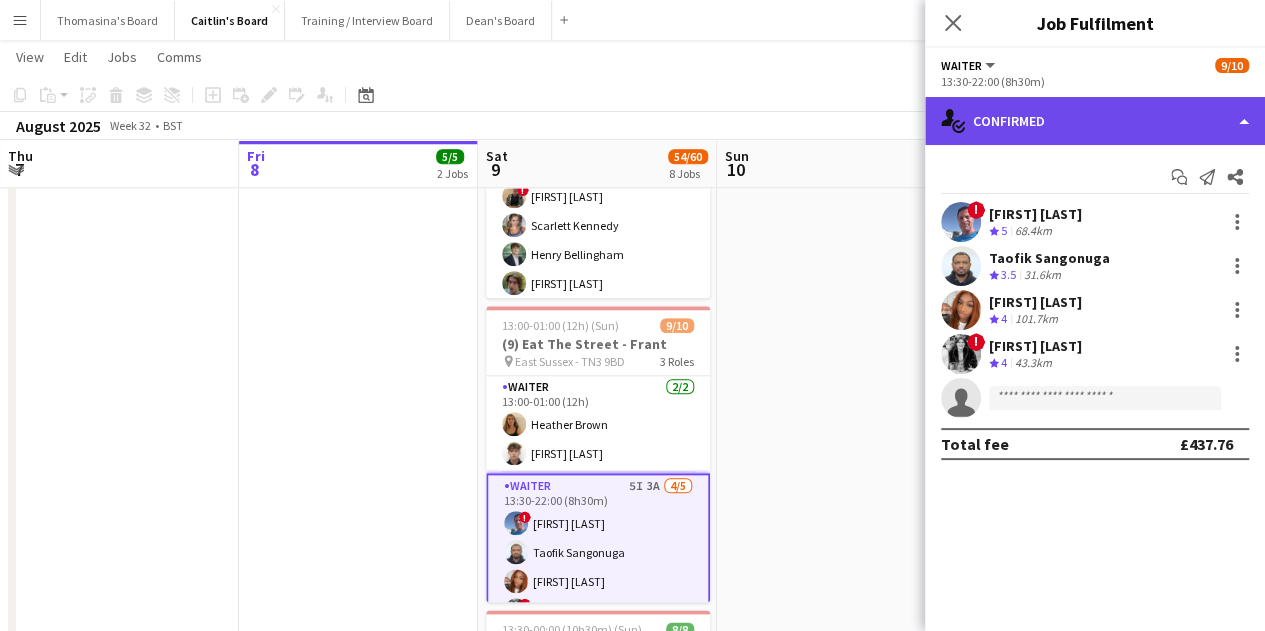 click on "single-neutral-actions-check-2
Confirmed" 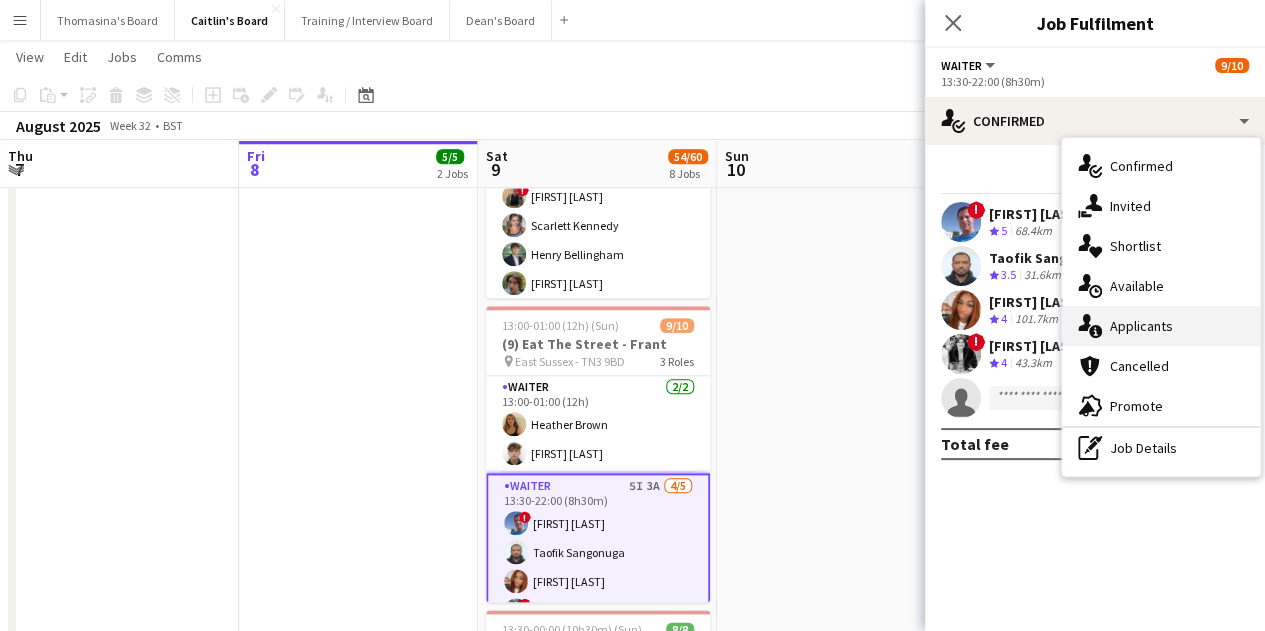 click on "single-neutral-actions-information
Applicants" at bounding box center [1161, 326] 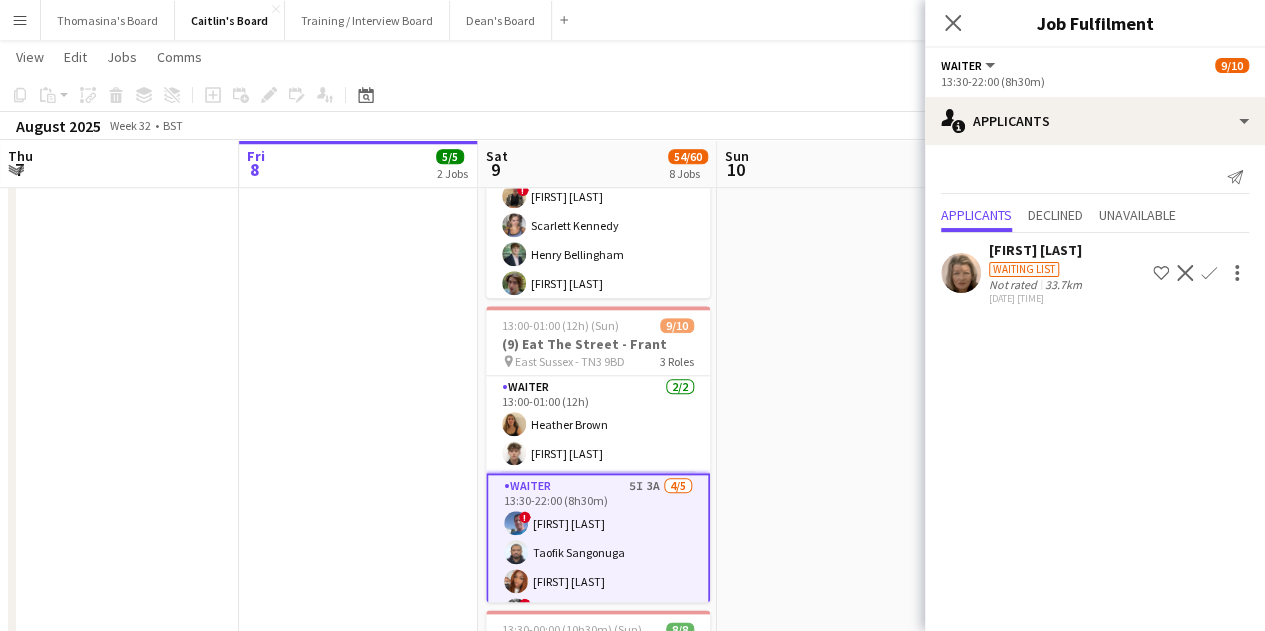 click on "33.7km" 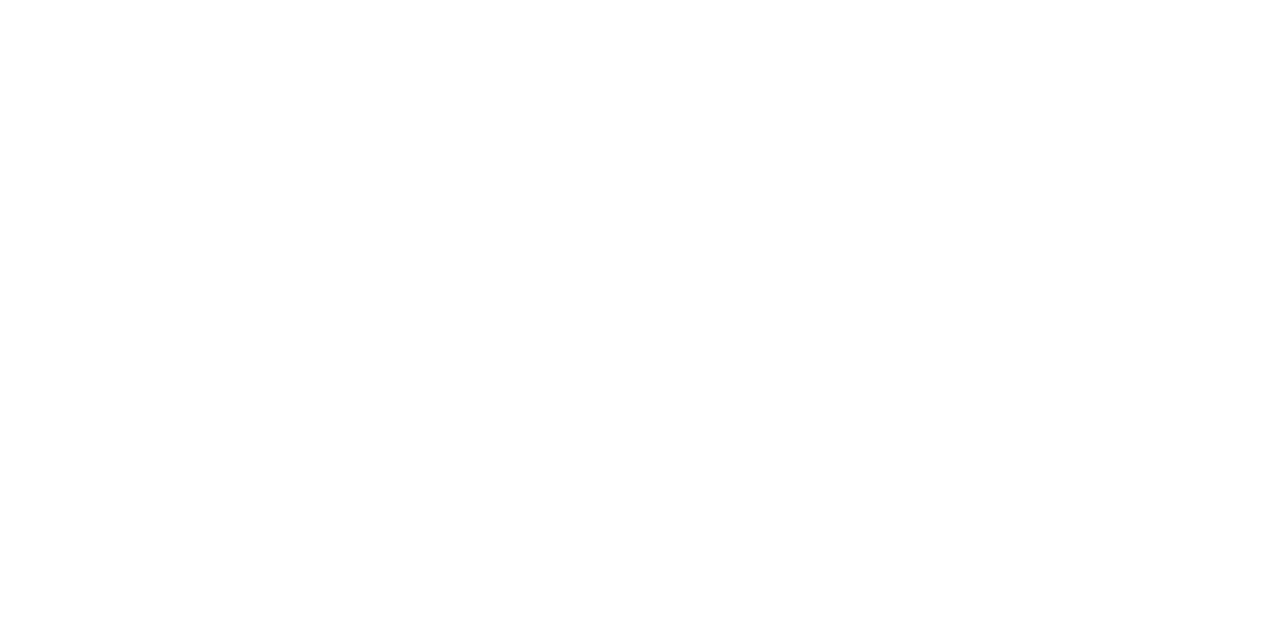 scroll, scrollTop: 0, scrollLeft: 0, axis: both 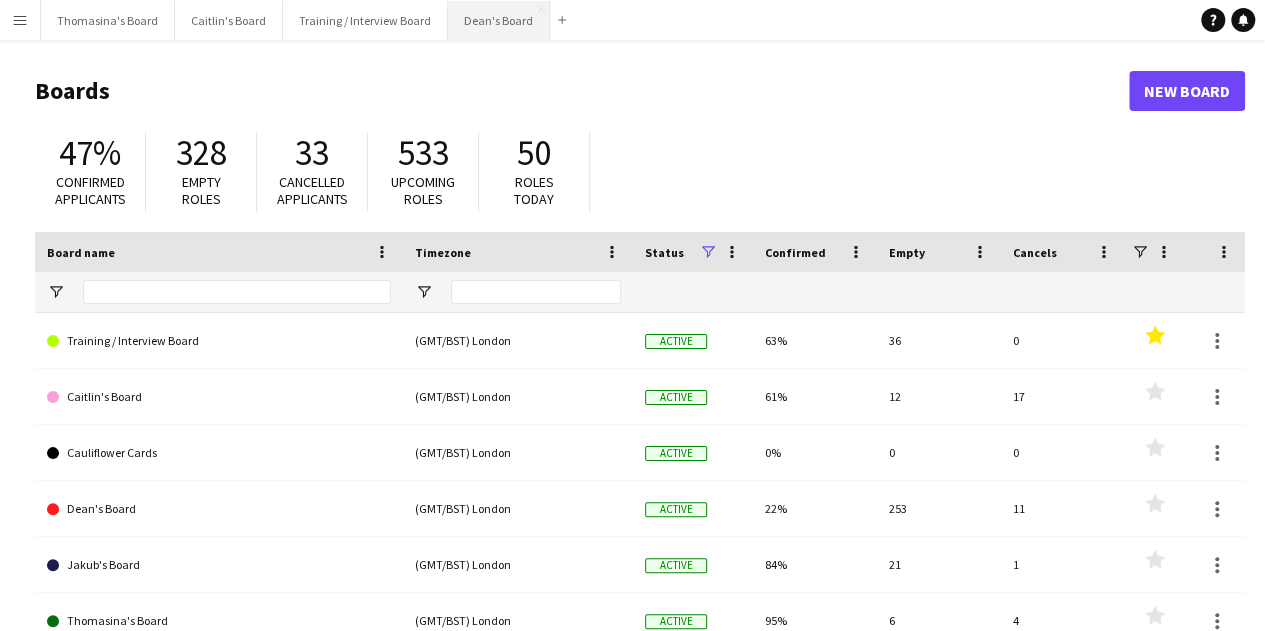 click on "Dean's Board
Close" at bounding box center [499, 20] 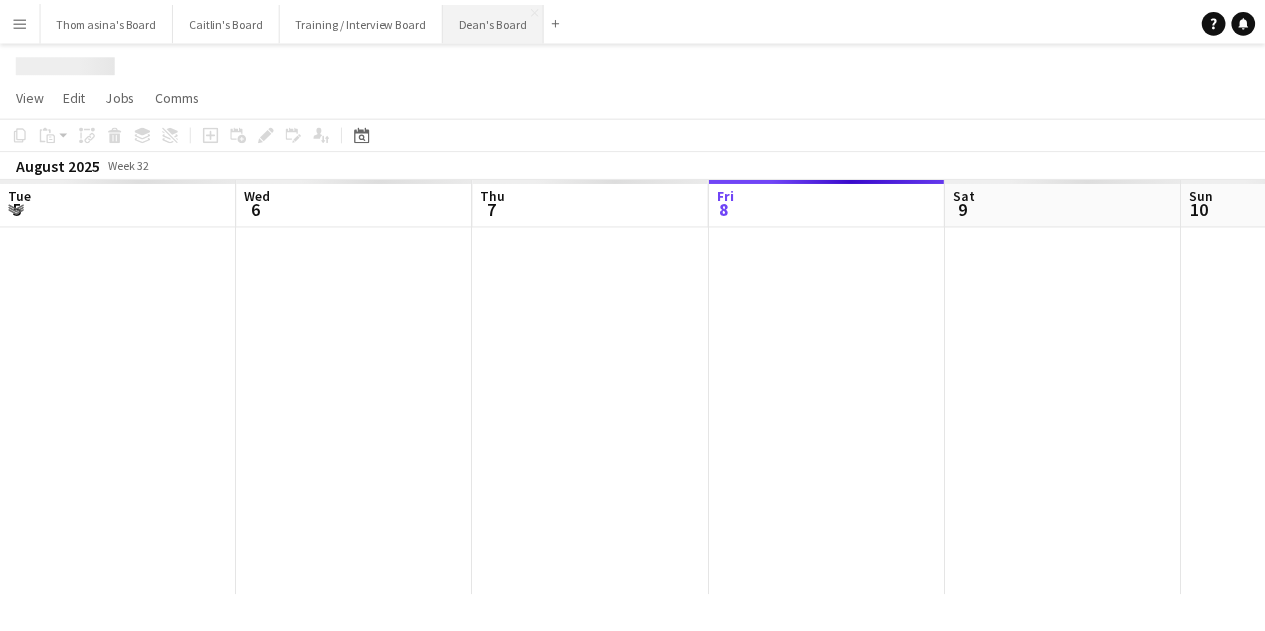 scroll, scrollTop: 0, scrollLeft: 478, axis: horizontal 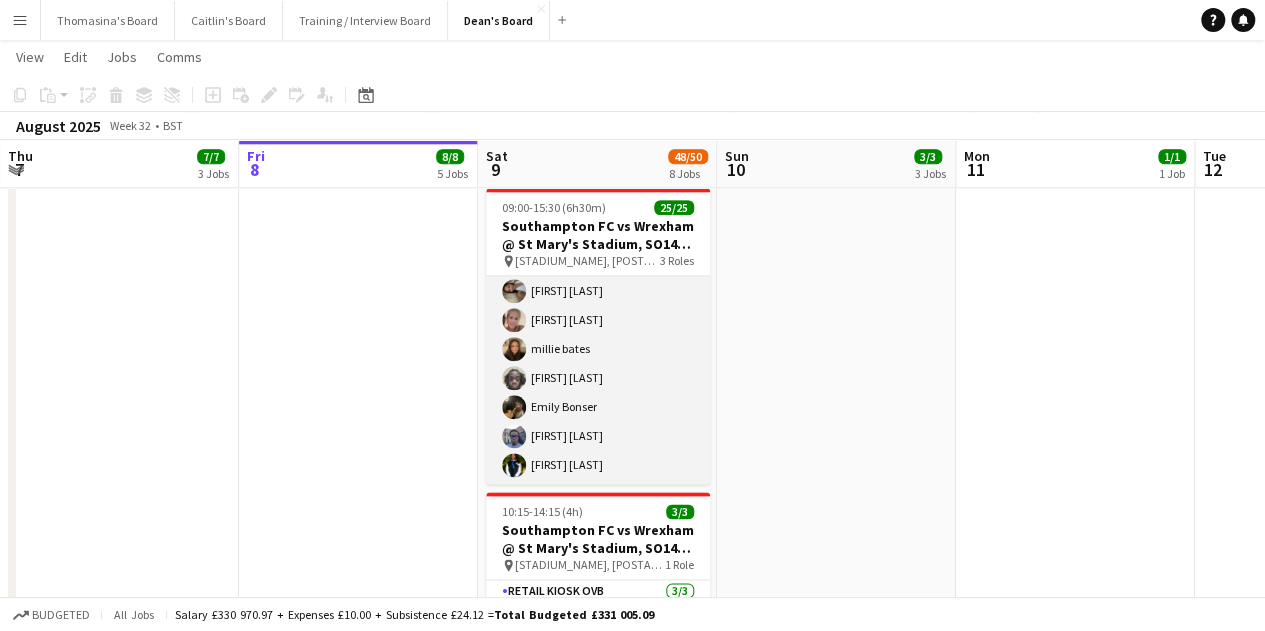 click on "Retail Kiosk    13/13   10:30-14:30 (4h)
[FIRST] [LAST] [FIRST] [LAST] ! [FIRST] [LAST] [FIRST] [LAST] [FIRST] [LAST] [FIRST] [LAST] [FIRST] [LAST] [FIRST] [LAST] [FIRST] [LAST] [FIRST] [LAST] [FIRST] [LAST]" at bounding box center [598, 277] 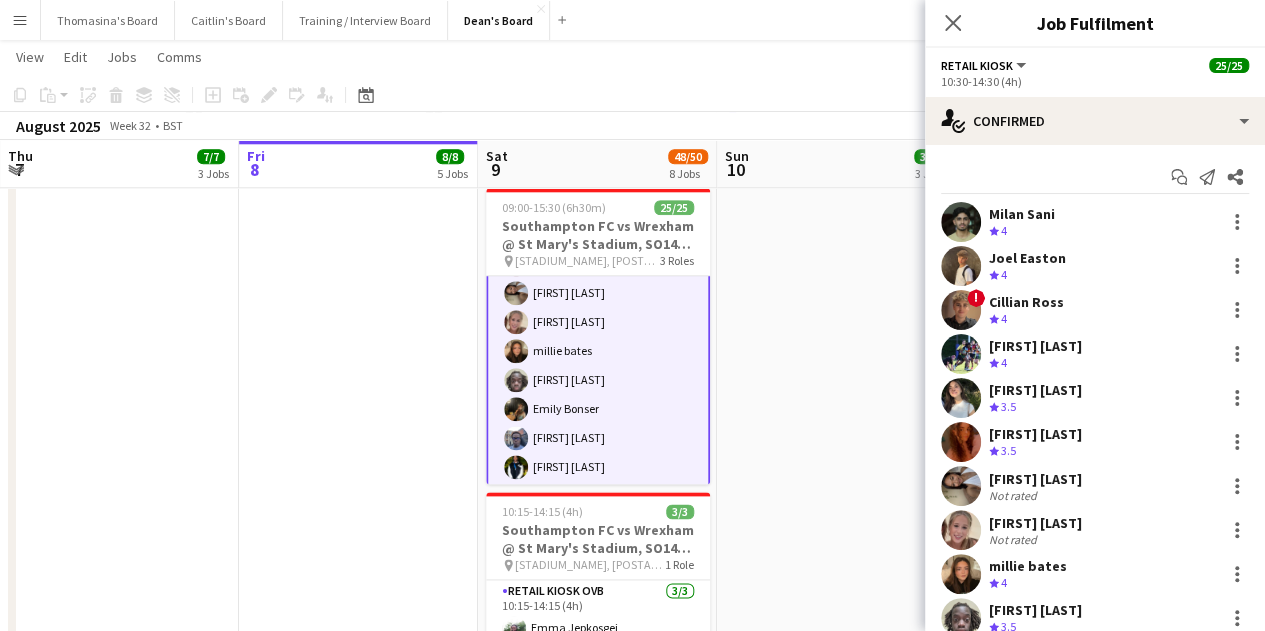 scroll, scrollTop: 635, scrollLeft: 0, axis: vertical 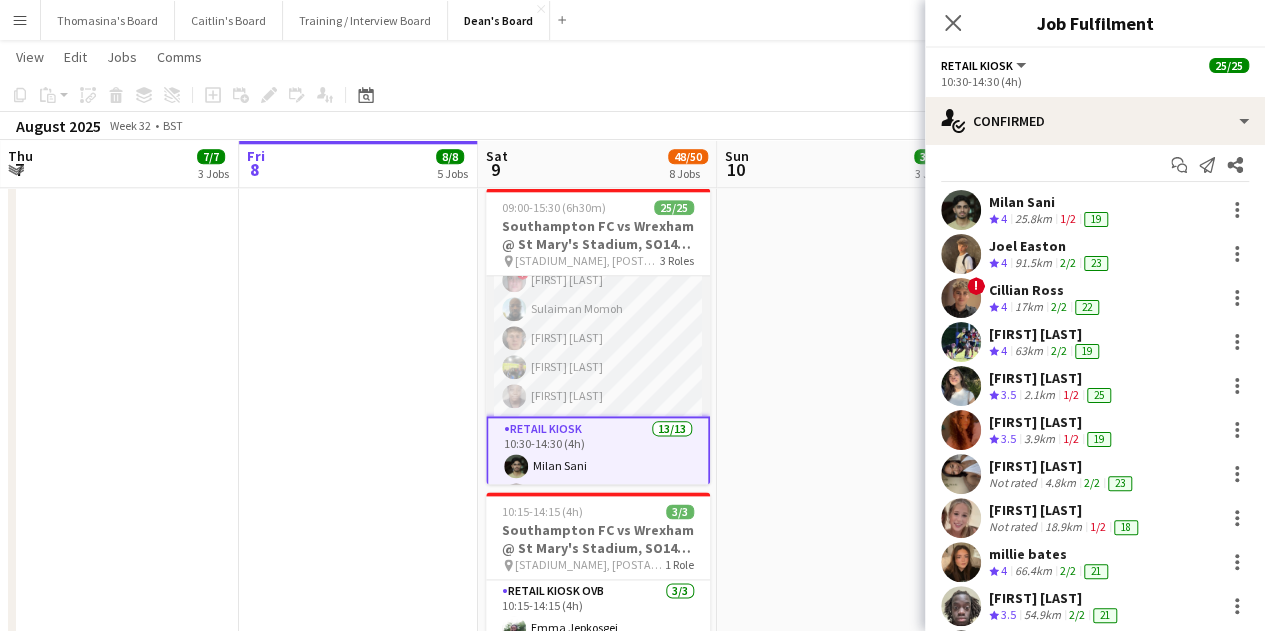 click on "Retail Kiosk    11/11   10:15-14:15 (4h)
[FIRST] [LAST] [FIRST] [LAST] [FIRST] [LAST] [FIRST] [LAST] ! [FIRST] [LAST] [FIRST] [LAST] [FIRST] [LAST] [FIRST] [LAST] [FIRST] [LAST] [FIRST] [LAST] [FIRST] [LAST] [FIRST] [LAST]" at bounding box center (598, 237) 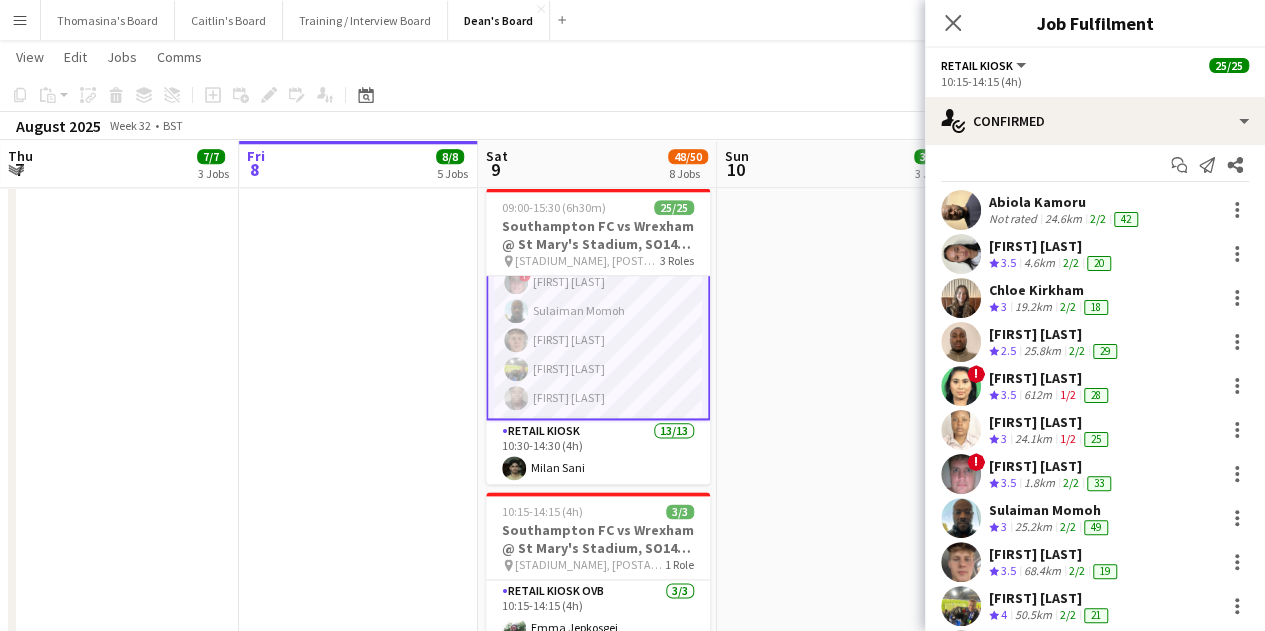scroll, scrollTop: 288, scrollLeft: 0, axis: vertical 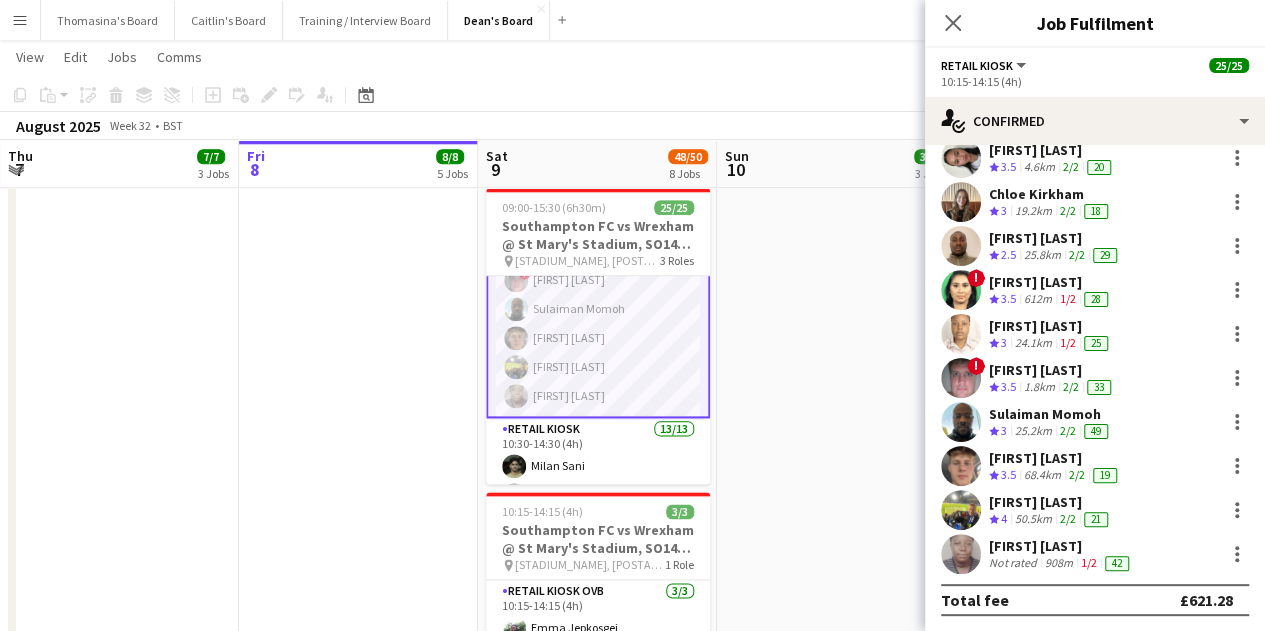 click on "[FIRST] [LAST]" at bounding box center (1061, 546) 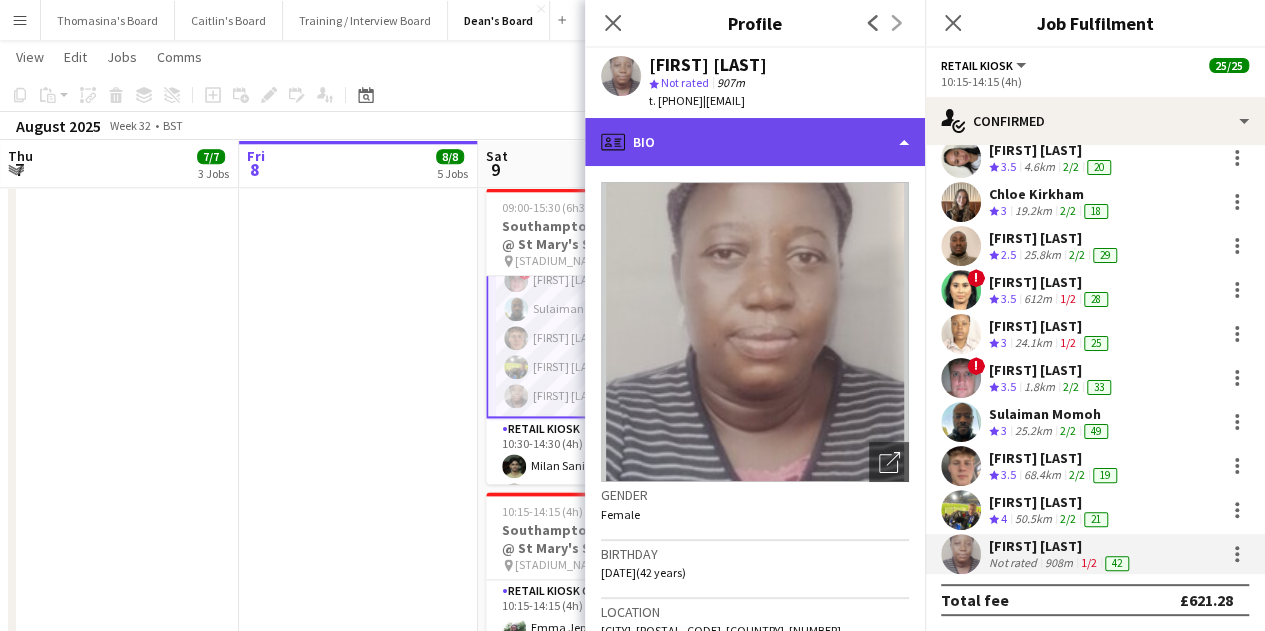 click on "profile
Bio" 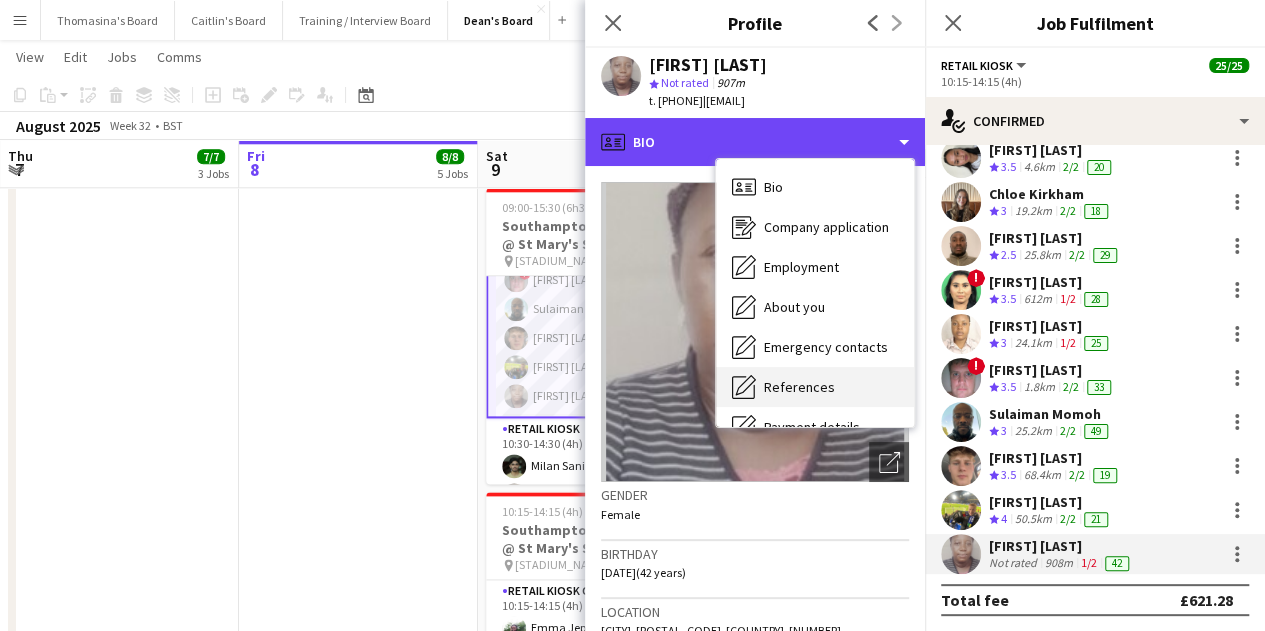 scroll, scrollTop: 268, scrollLeft: 0, axis: vertical 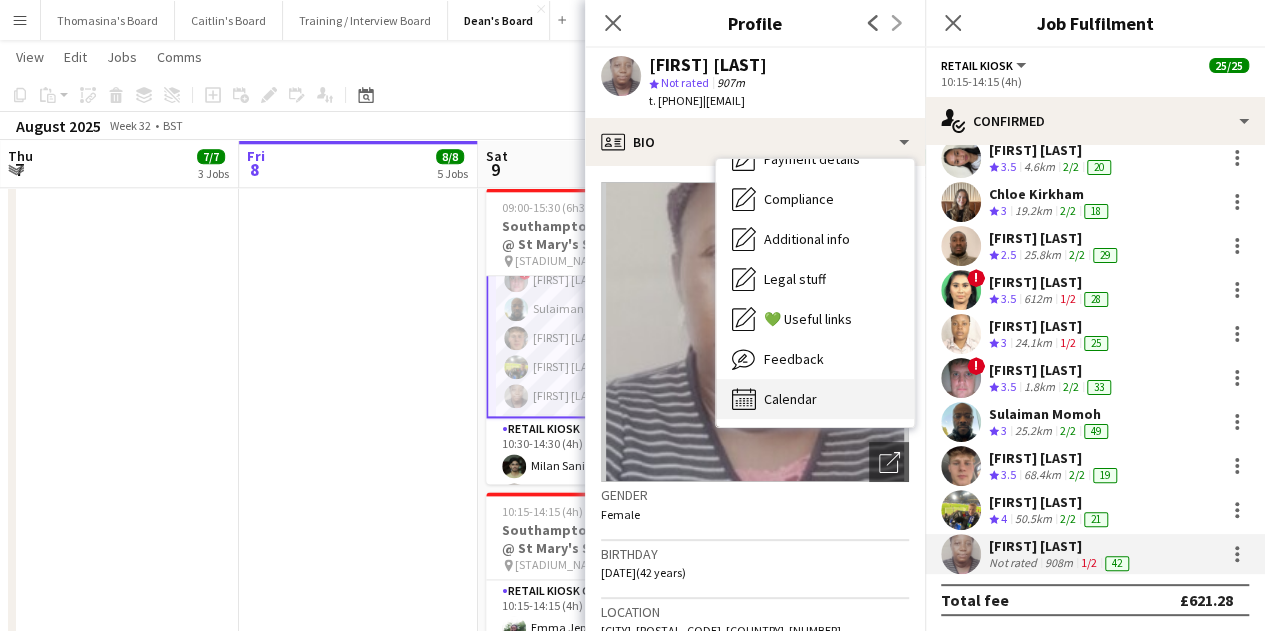 click on "Calendar" at bounding box center (790, 399) 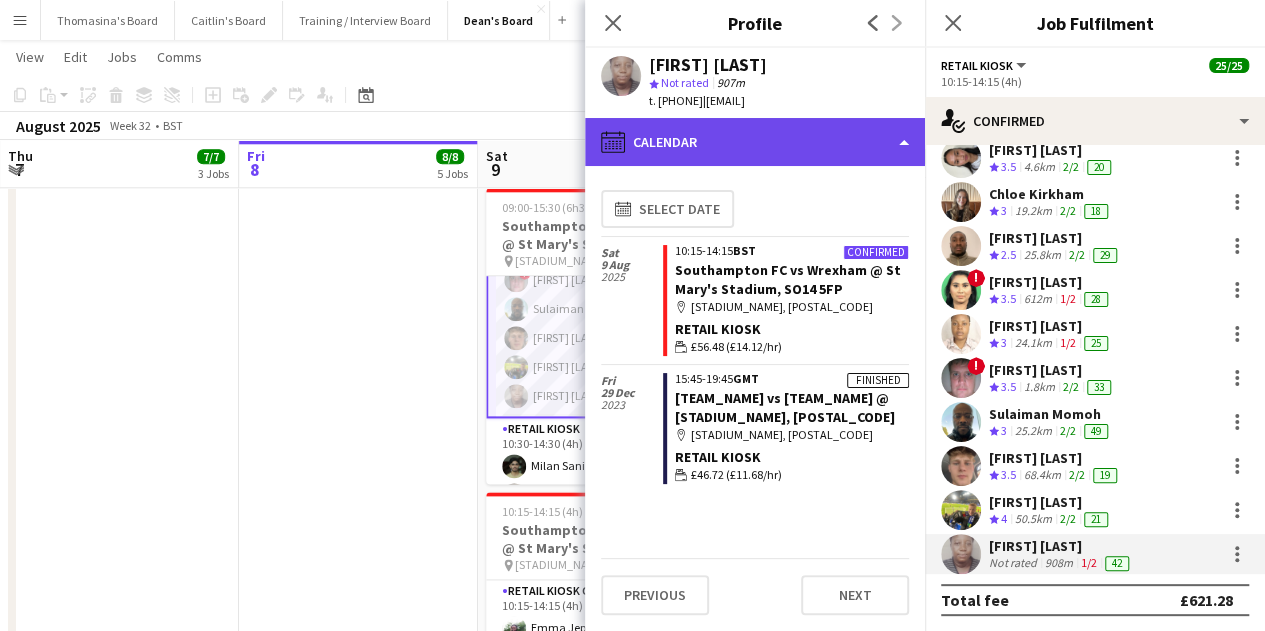 click on "calendar-full
Calendar" 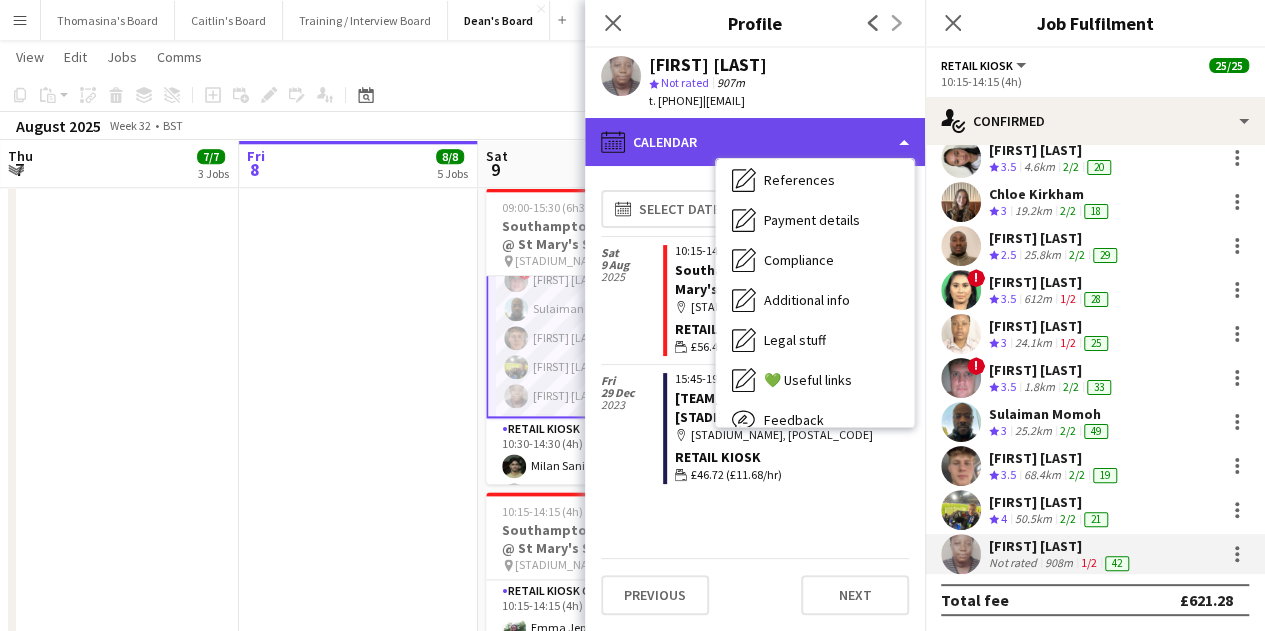 scroll, scrollTop: 208, scrollLeft: 0, axis: vertical 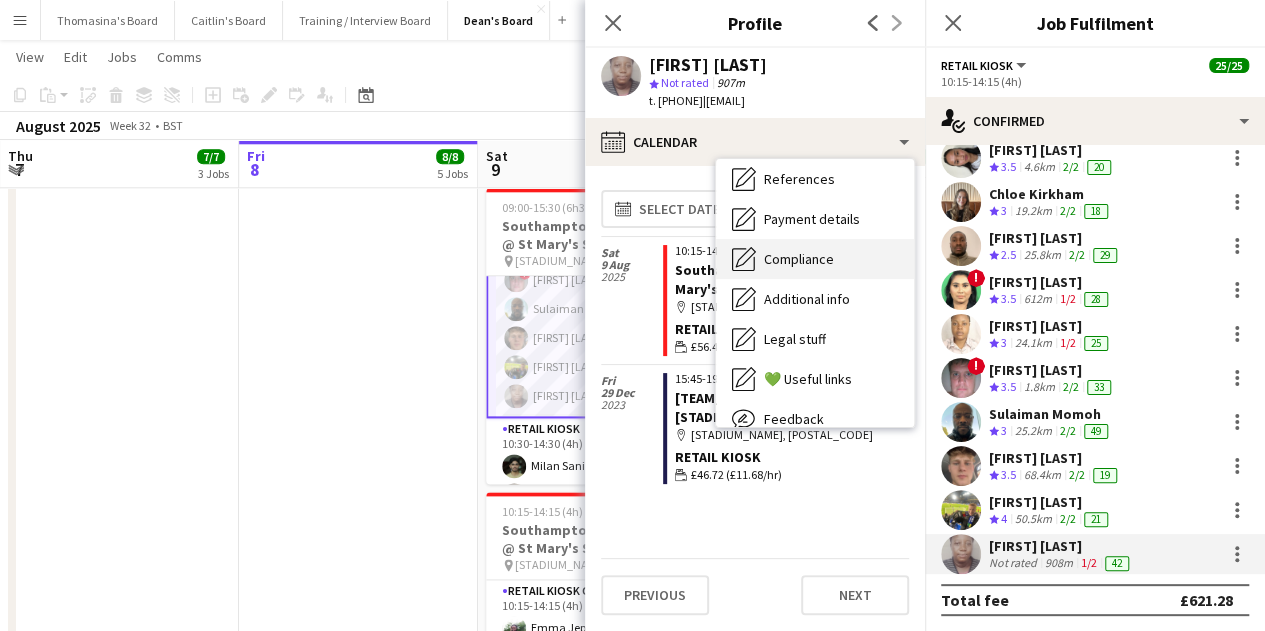 click on "Compliance" at bounding box center (799, 259) 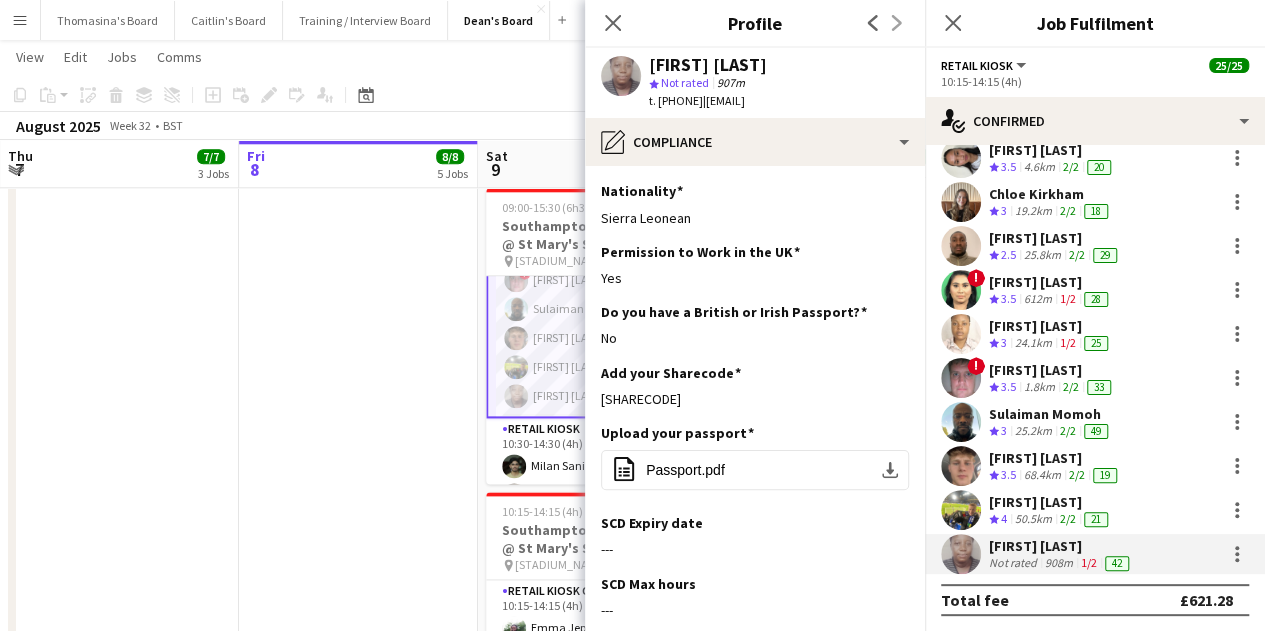 click at bounding box center (358, 578) 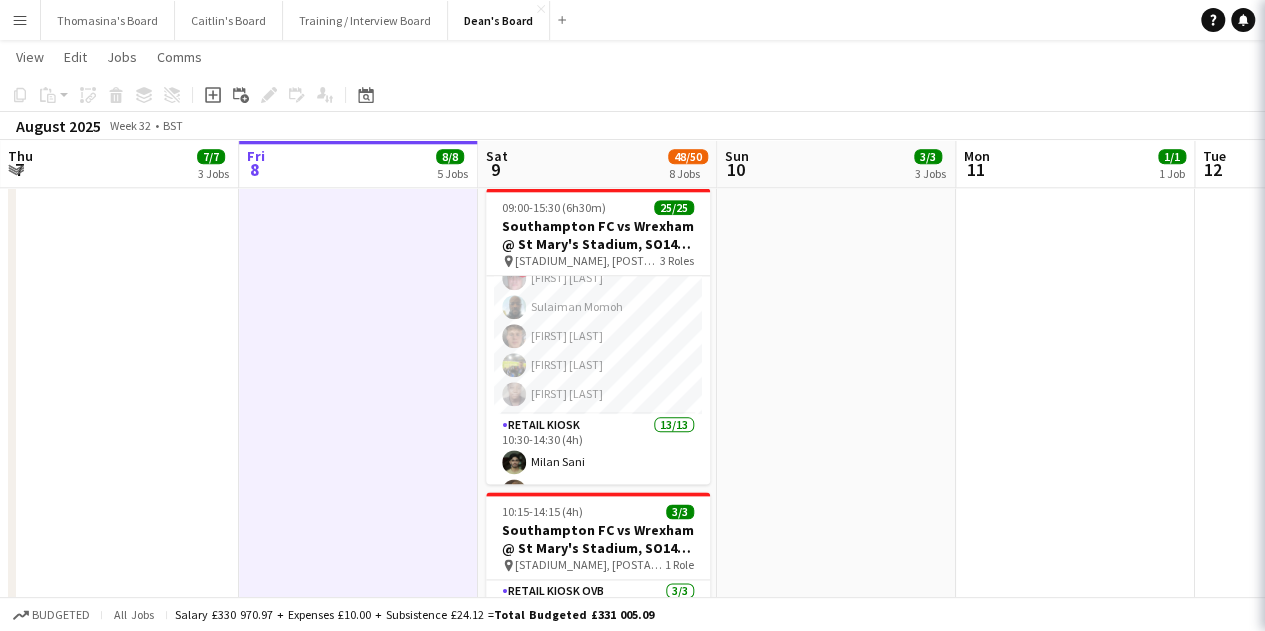 scroll, scrollTop: 286, scrollLeft: 0, axis: vertical 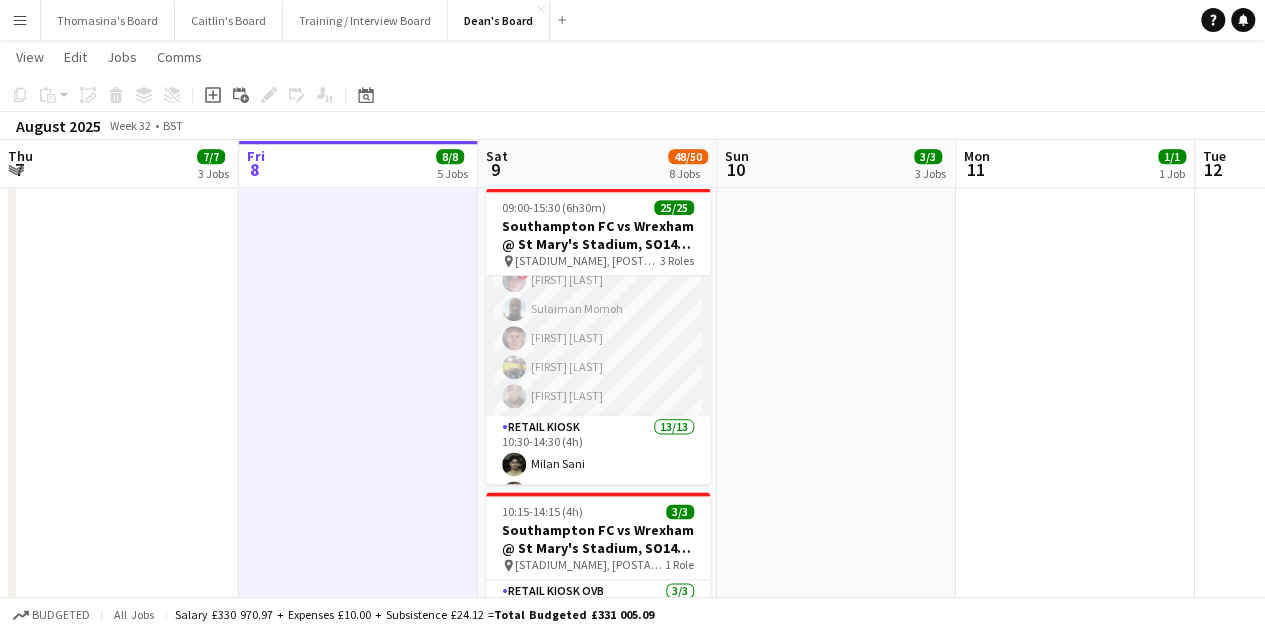 click on "Retail Kiosk    11/11   10:15-14:15 (4h)
Abiola Kamoru juleanne cinco Chloe Kirkham Promise Ugo Nwachukwu ! Shenéla Fernando Misturah AkandeJaji ! Liam Jenkins Sulaiman Momoh Hugo Carroll Harry Scott Pamela Bockarie" at bounding box center (598, 237) 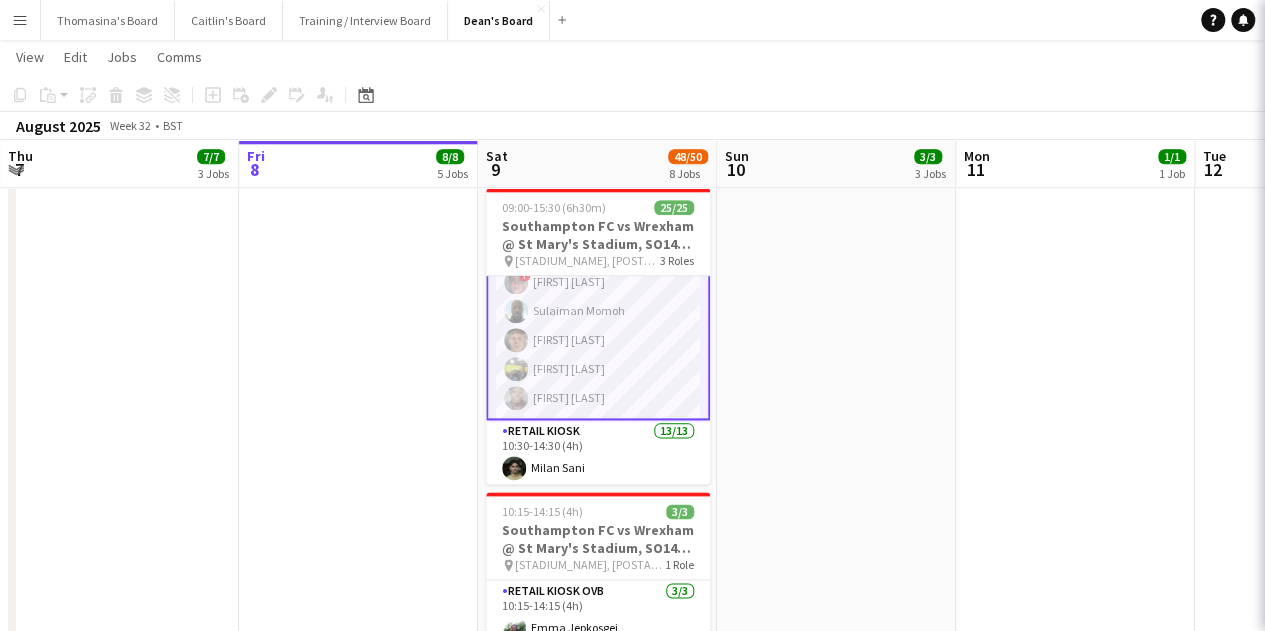 scroll, scrollTop: 288, scrollLeft: 0, axis: vertical 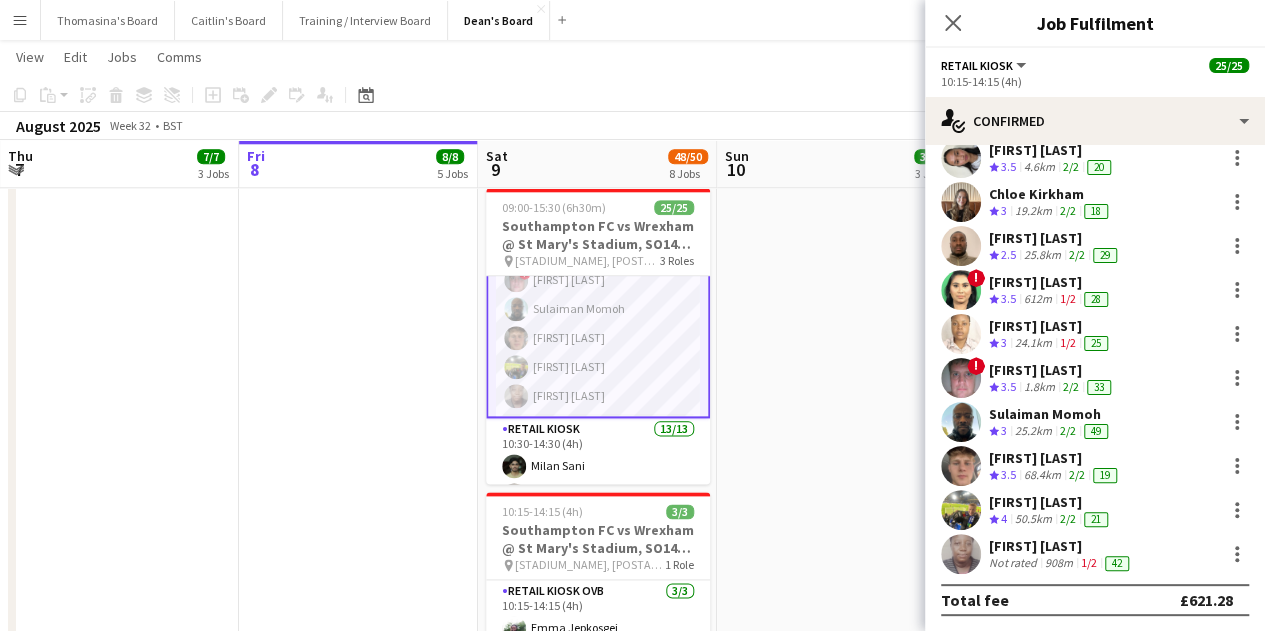 click on "Not rated" at bounding box center [1015, 563] 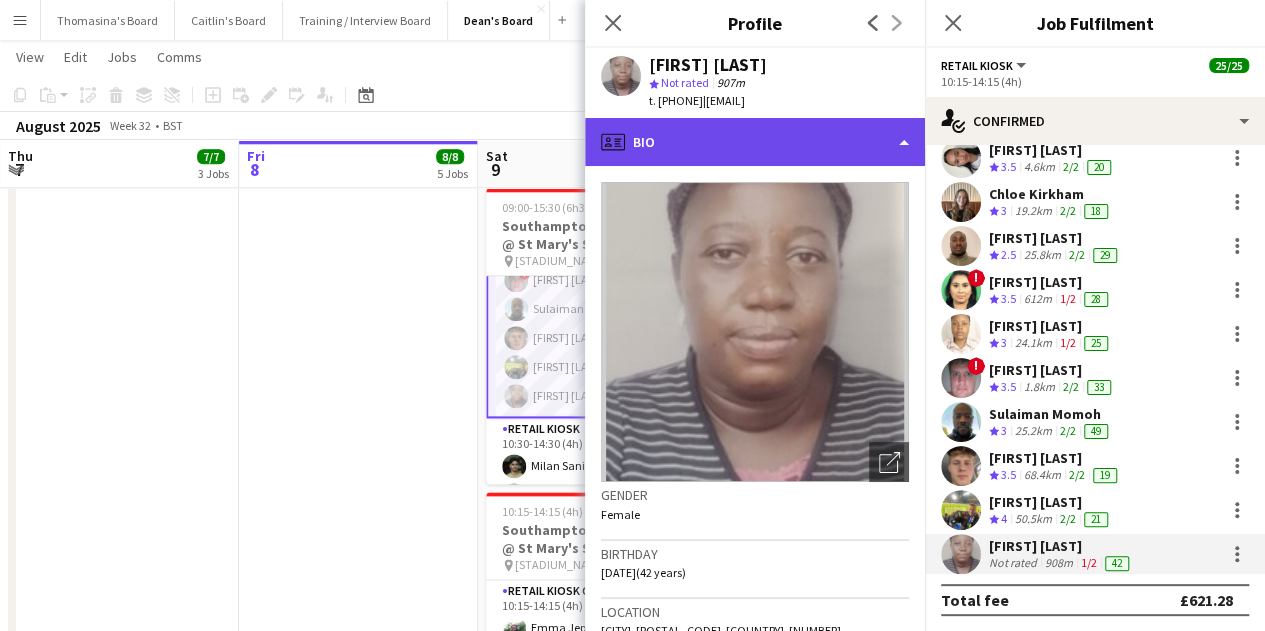 click on "profile
Bio" 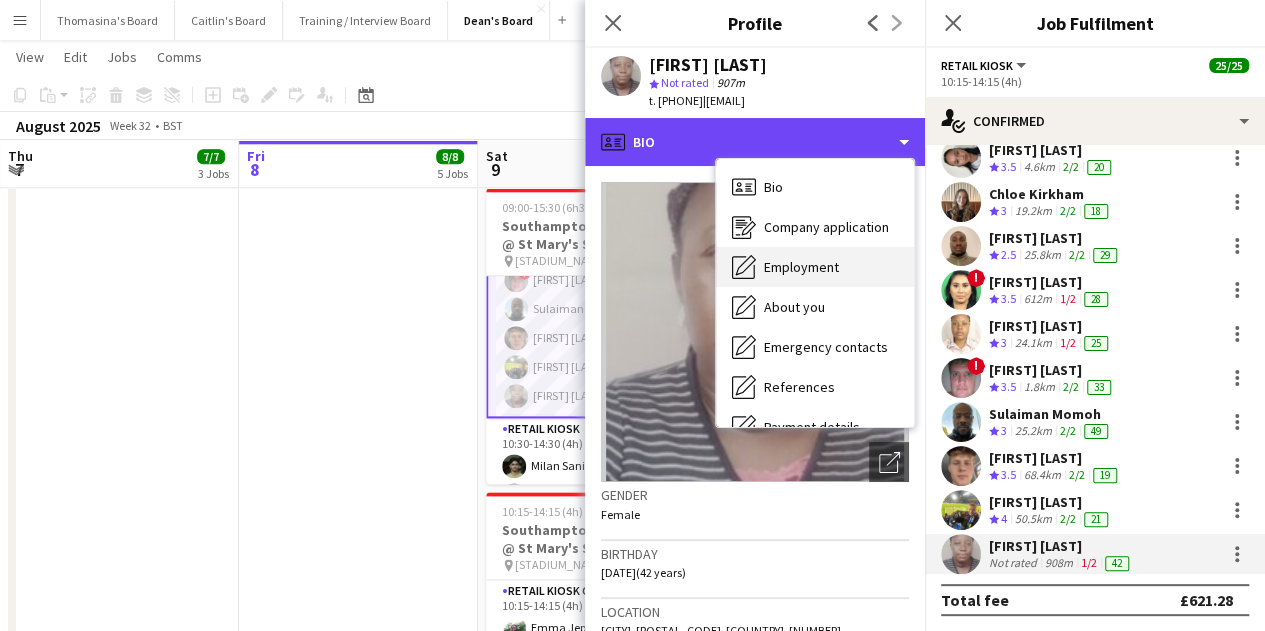 scroll, scrollTop: 268, scrollLeft: 0, axis: vertical 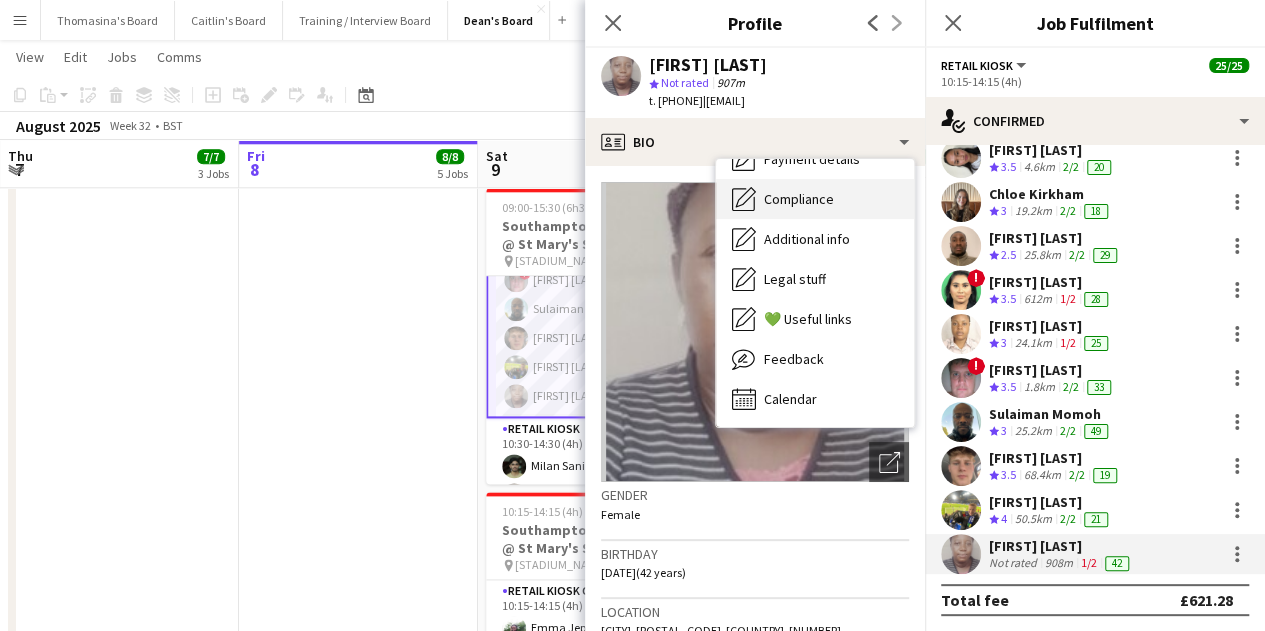 click on "Compliance" at bounding box center (799, 199) 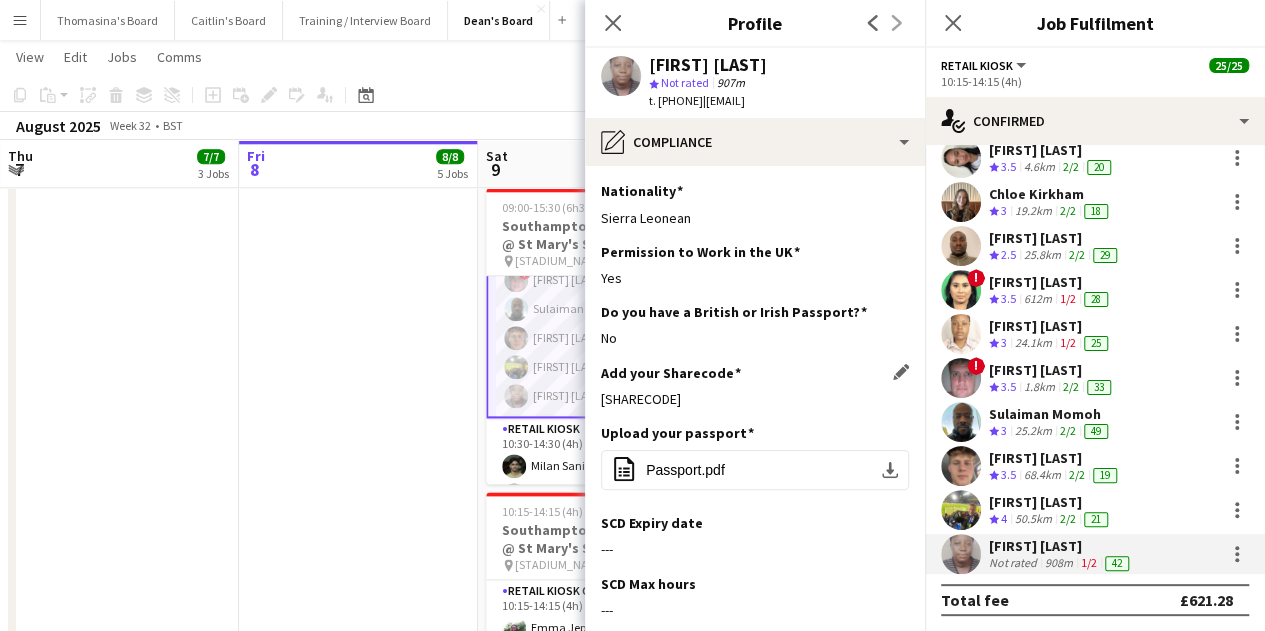 click on "WGY S6F 3YA" 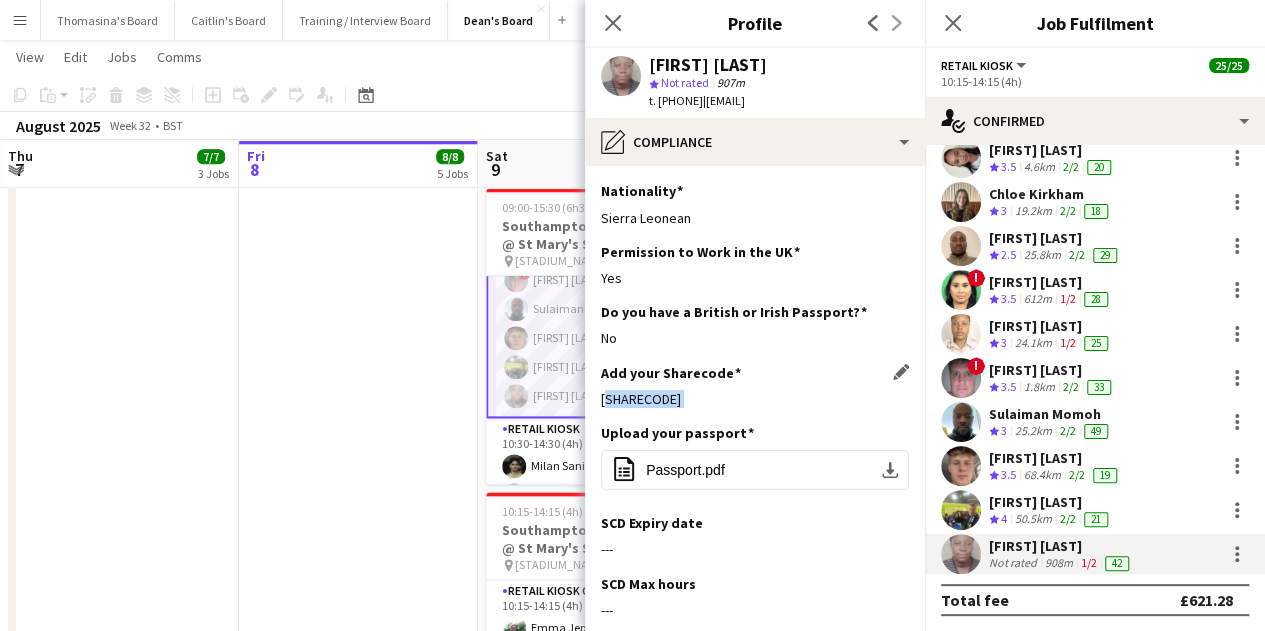 click on "WGY S6F 3YA" 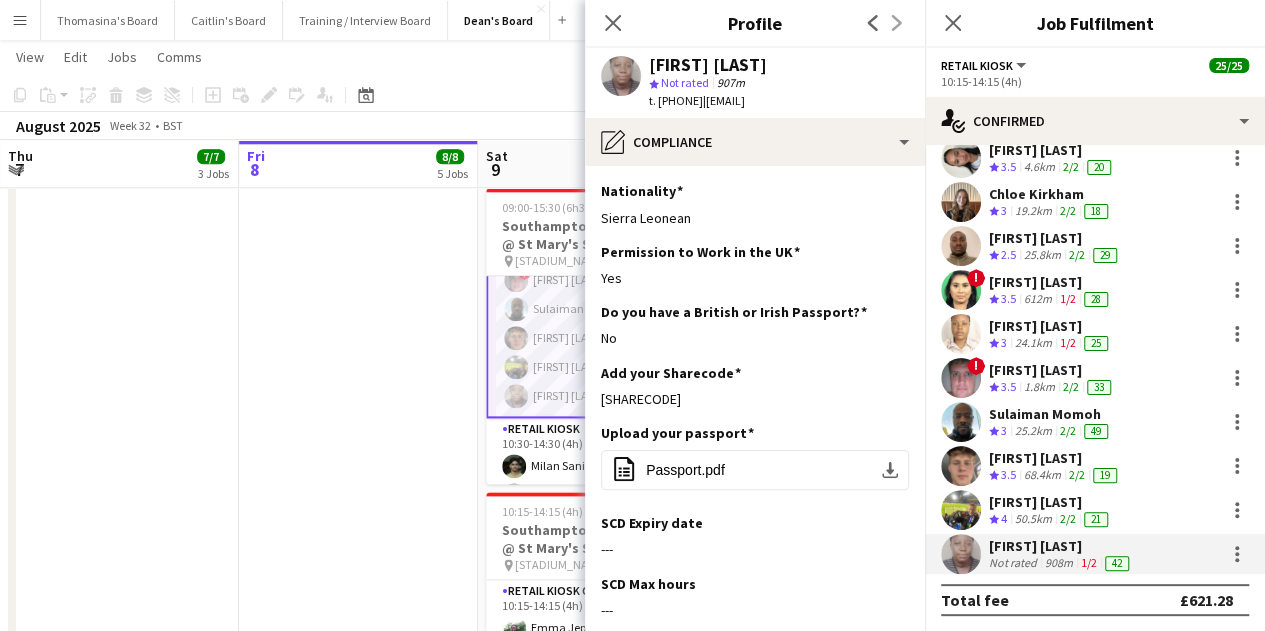 click on "Nationality
Edit this field
Sierra Leonean  Permission to Work in the UK
Edit this field
Yes  Do you have a British or Irish Passport?
Edit this field
No  Add your Sharecode
Edit this field
WGY S6F 3YA  Upload your passport
Edit this field
office-file-sheet
Passport.pdf
download-bottom
SCD Expiry date
Edit this field
---  SCD Max hours
Edit this field
---  48 hr opt-out agreement
Edit this field
---  Criminal Conviction
Edit this field
No  RTW Verified Date
Edit this field" 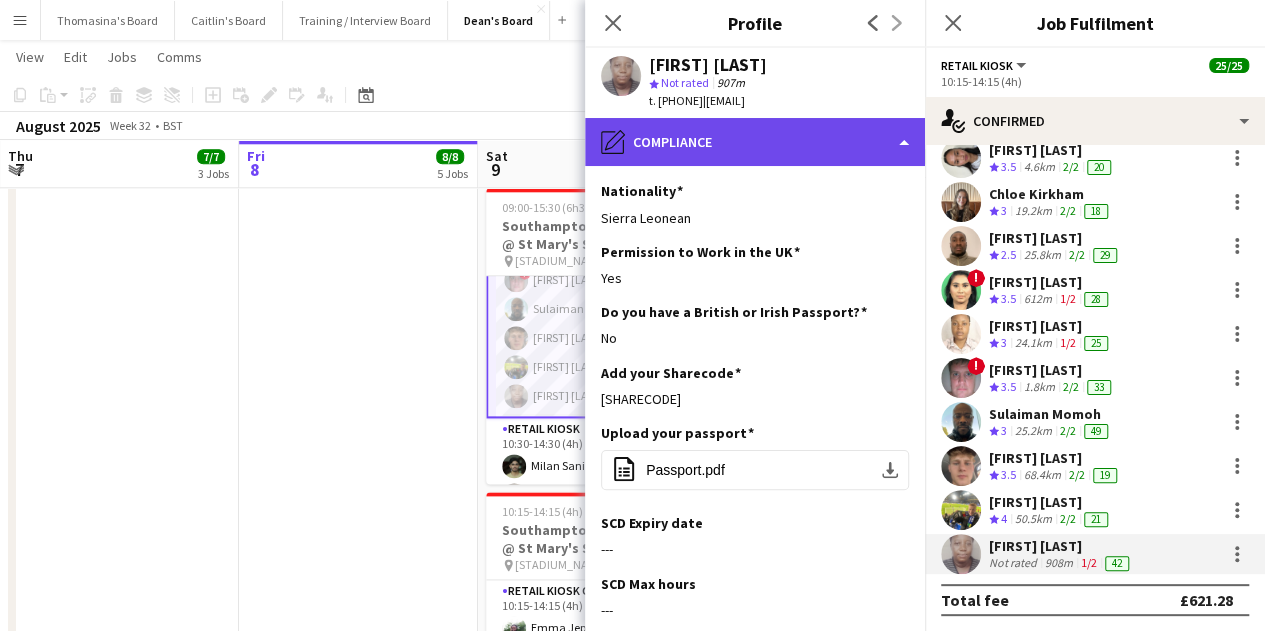 click on "pencil4
Compliance" 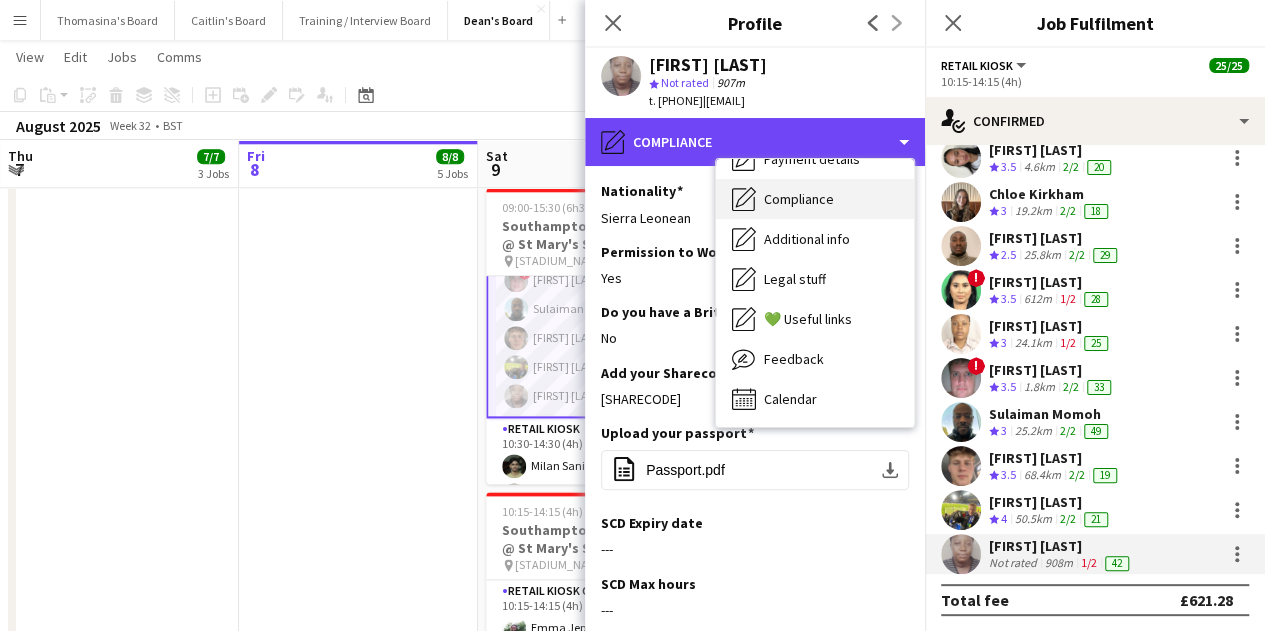 scroll, scrollTop: 0, scrollLeft: 0, axis: both 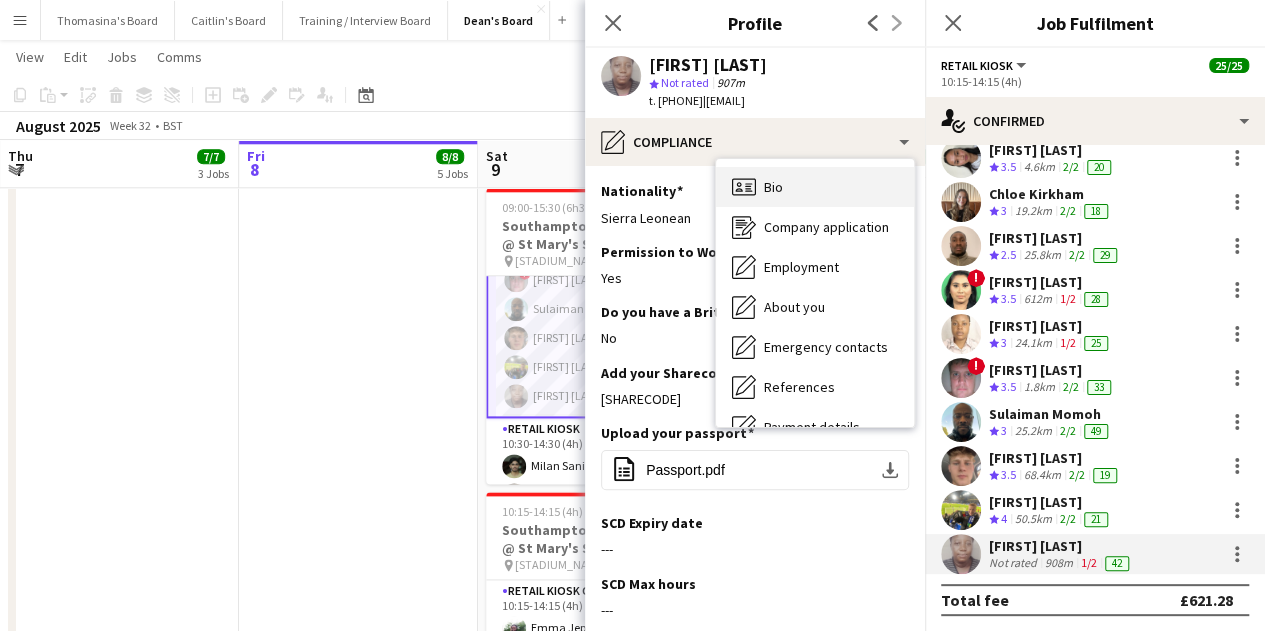 click on "Bio
Bio" at bounding box center (815, 187) 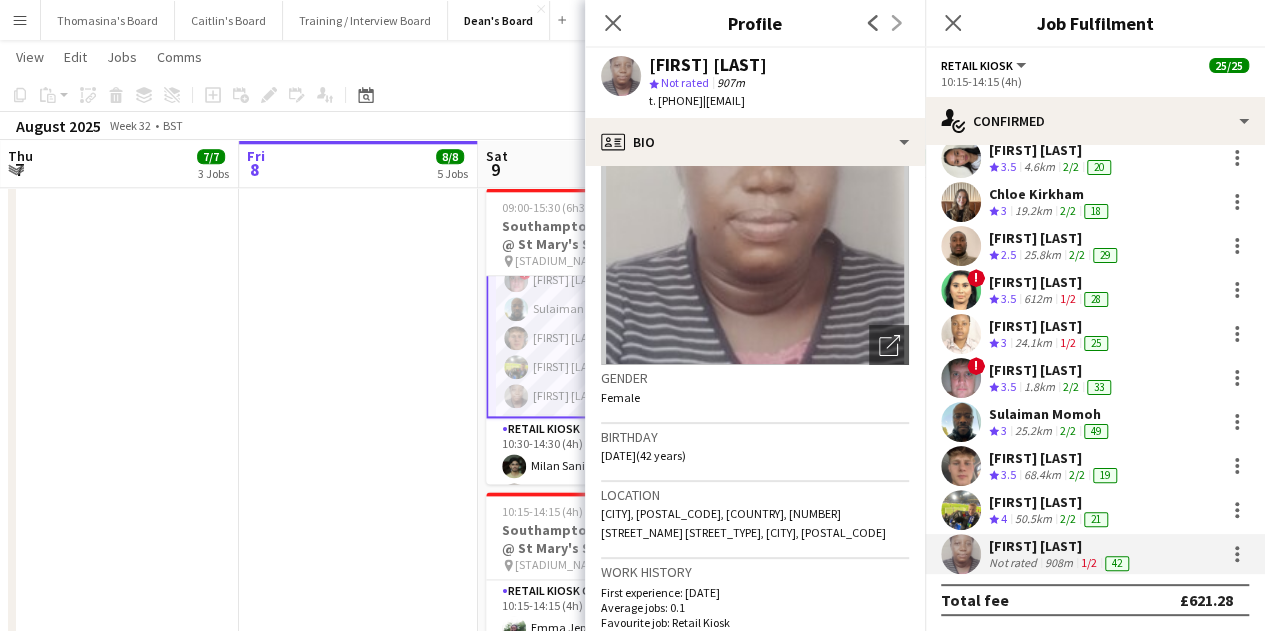 scroll, scrollTop: 119, scrollLeft: 0, axis: vertical 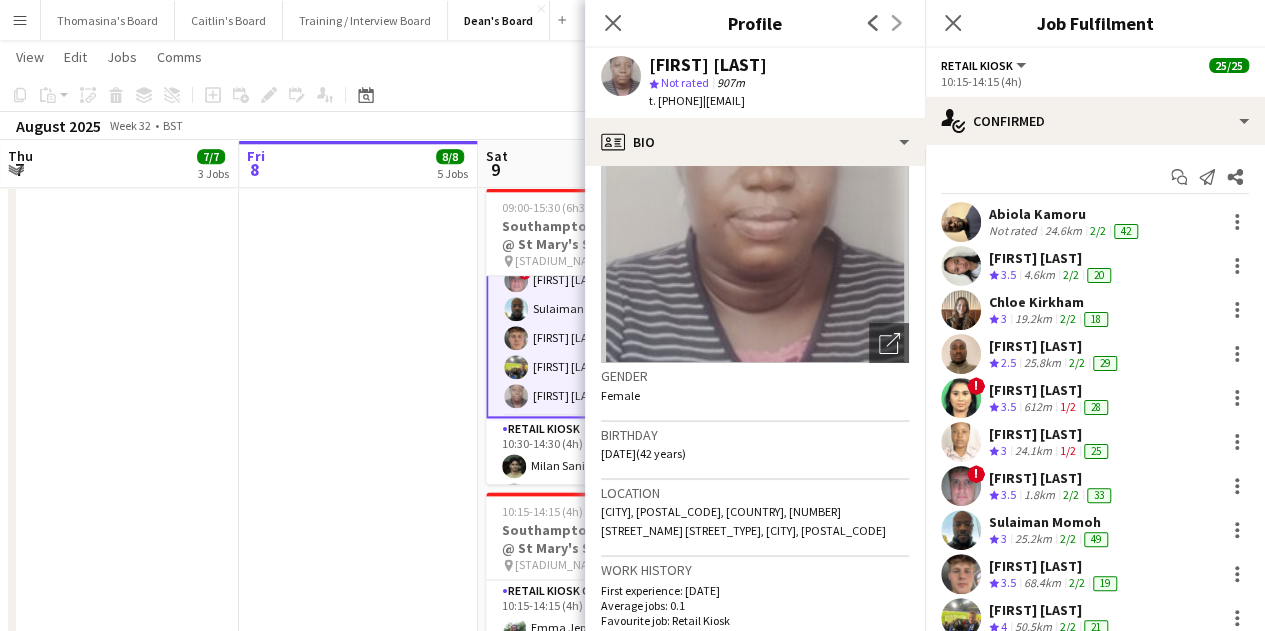 click at bounding box center (358, 578) 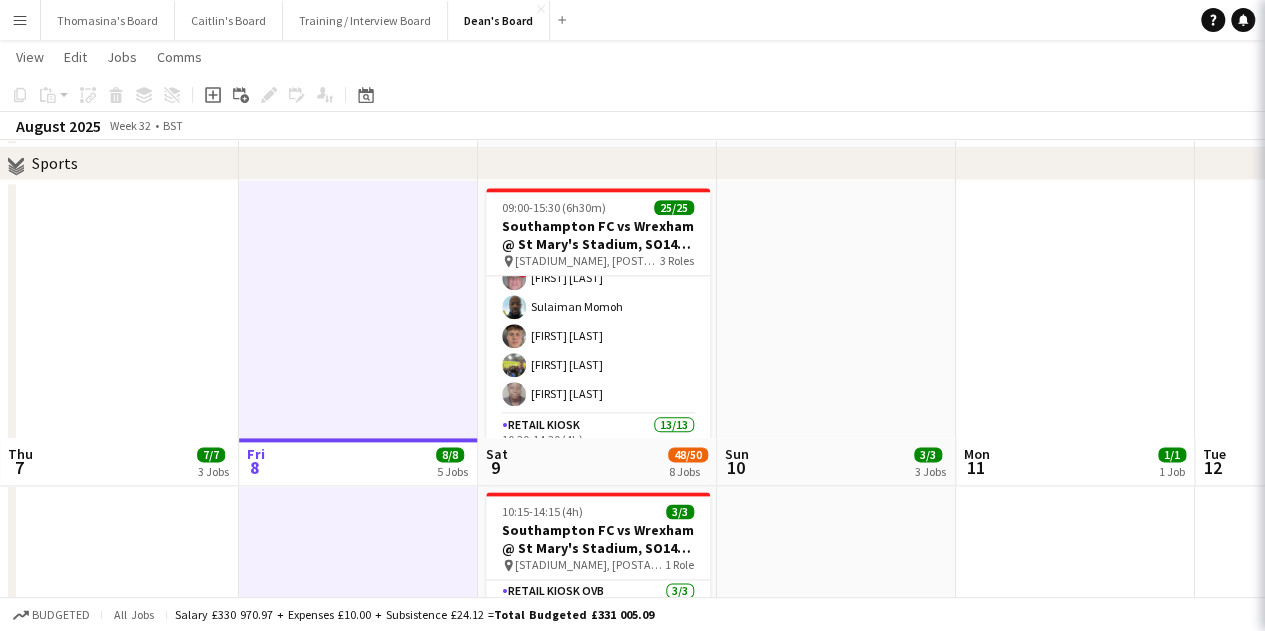 scroll, scrollTop: 1397, scrollLeft: 0, axis: vertical 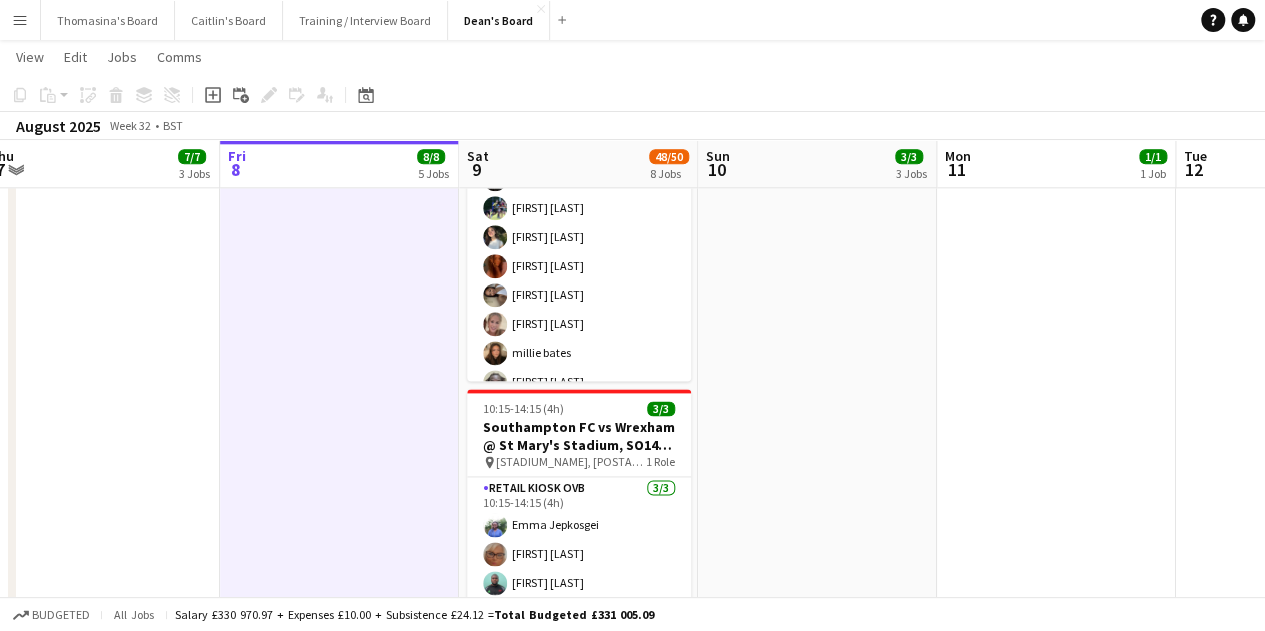 click on "Retail Kiosk    13/13   10:30-14:30 (4h)
Milan Sani Joel Easton ! Cillian Ross Iley Bailey Elina Kalendzhieva Courteney Gardner Melaia Wong Elfye Richards millie bates Abdul Quainoo Emily Bonser Omar Quainoo Kyle Jordon" at bounding box center [579, 281] 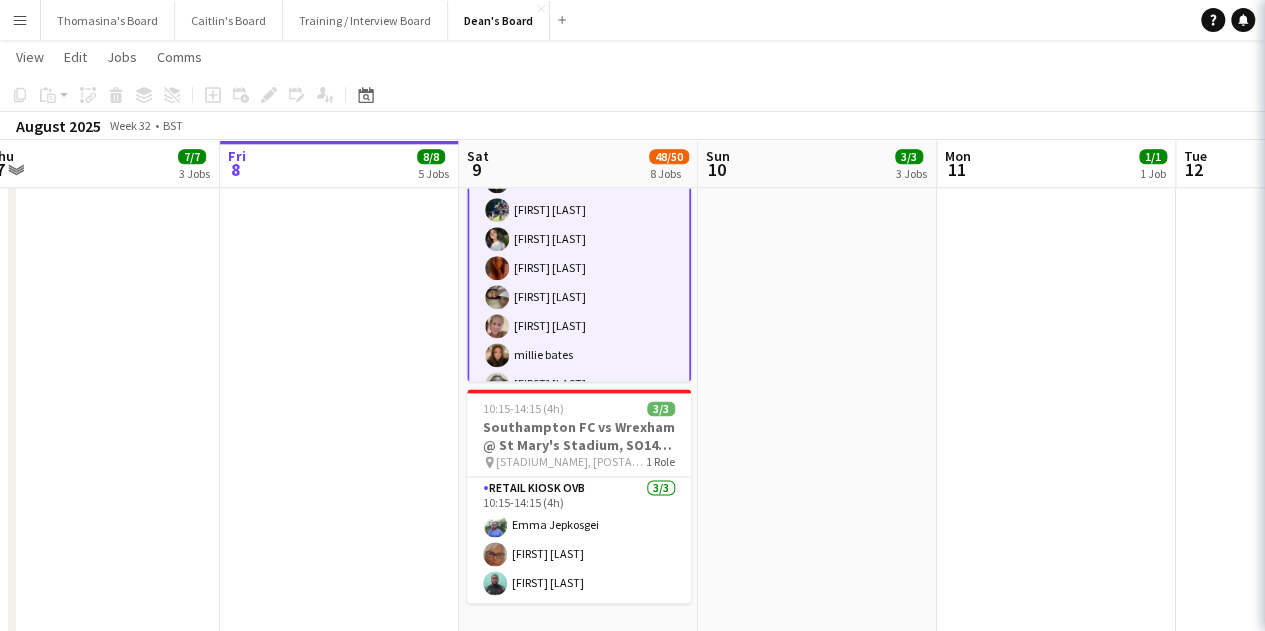 scroll, scrollTop: 528, scrollLeft: 0, axis: vertical 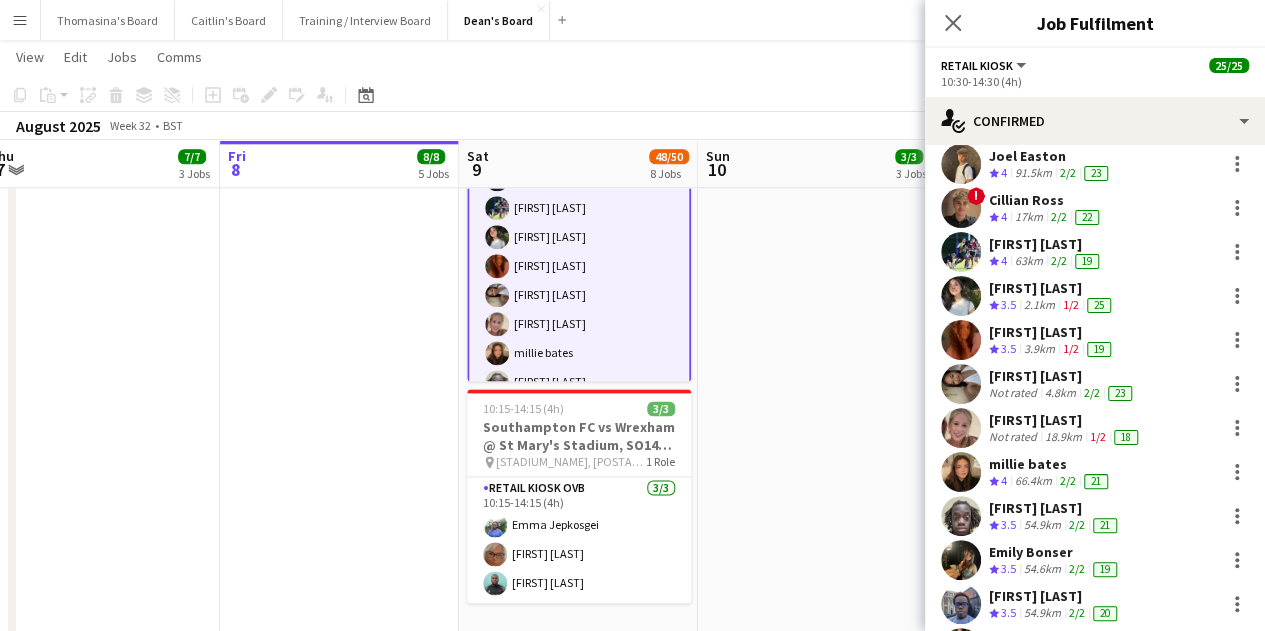 click on "[FIRST] [LAST]" at bounding box center [1062, 376] 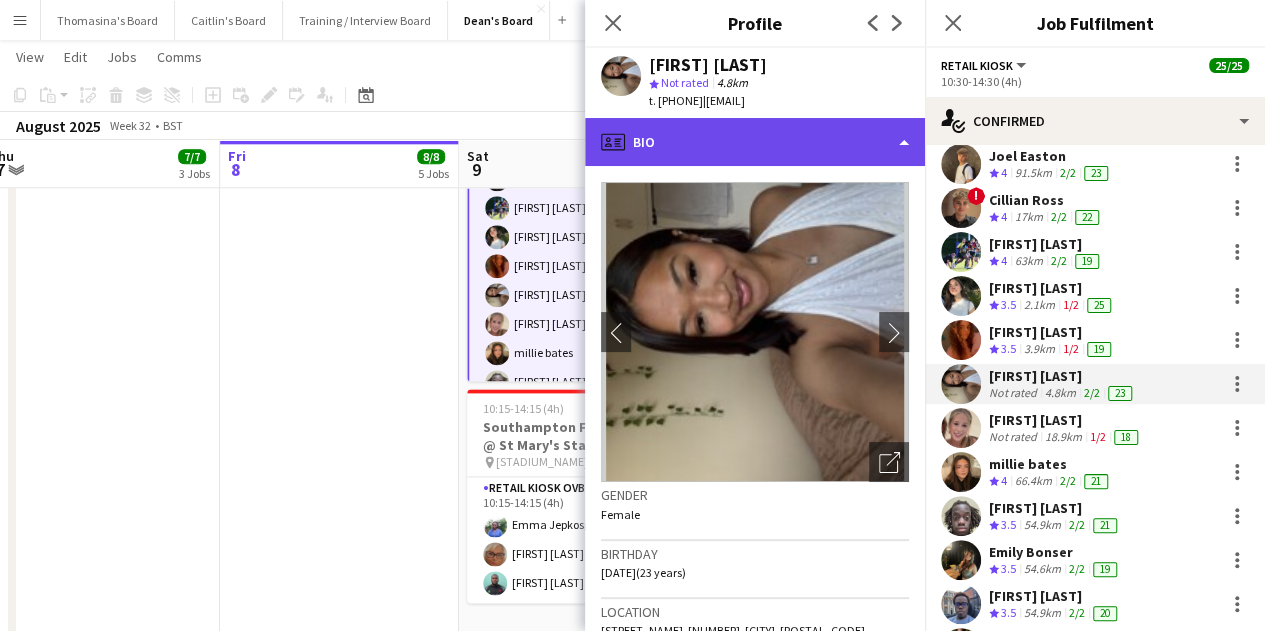 click on "profile
Bio" 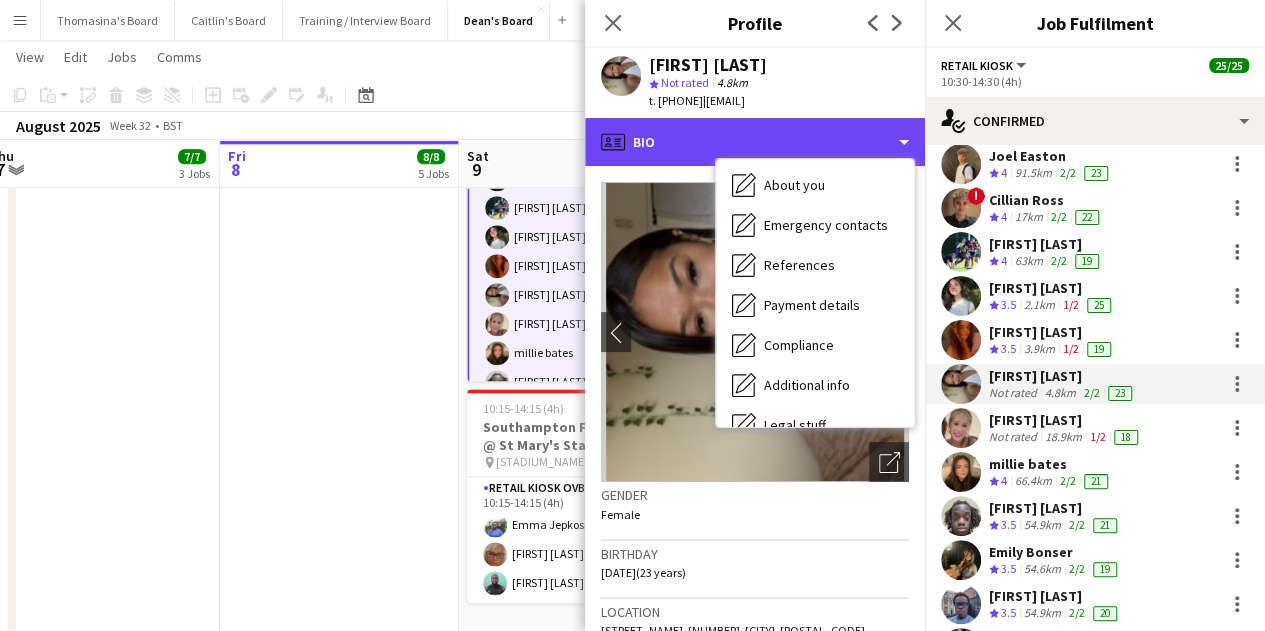 scroll, scrollTop: 166, scrollLeft: 0, axis: vertical 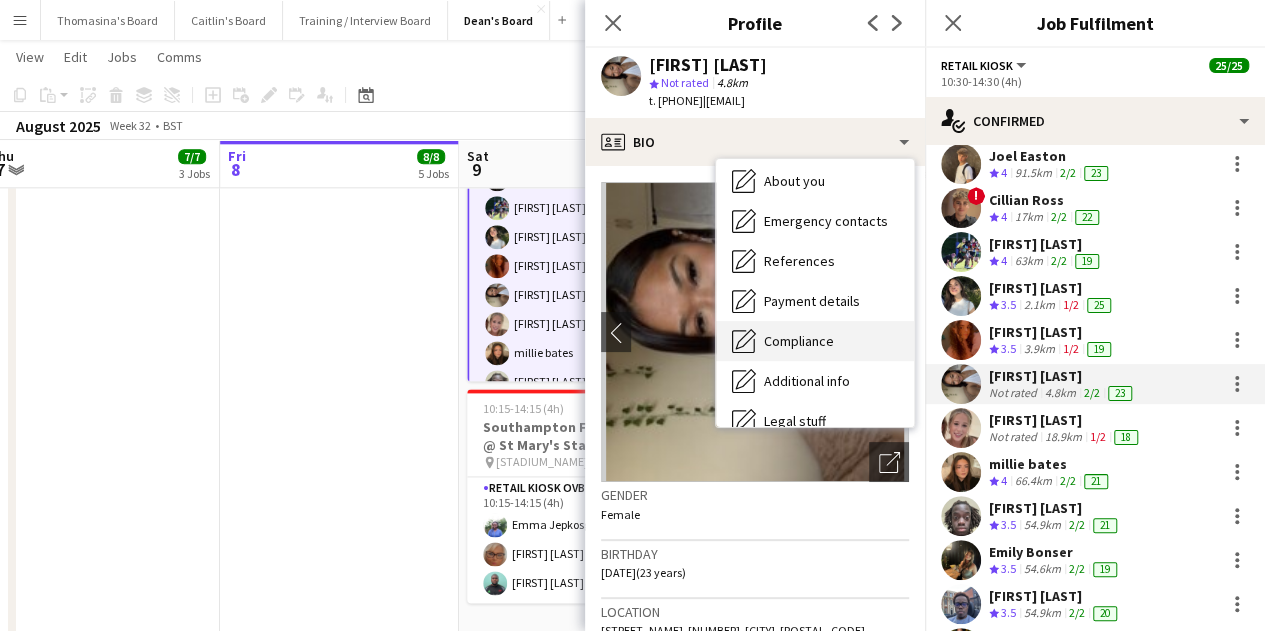 click on "Compliance
Compliance" at bounding box center (815, 341) 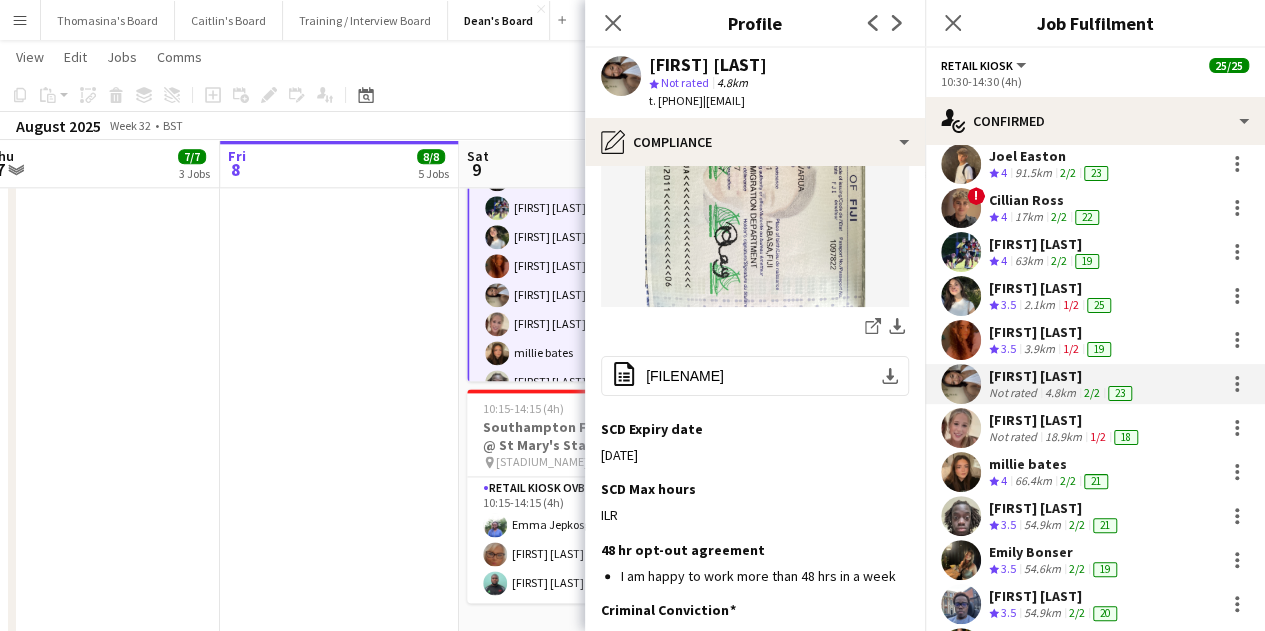 scroll, scrollTop: 437, scrollLeft: 0, axis: vertical 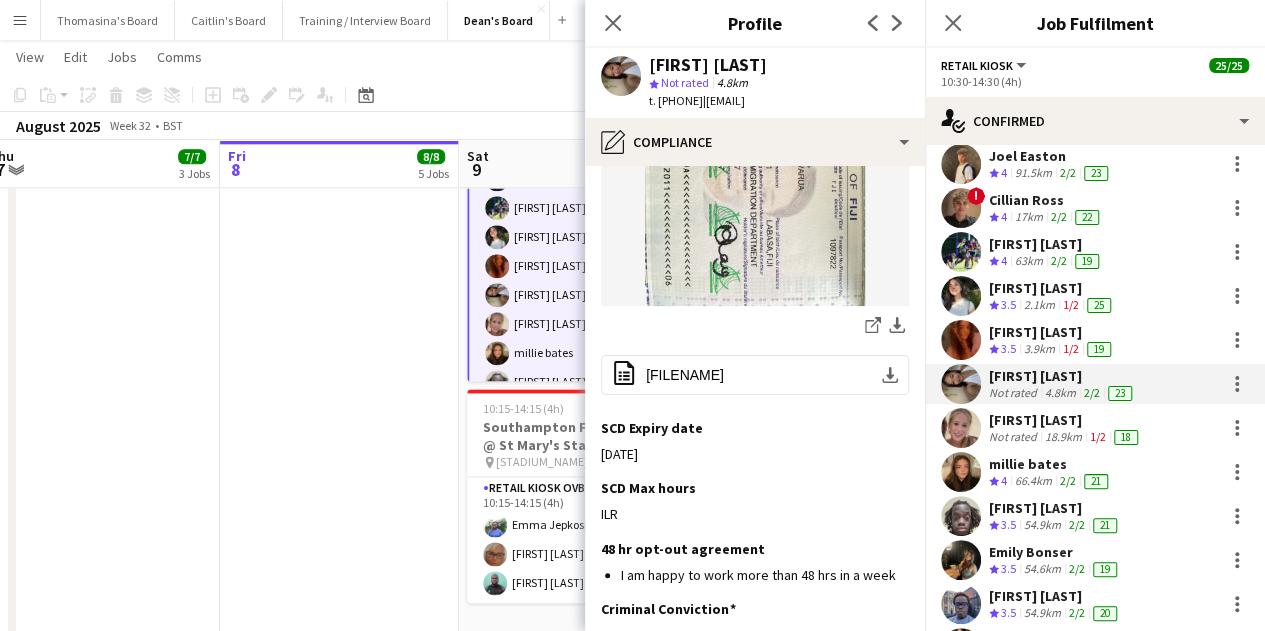 click on "[FIRST] [LAST]" at bounding box center [1065, 420] 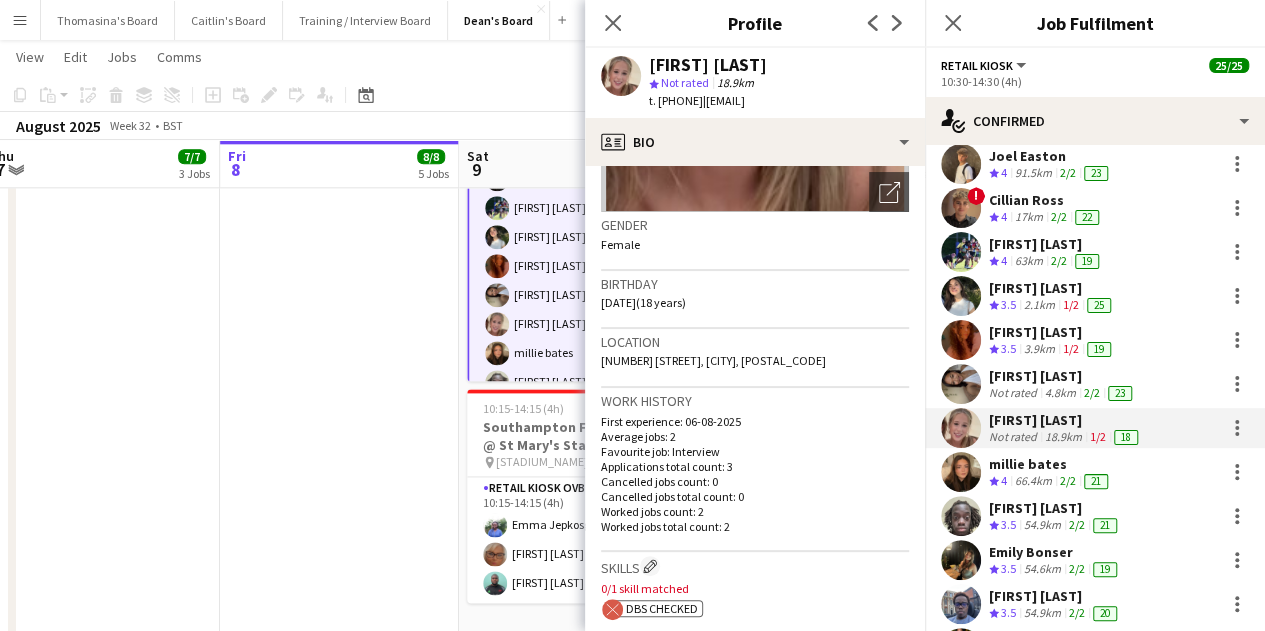 scroll, scrollTop: 288, scrollLeft: 0, axis: vertical 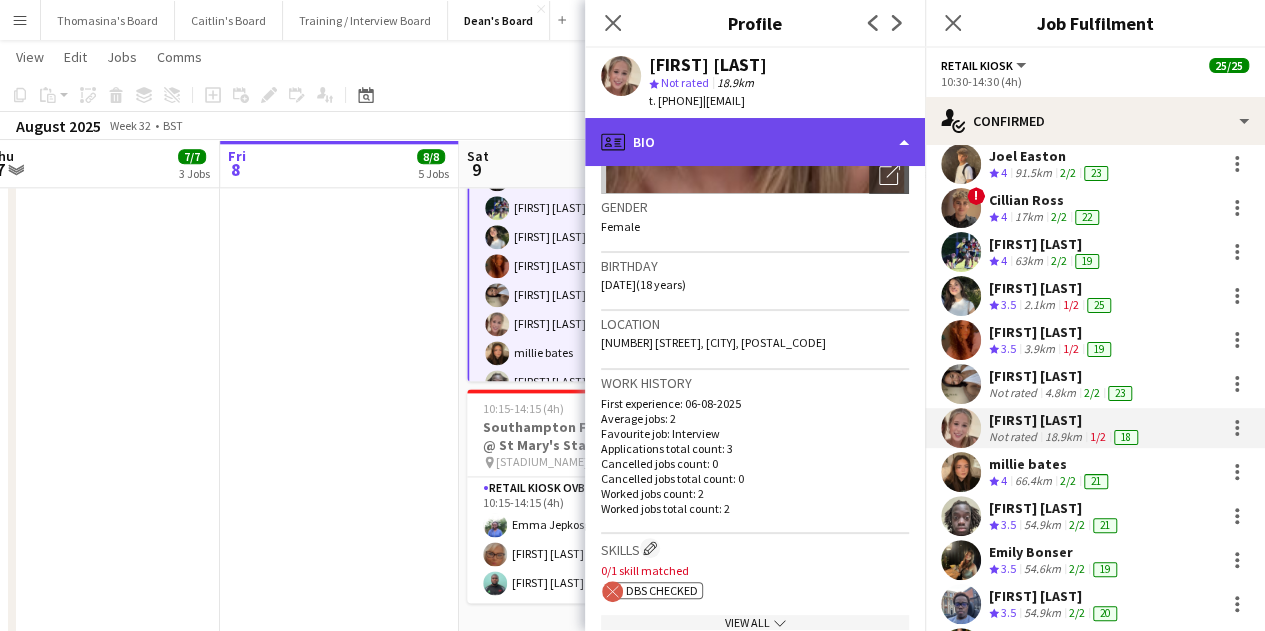click on "profile
Bio" 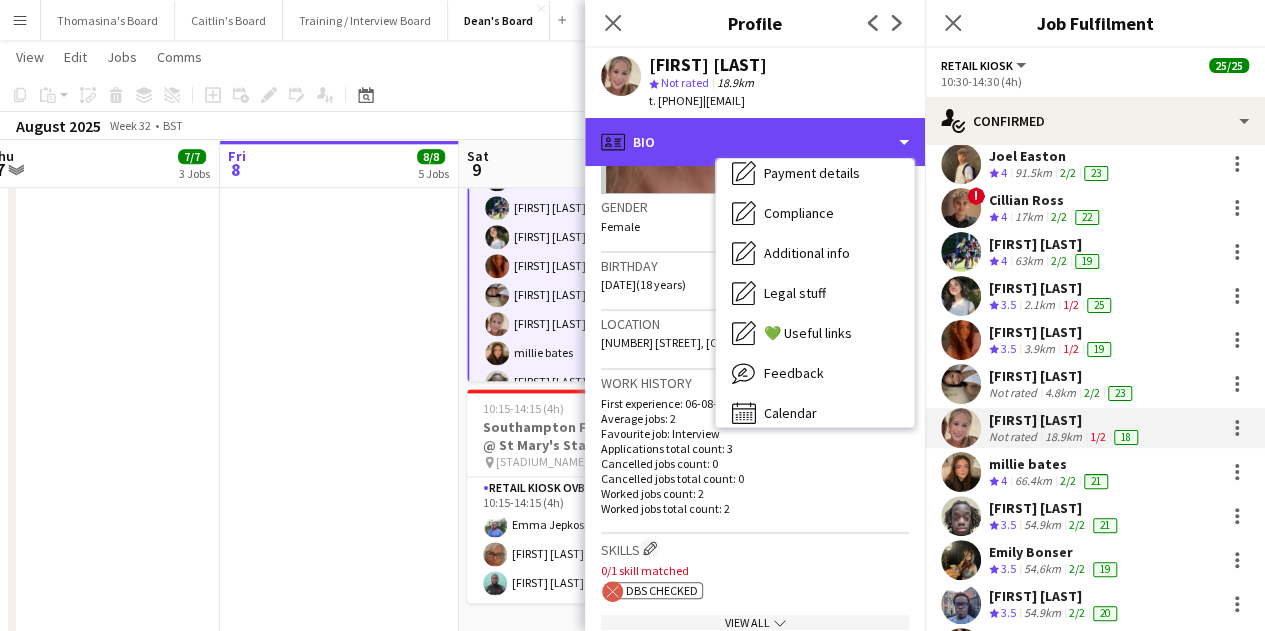 scroll, scrollTop: 308, scrollLeft: 0, axis: vertical 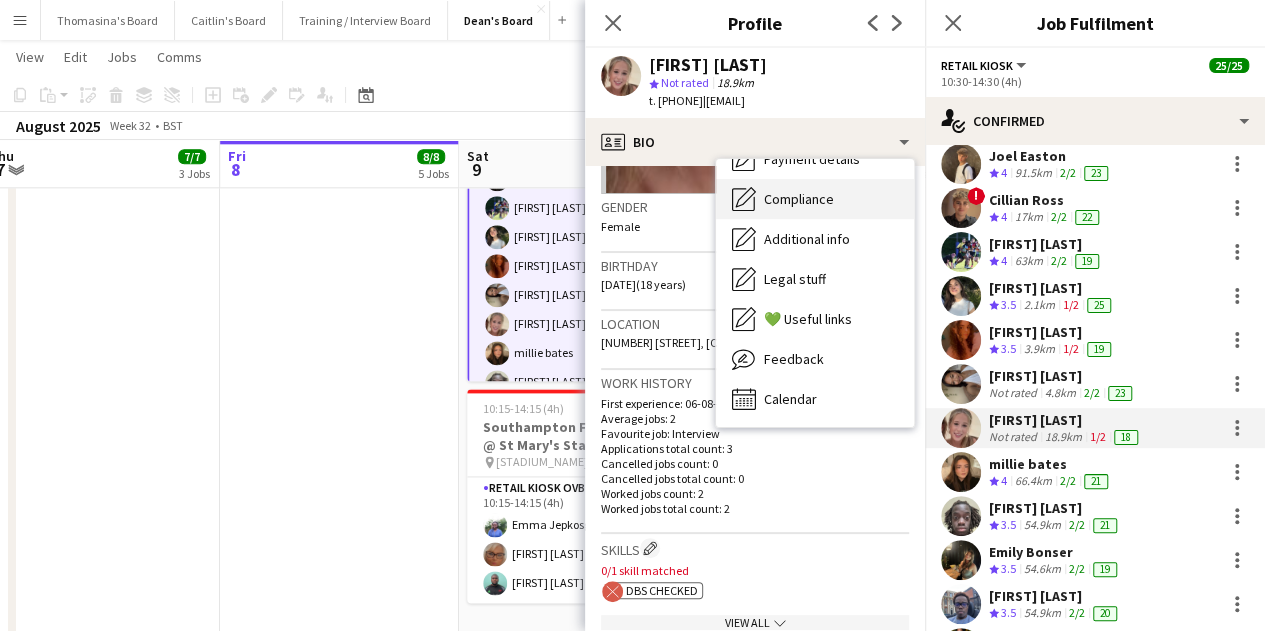 click on "Compliance
Compliance" at bounding box center [815, 199] 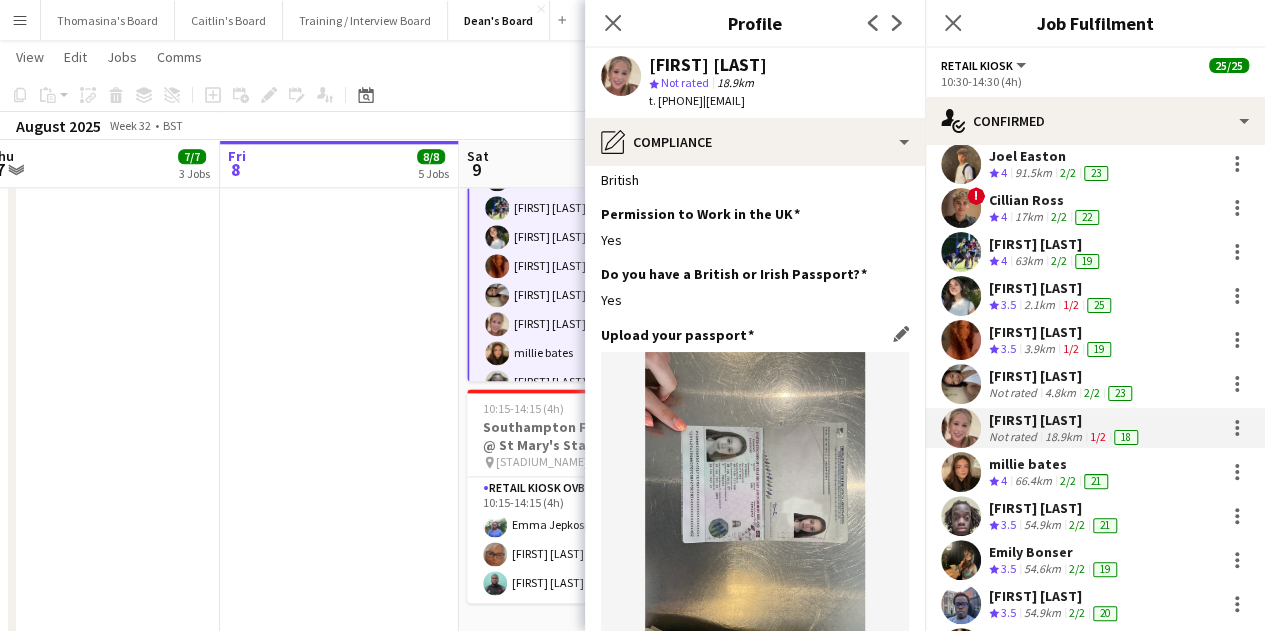 scroll, scrollTop: 34, scrollLeft: 0, axis: vertical 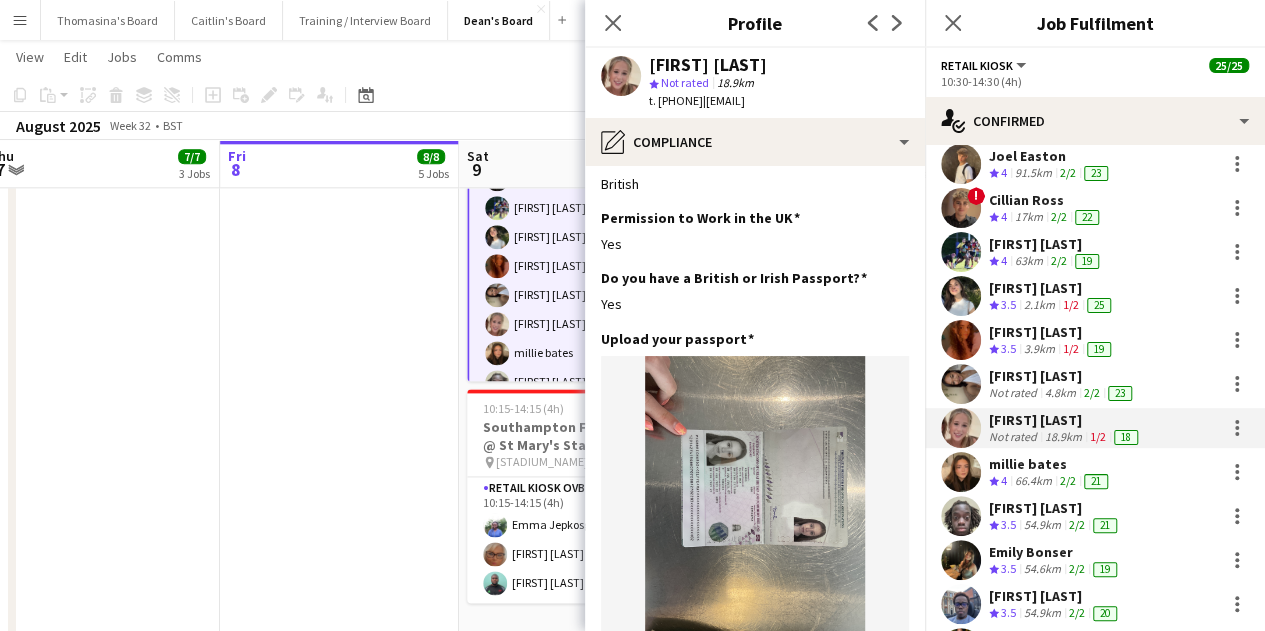 click on "2.1km" at bounding box center [1039, 305] 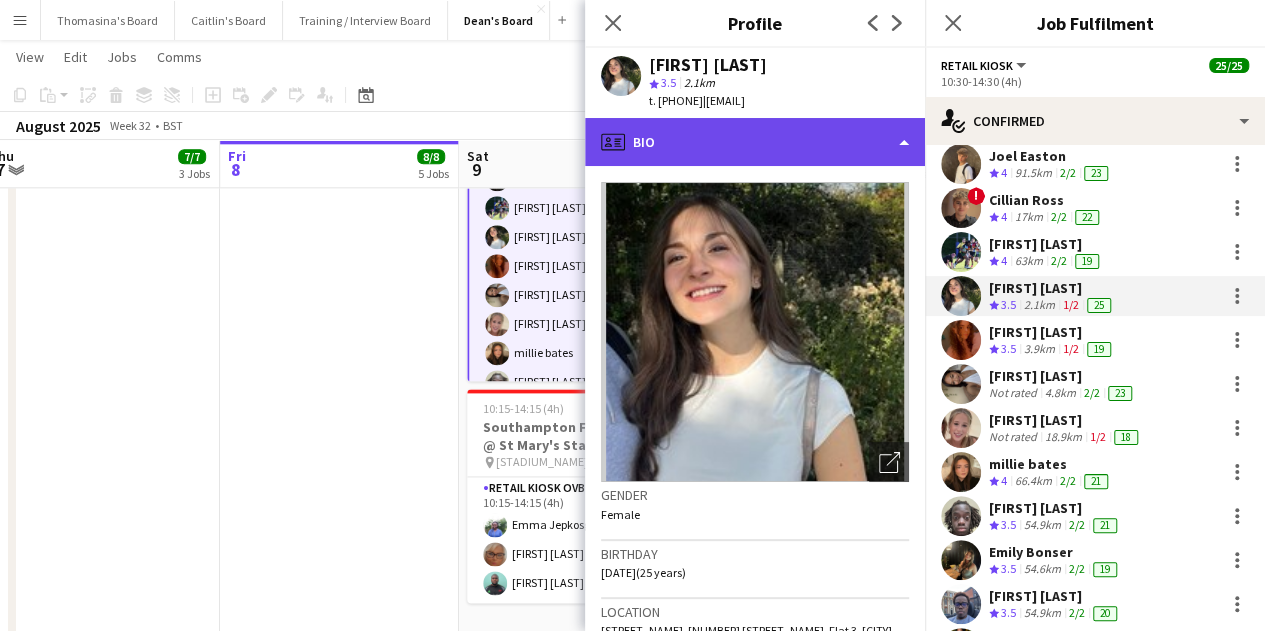 click on "profile
Bio" 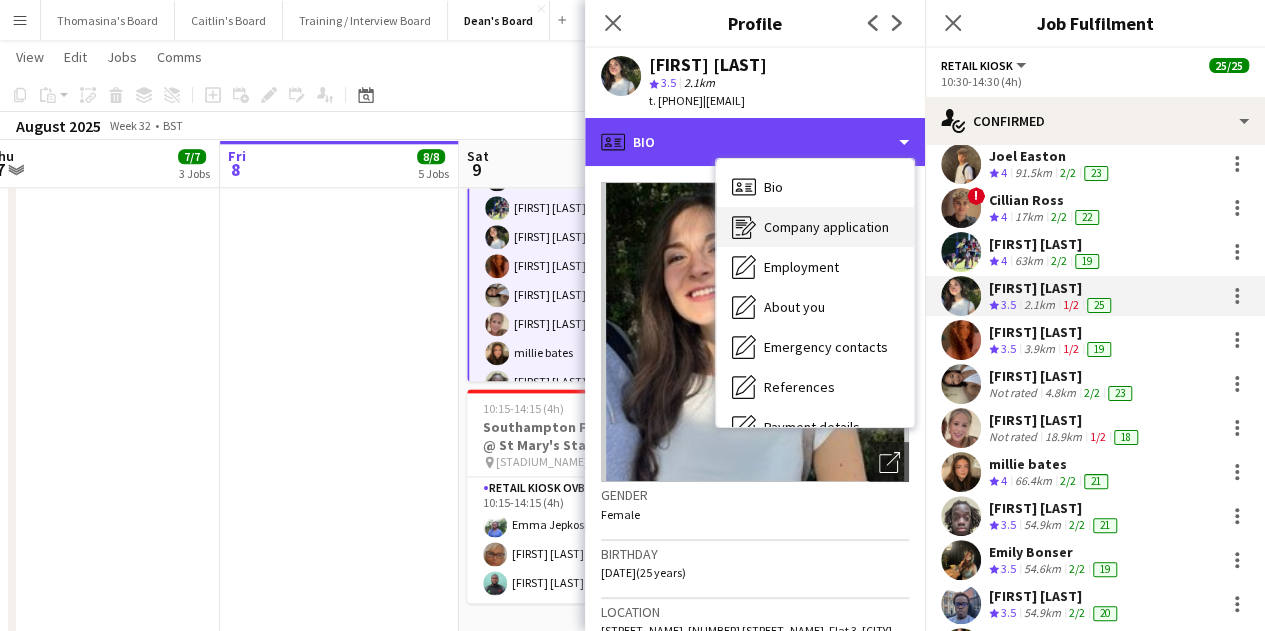 scroll, scrollTop: 268, scrollLeft: 0, axis: vertical 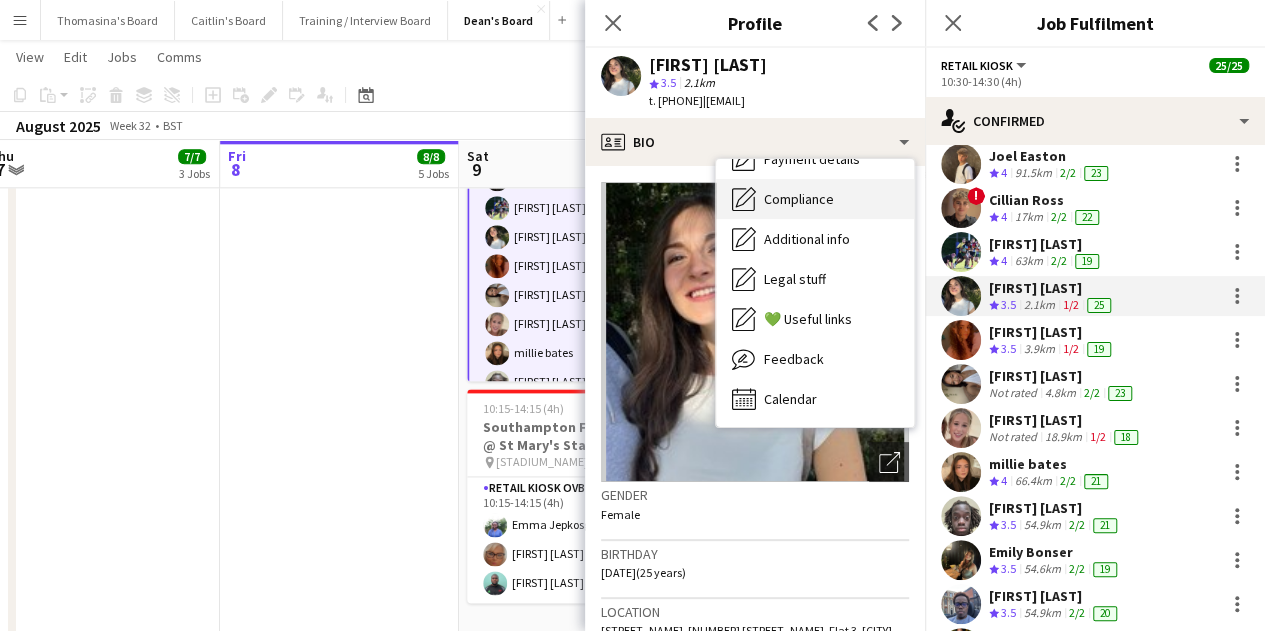 click on "Compliance
Compliance" at bounding box center [815, 199] 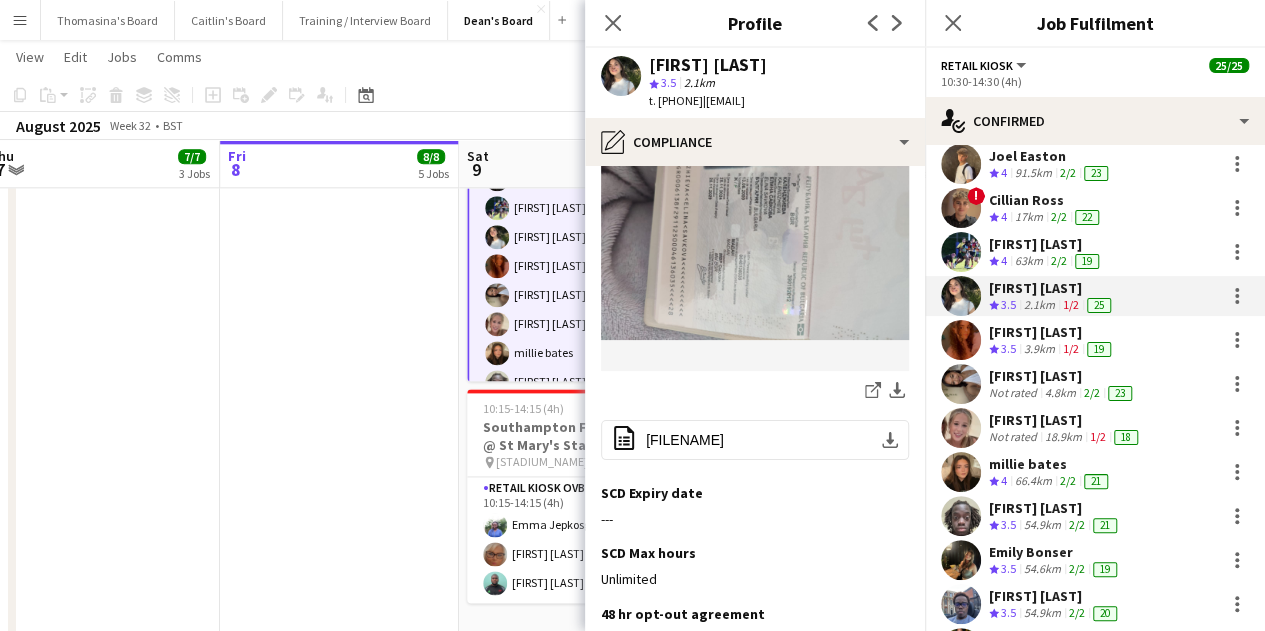 scroll, scrollTop: 400, scrollLeft: 0, axis: vertical 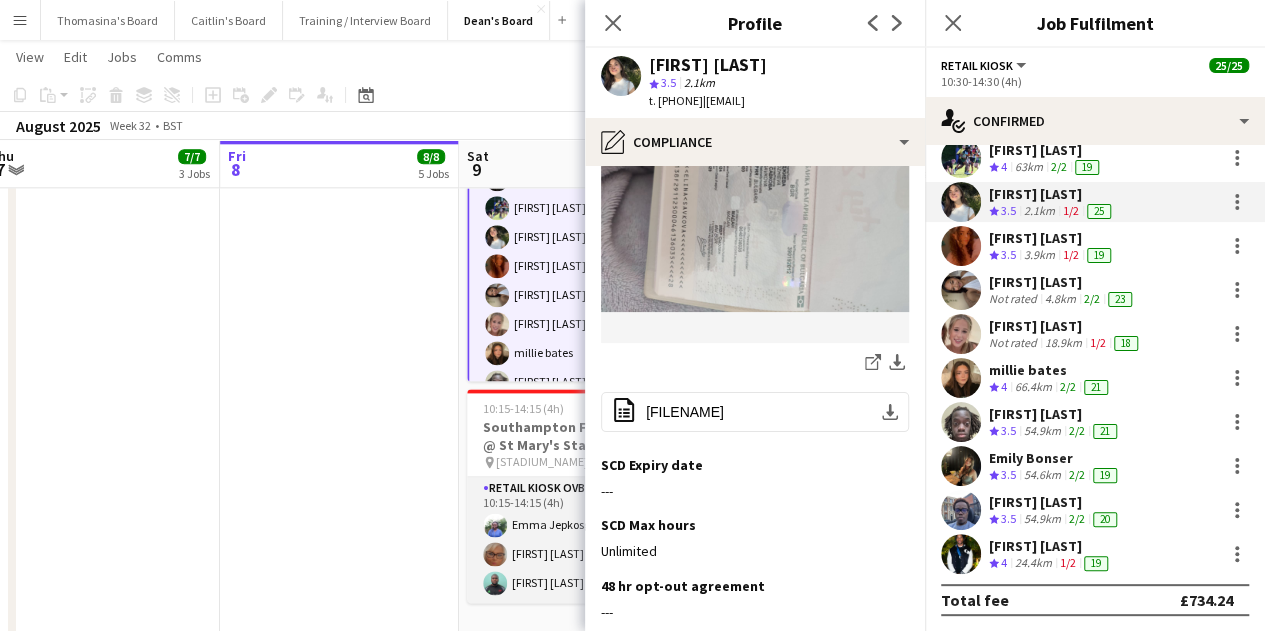 click on "Retail Kiosk OVB   3/3   10:15-14:15 (4h)
Emma Jepkosgei Cassandra Mullen Yussuf Raheem" at bounding box center [579, 540] 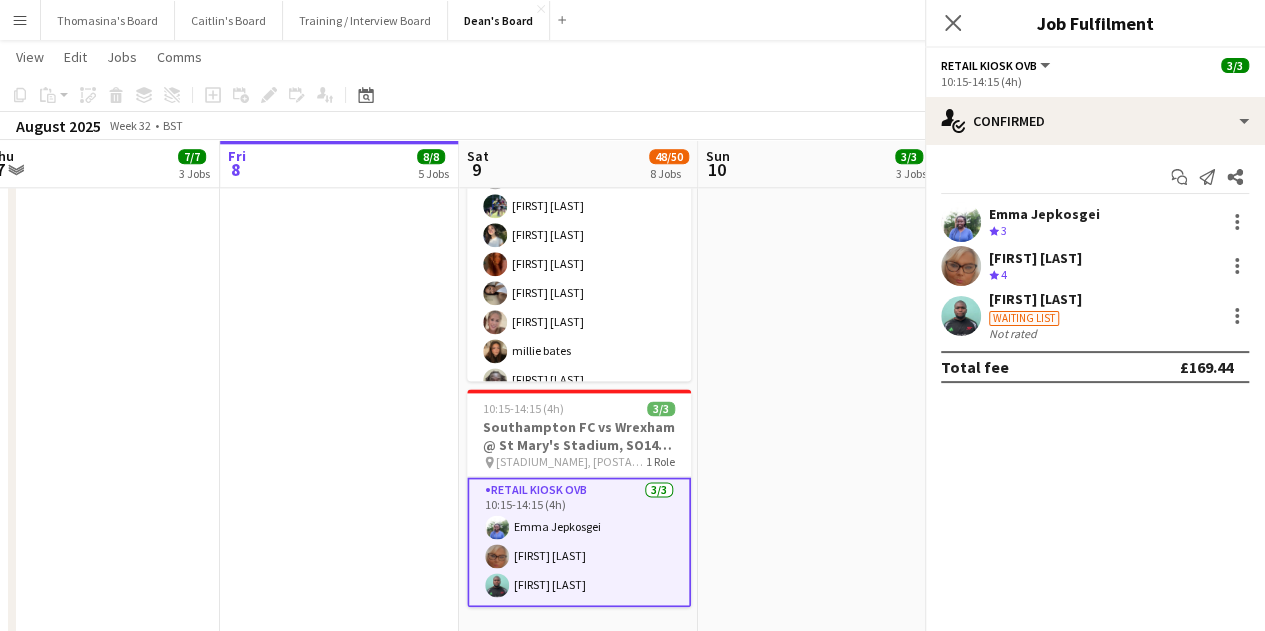 scroll, scrollTop: 0, scrollLeft: 0, axis: both 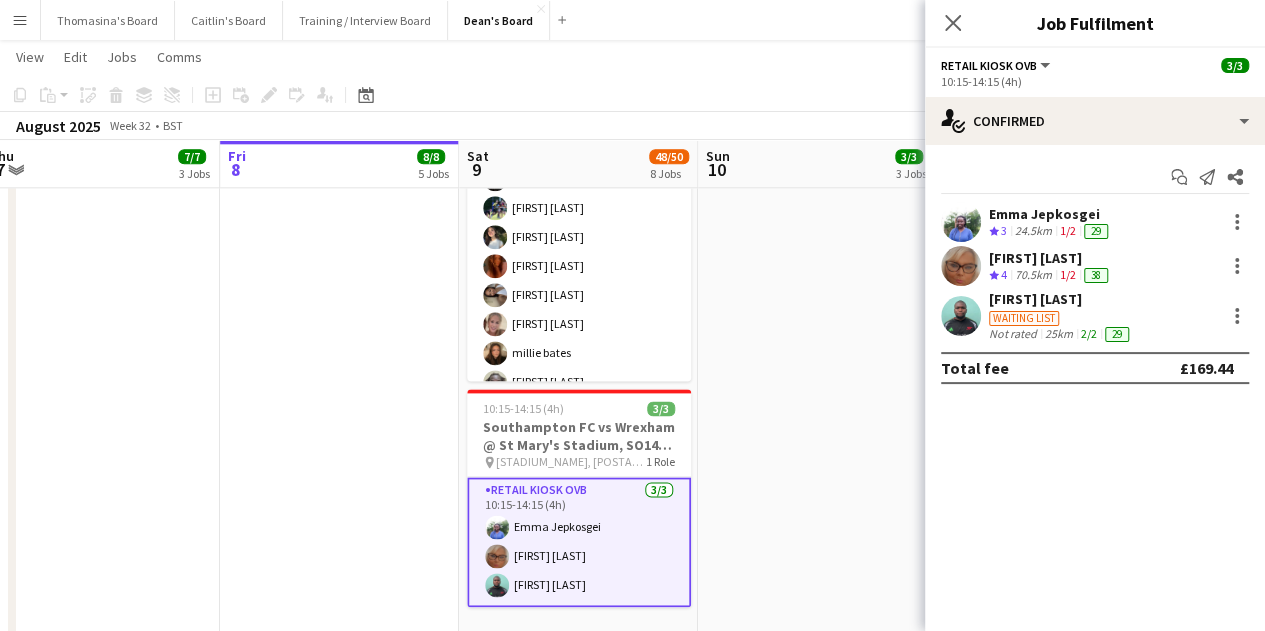 click on "Waiting list" at bounding box center [1061, 317] 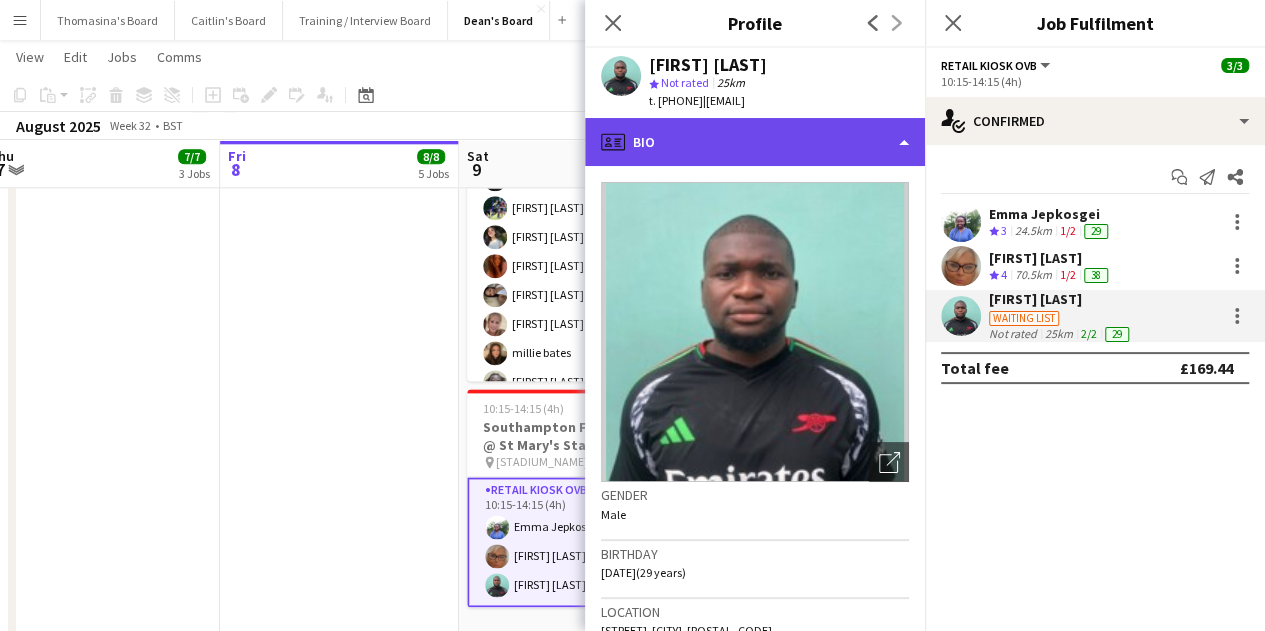 click on "profile
Bio" 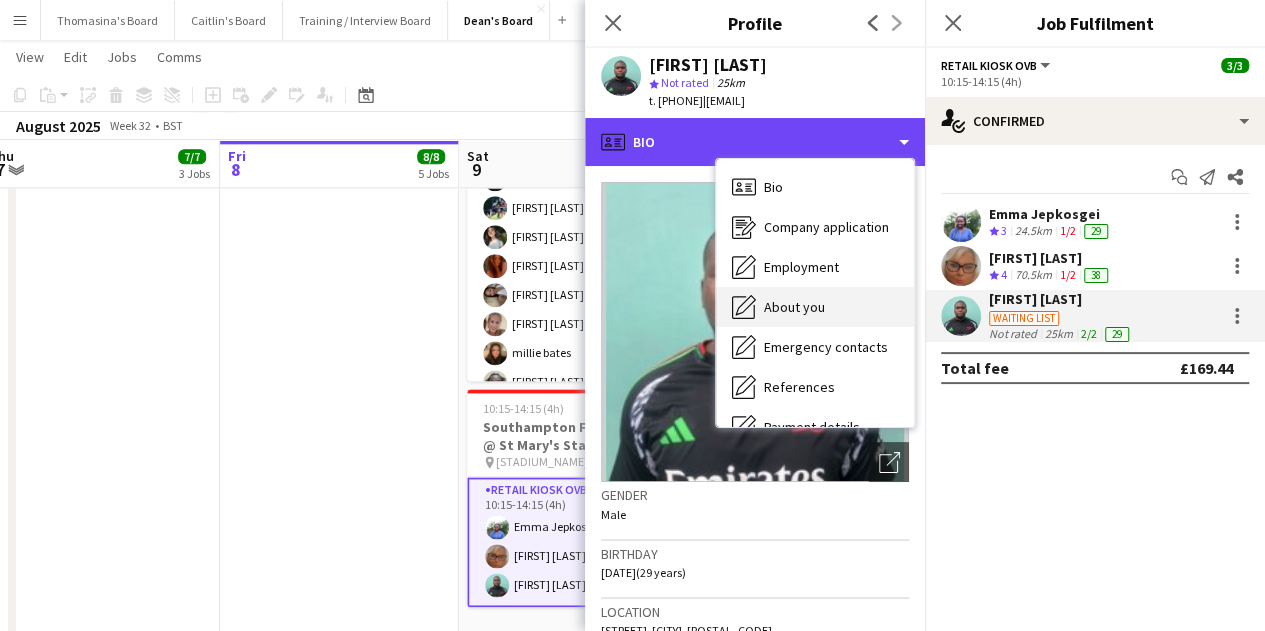 scroll, scrollTop: 268, scrollLeft: 0, axis: vertical 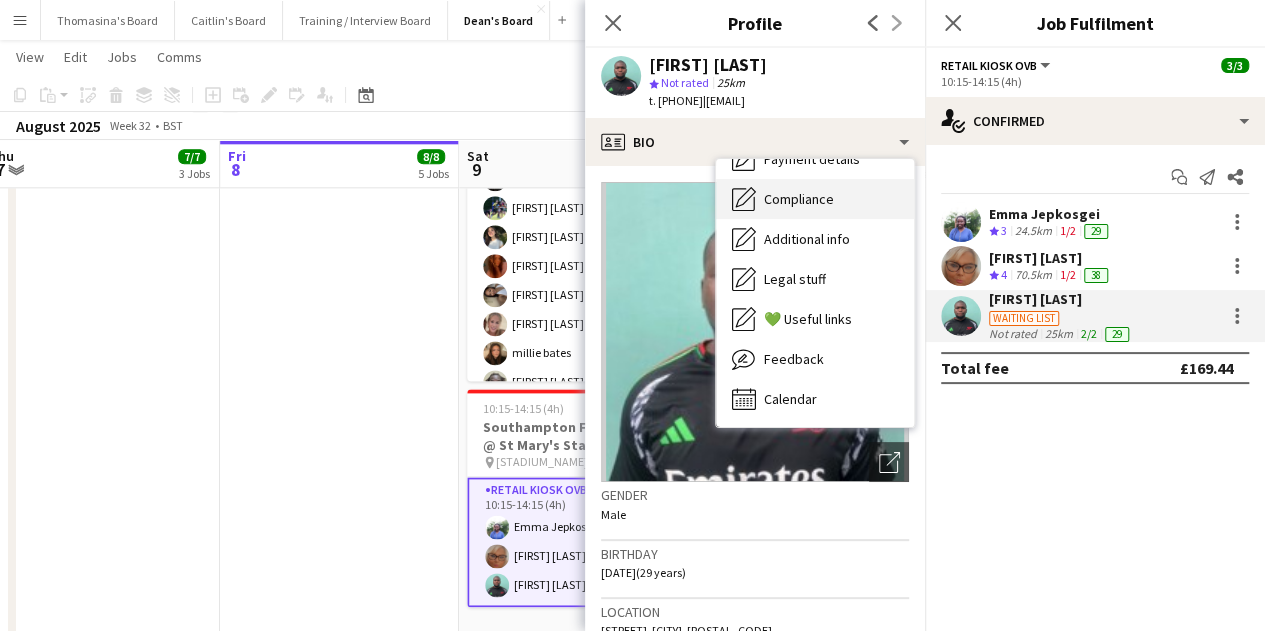 click on "Compliance
Compliance" at bounding box center [815, 199] 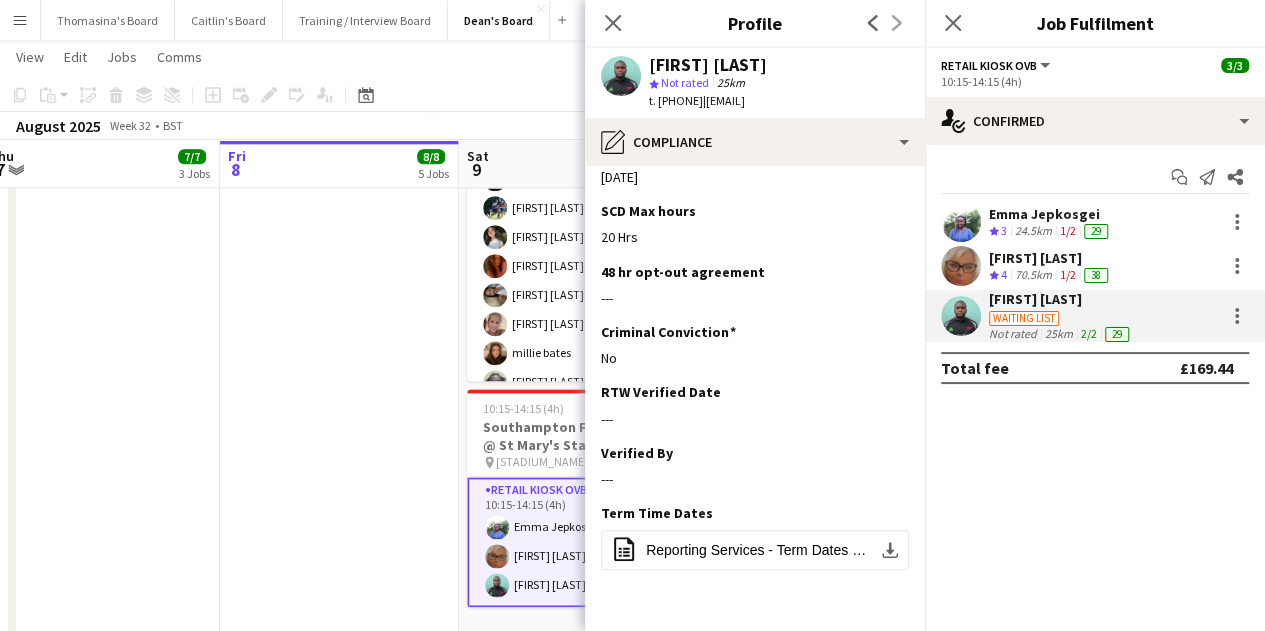 scroll, scrollTop: 719, scrollLeft: 0, axis: vertical 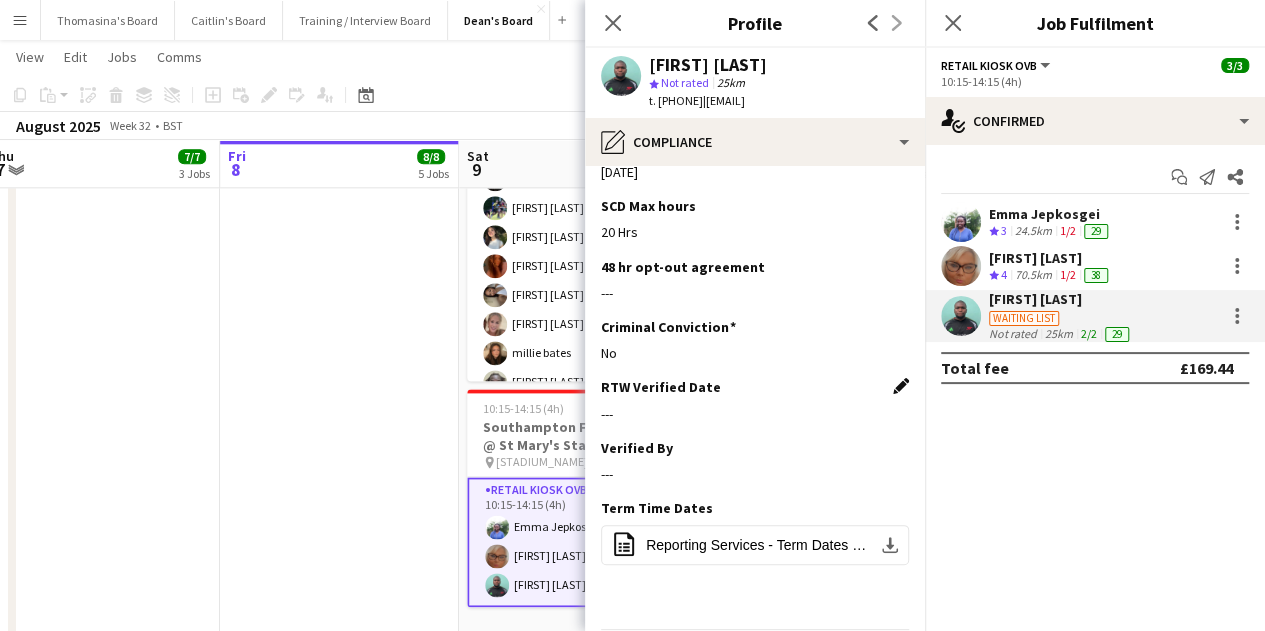 click on "Edit this field" 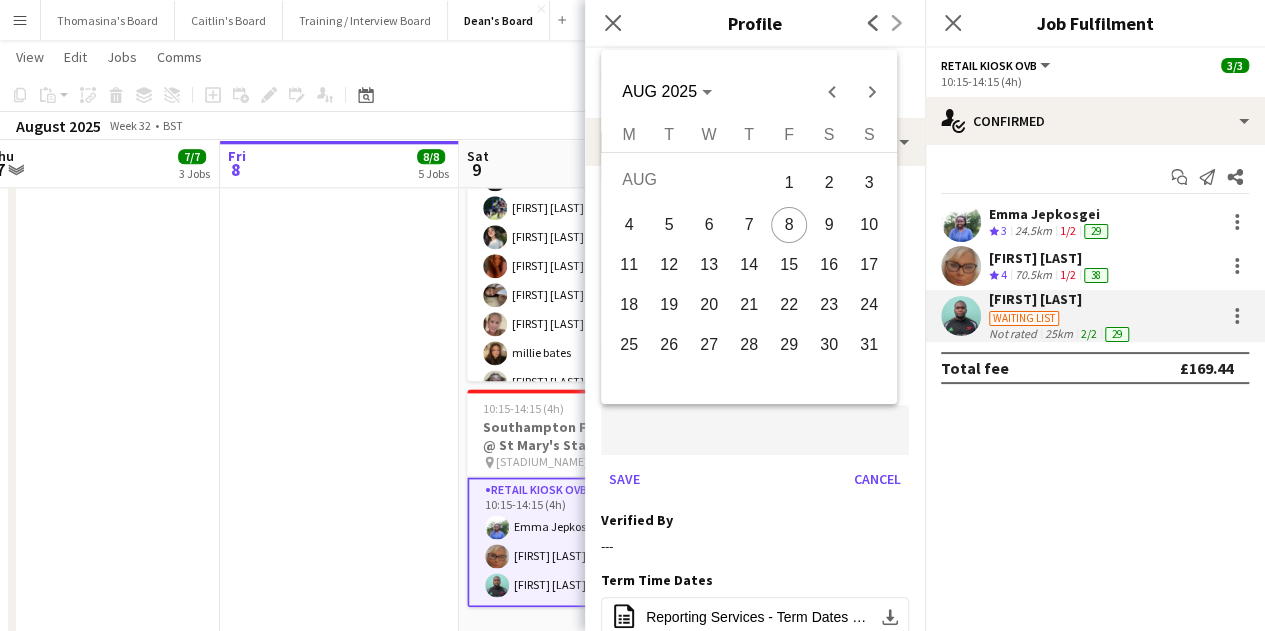 click on "Menu
Boards
Boards   Boards   All jobs   Status
Workforce
Workforce   My Workforce   Recruiting
Comms
Comms
Pay
Pay   Approvals   Payments   Reports
Platform Settings
Platform Settings   App settings   Your settings   Profiles
Training Academy
Training Academy
Knowledge Base
Knowledge Base
Product Updates
Product Updates   Log Out   Privacy   Thomasina's Board
Close
Caitlin's Board
Close
Training / Interview Board
Close
Dean's Board
Close
Add
Help
Notifications
Dean's Board   View  Month view" at bounding box center [632, 155] 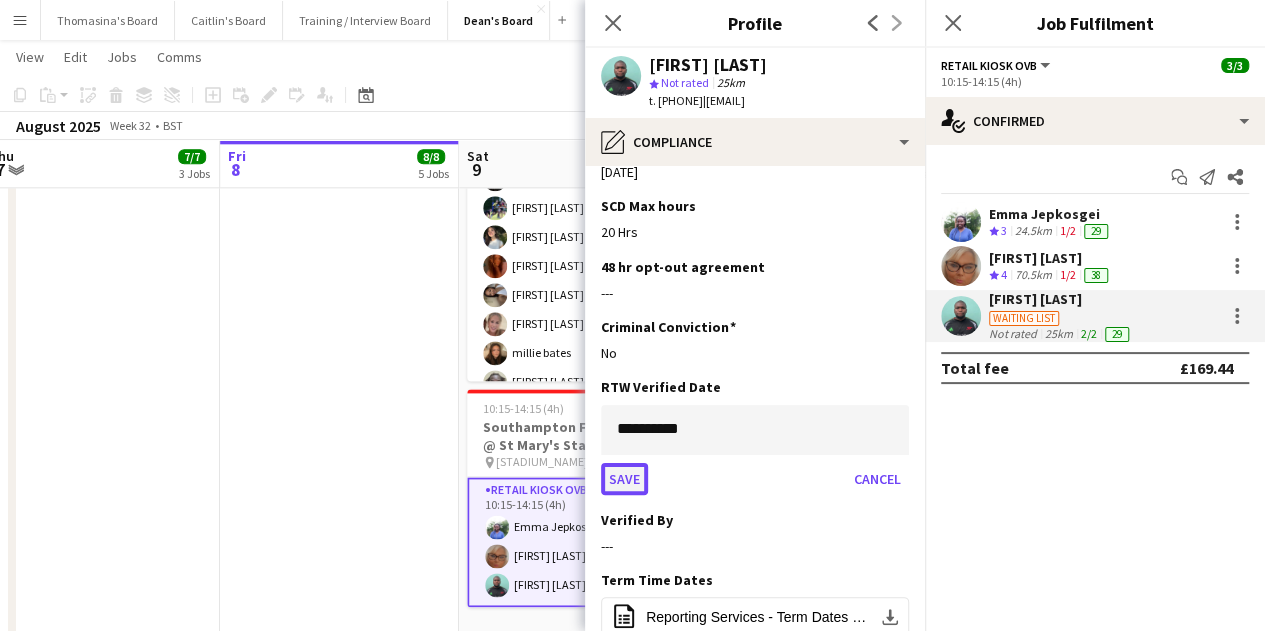 click on "Save" 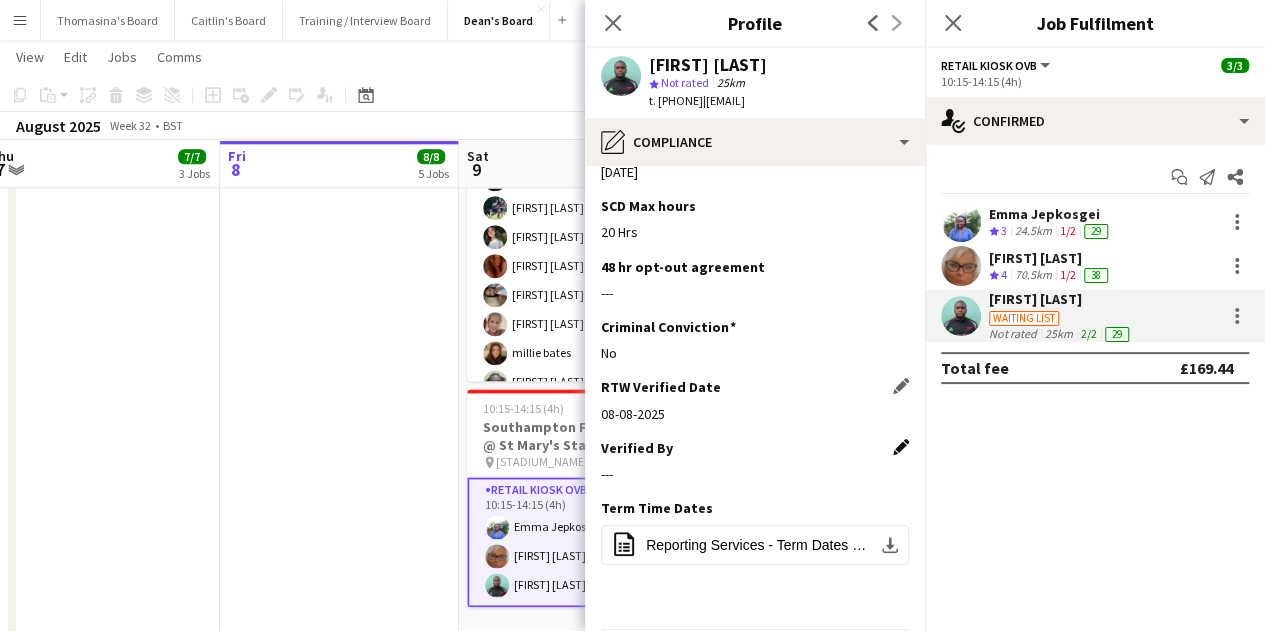 click on "Edit this field" 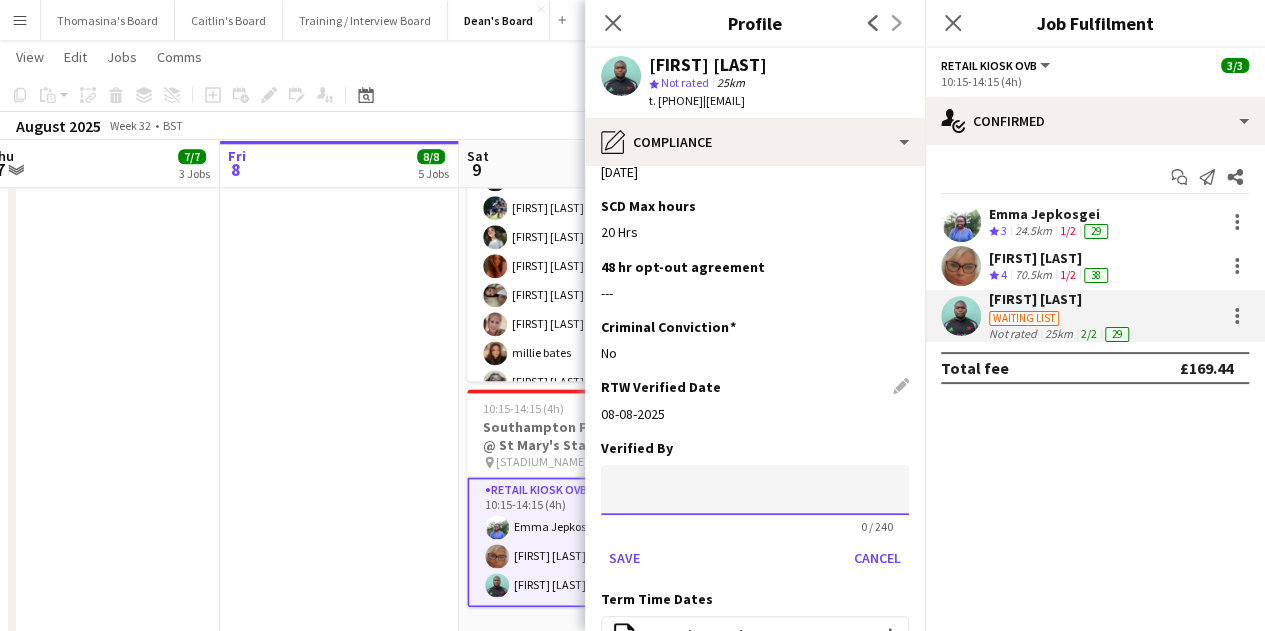 click 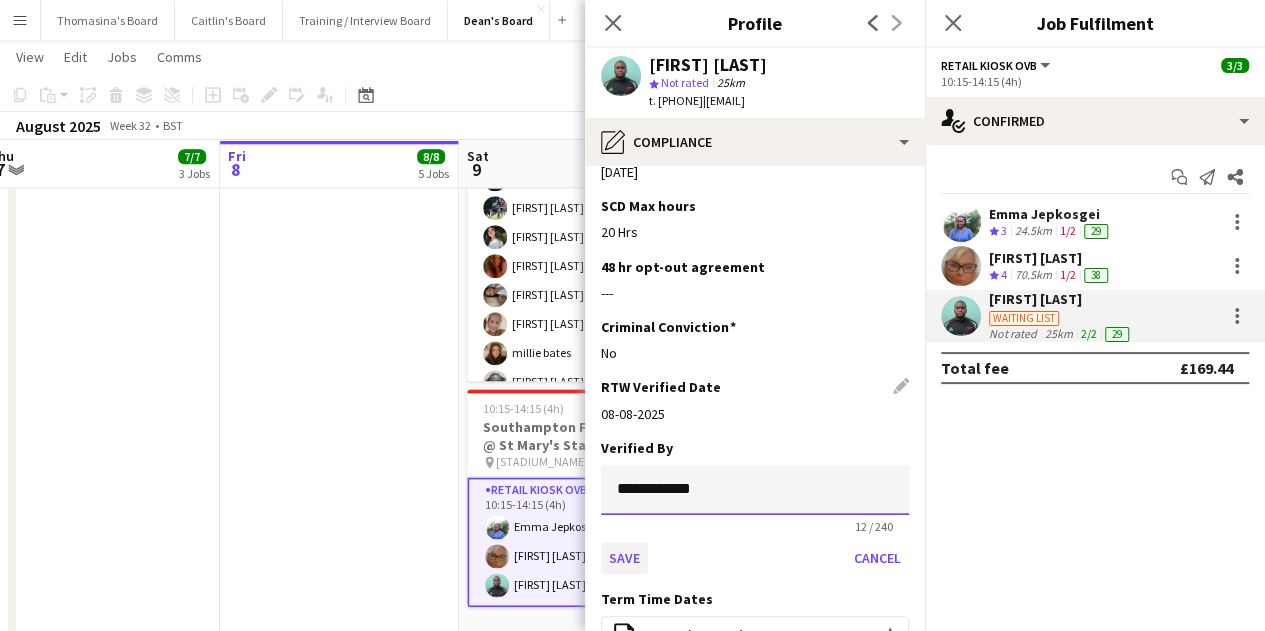 type on "**********" 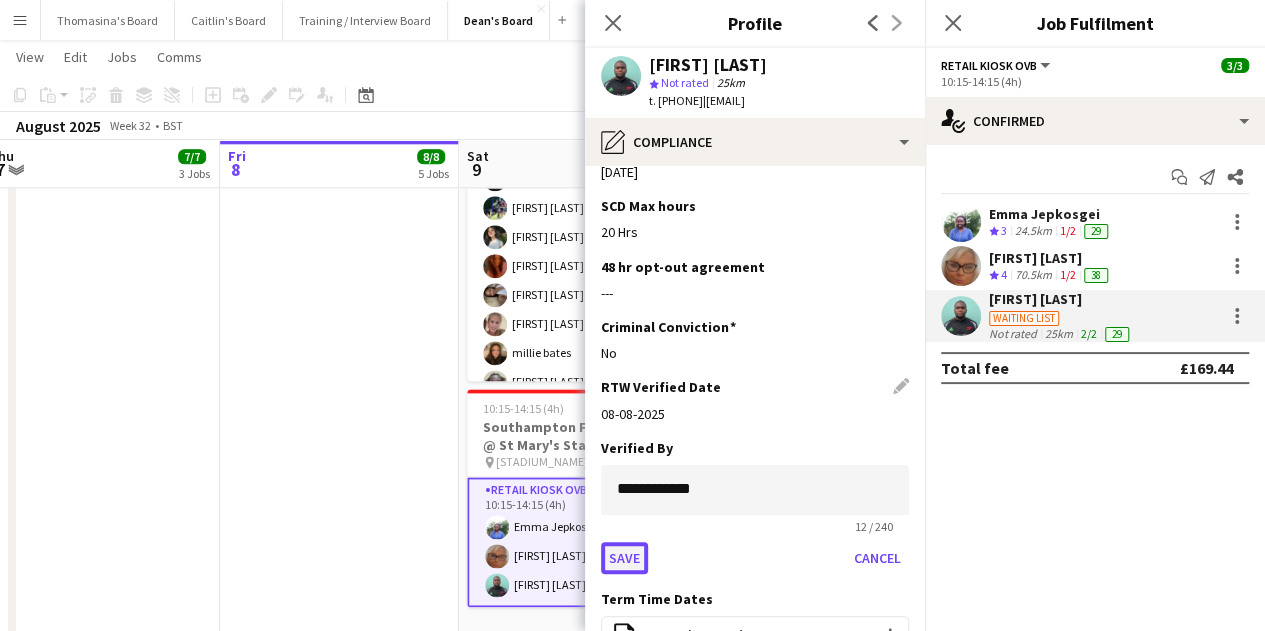 click on "Save" 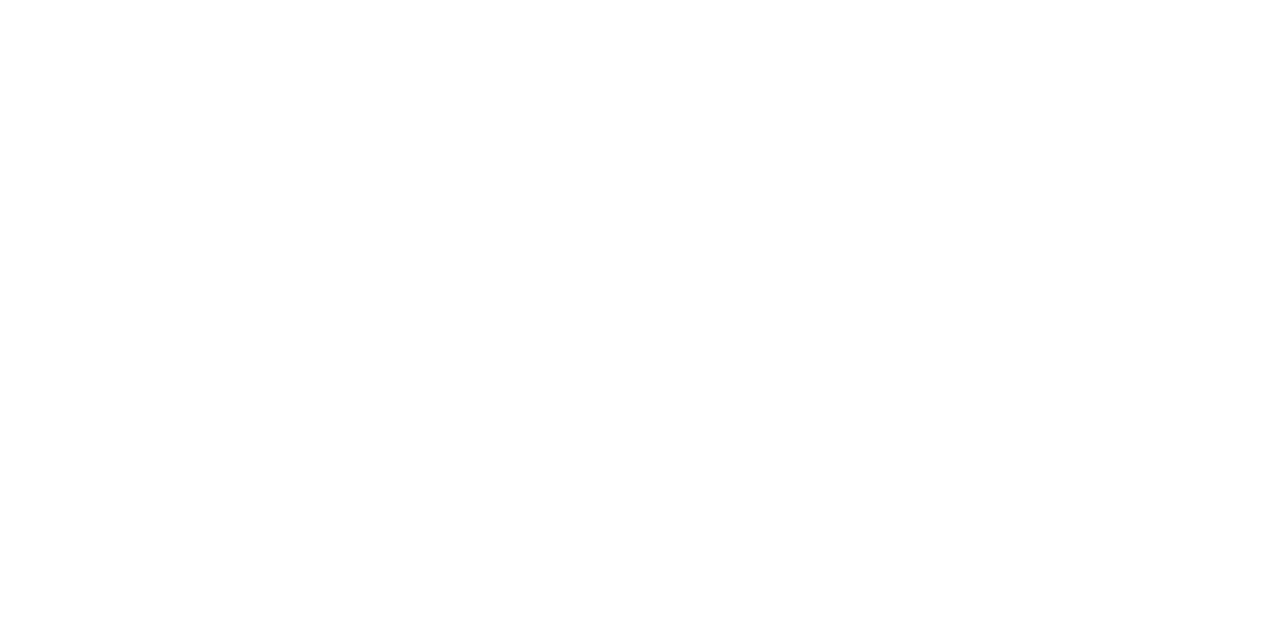 scroll, scrollTop: 0, scrollLeft: 0, axis: both 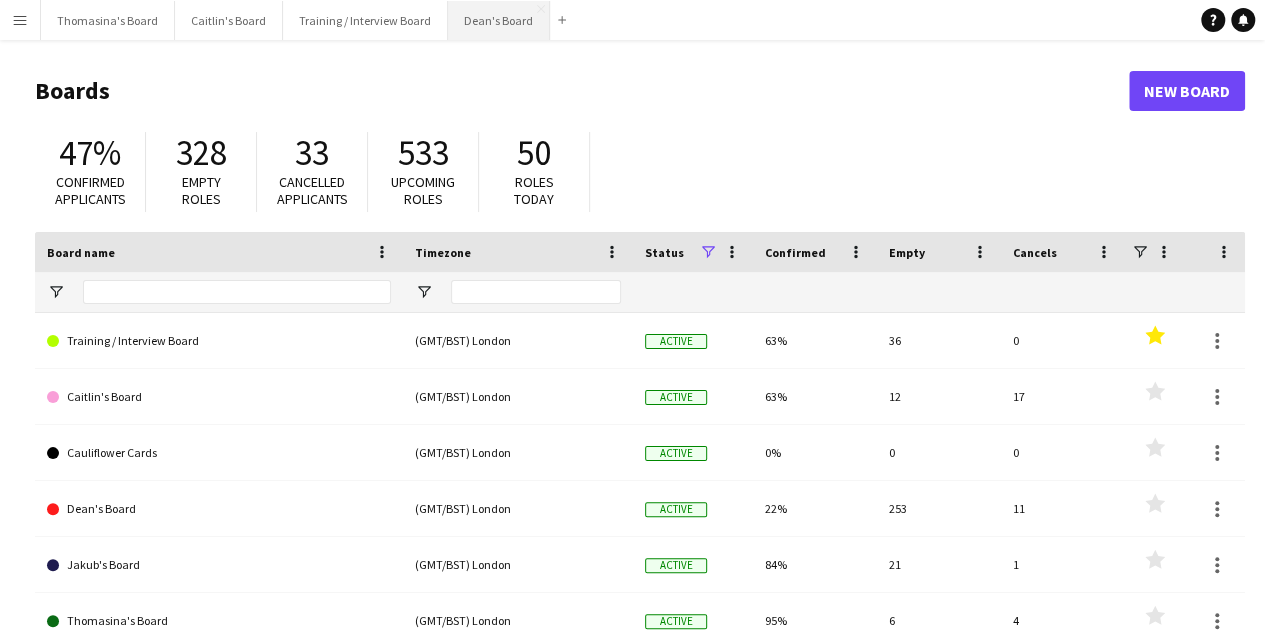 drag, startPoint x: 488, startPoint y: 43, endPoint x: 474, endPoint y: 21, distance: 26.076809 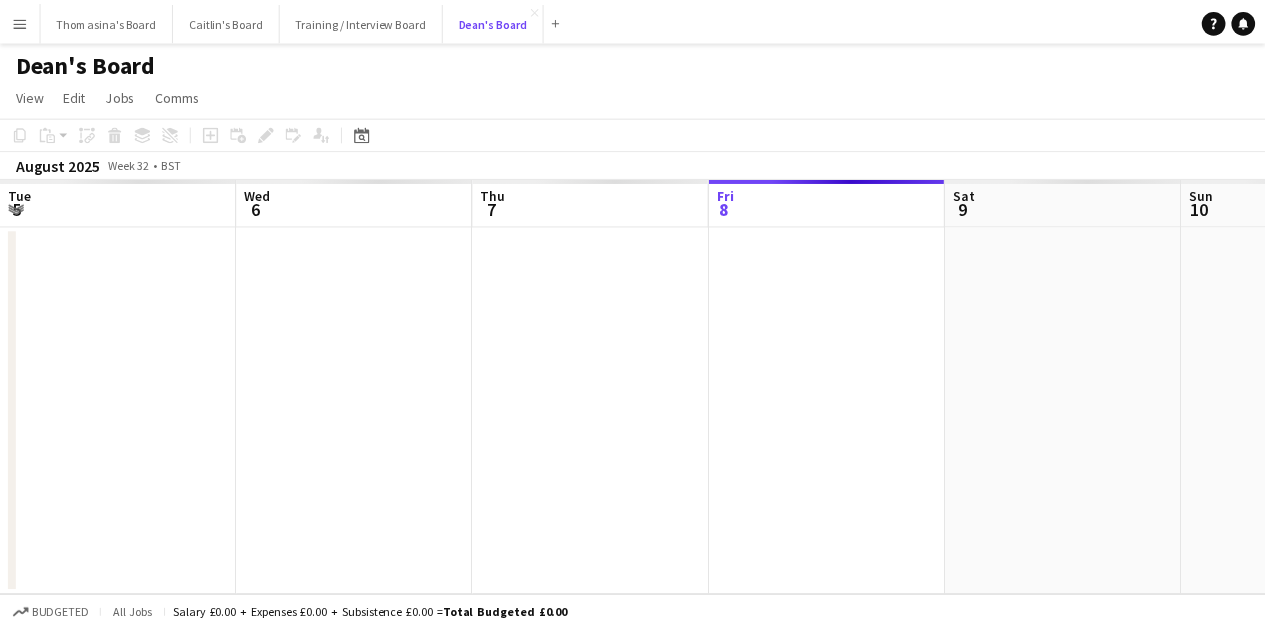scroll, scrollTop: 0, scrollLeft: 478, axis: horizontal 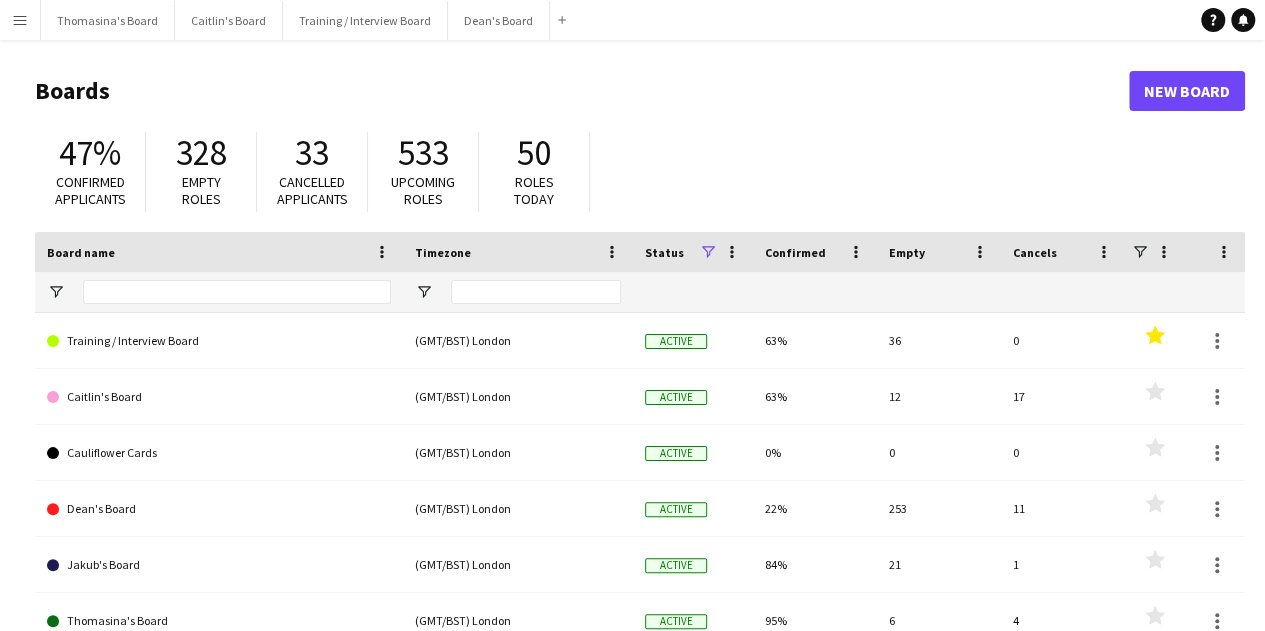 click on "Menu" at bounding box center (20, 20) 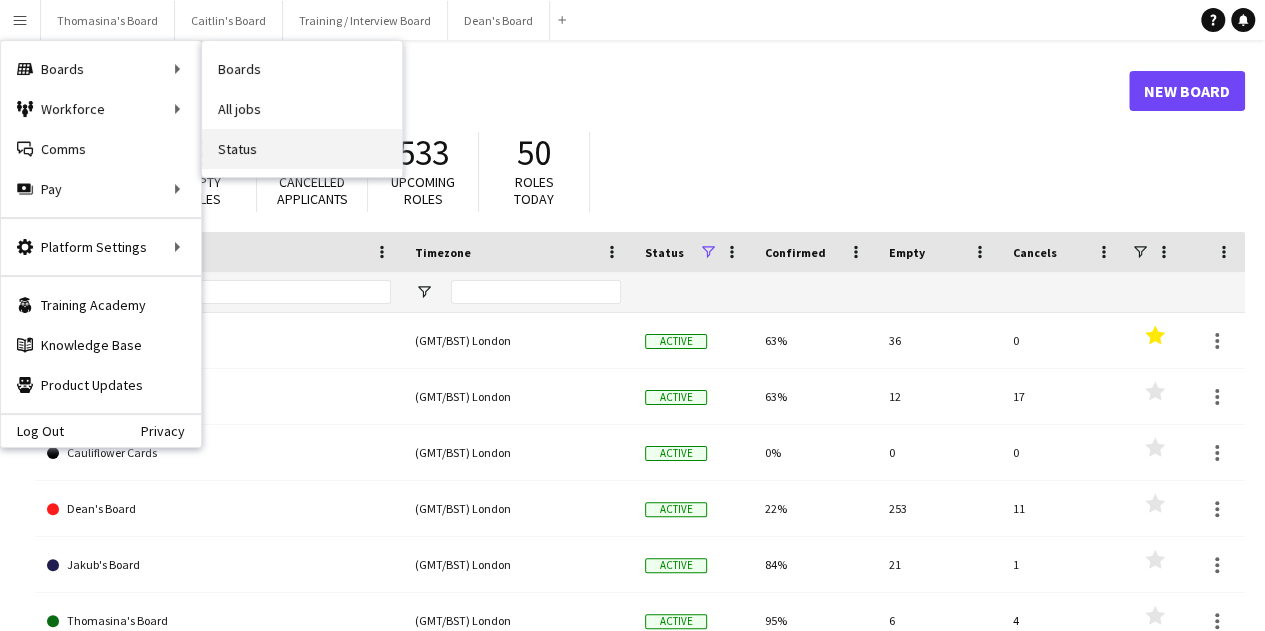 click on "Status" at bounding box center (302, 149) 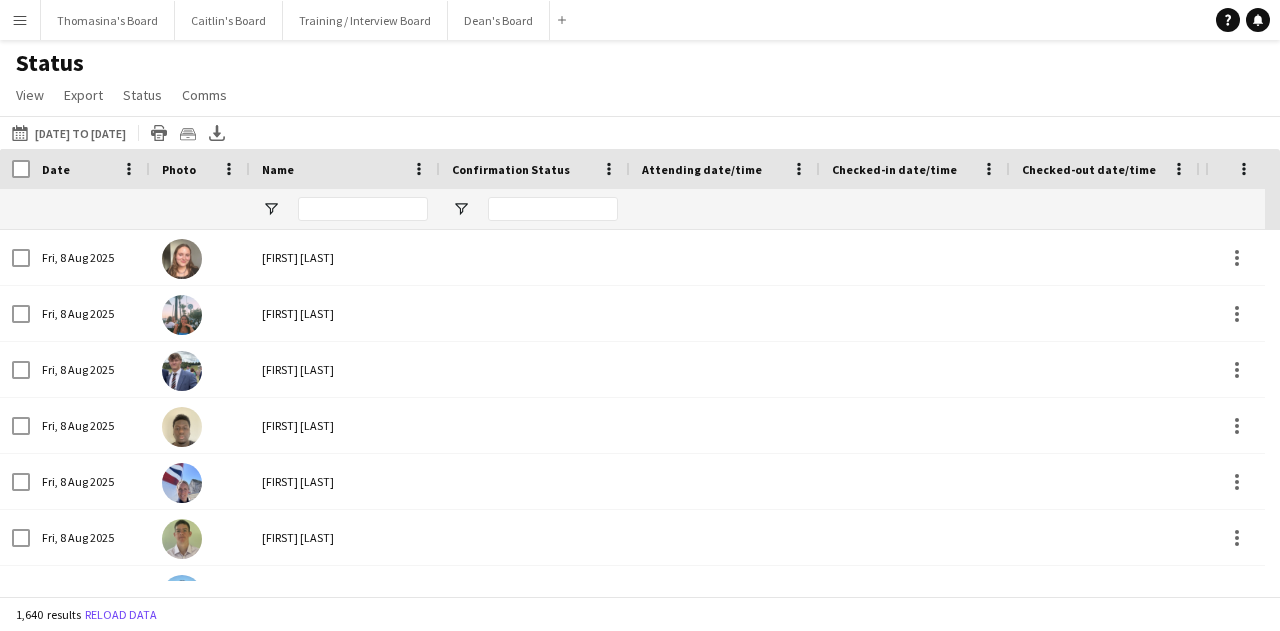 click on "08-08-2025 to 14-08-2025
08-08-2025 to 14-08-2025
Today   This Week   This Month   Yesterday   Last Week   Last Month   Tomorrow   Next Week   Next Month  AUG 2025 AUG 2025 Monday M Tuesday T Wednesday W Thursday T Friday F Saturday S Sunday S  AUG   1   2   3   4   5   6   7   8   9   10   11   12   13   14   15   16   17   18   19   20   21   22   23   24   25   26   27   28   29   30   31
Comparison range
Comparison range
Apply
Print table
Crew files as ZIP
Export XLSX" 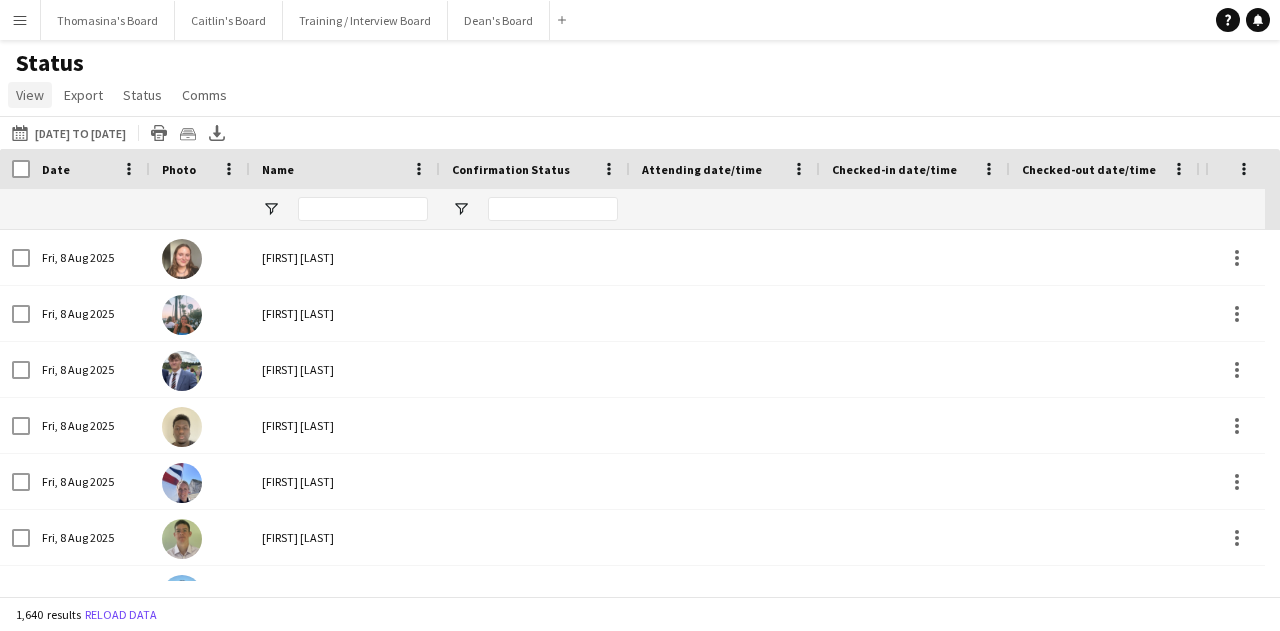 click on "View" 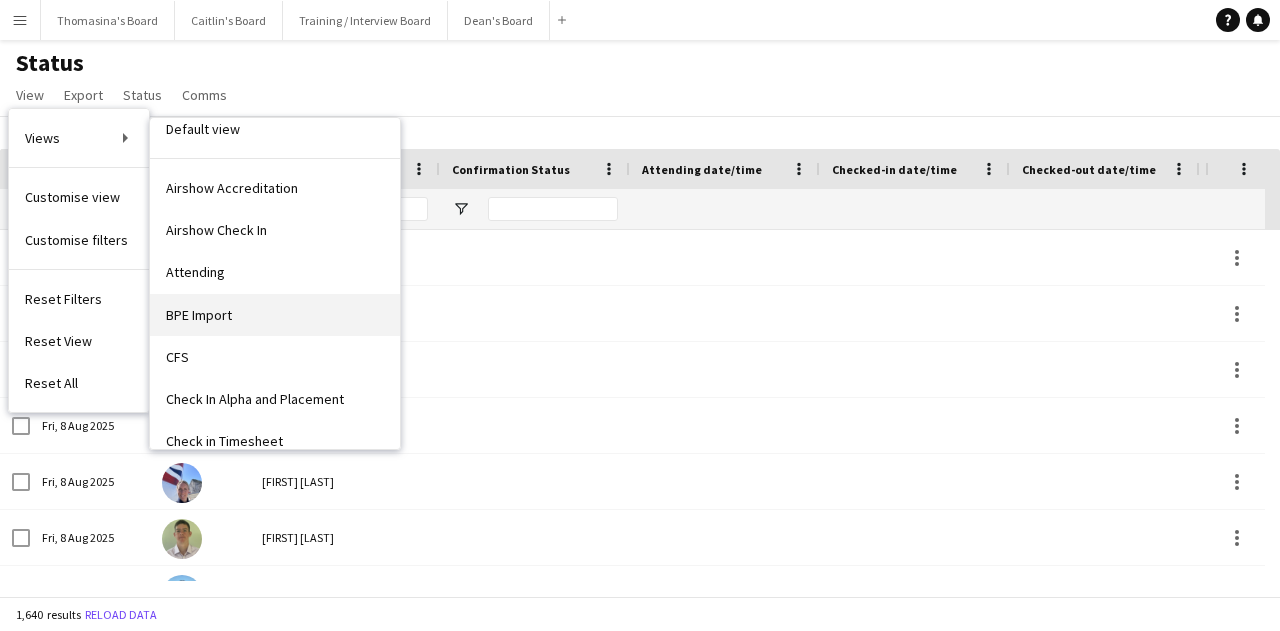 scroll, scrollTop: 26, scrollLeft: 0, axis: vertical 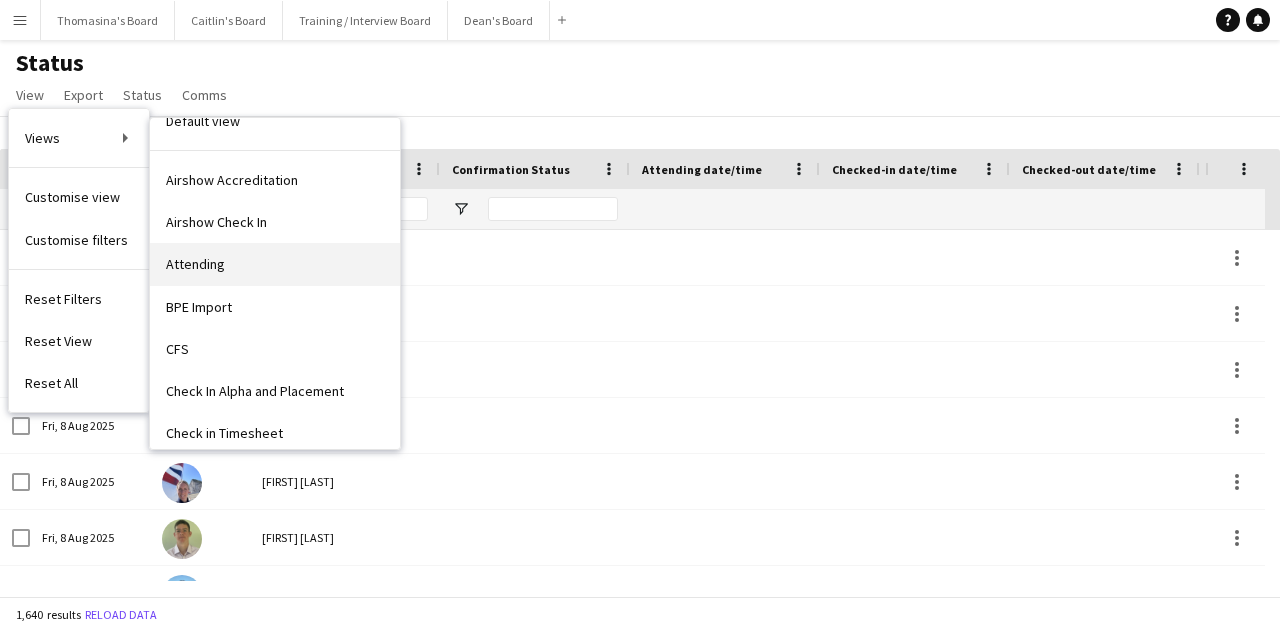 click on "Attending" at bounding box center (275, 264) 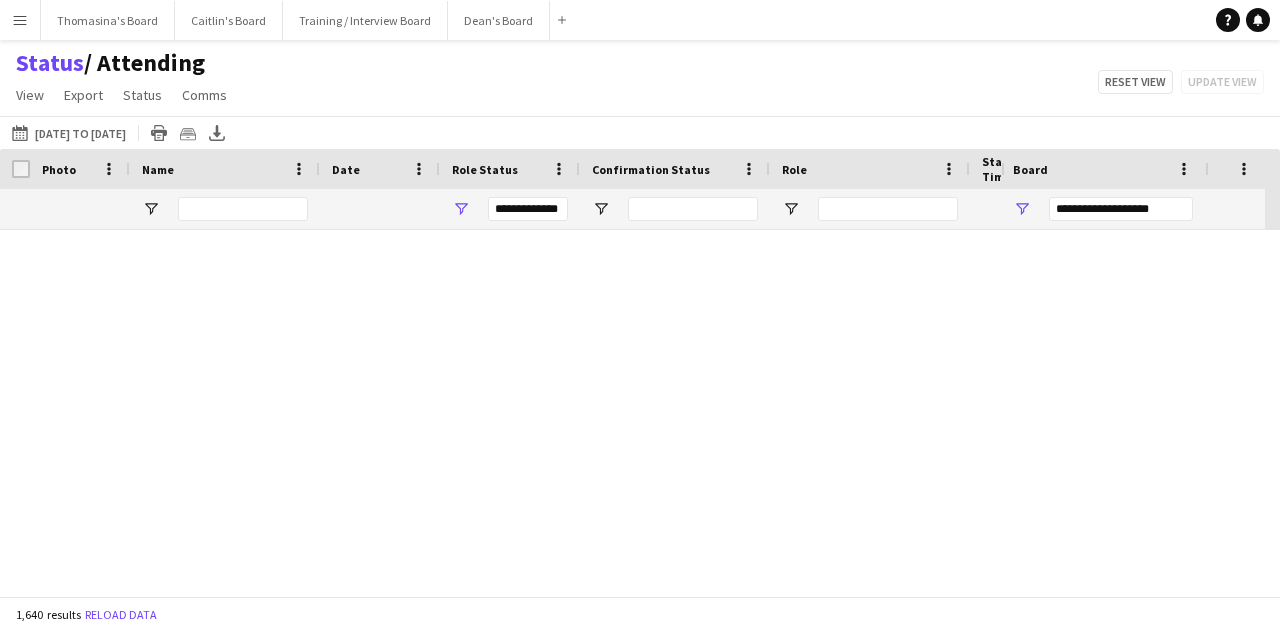 type on "***" 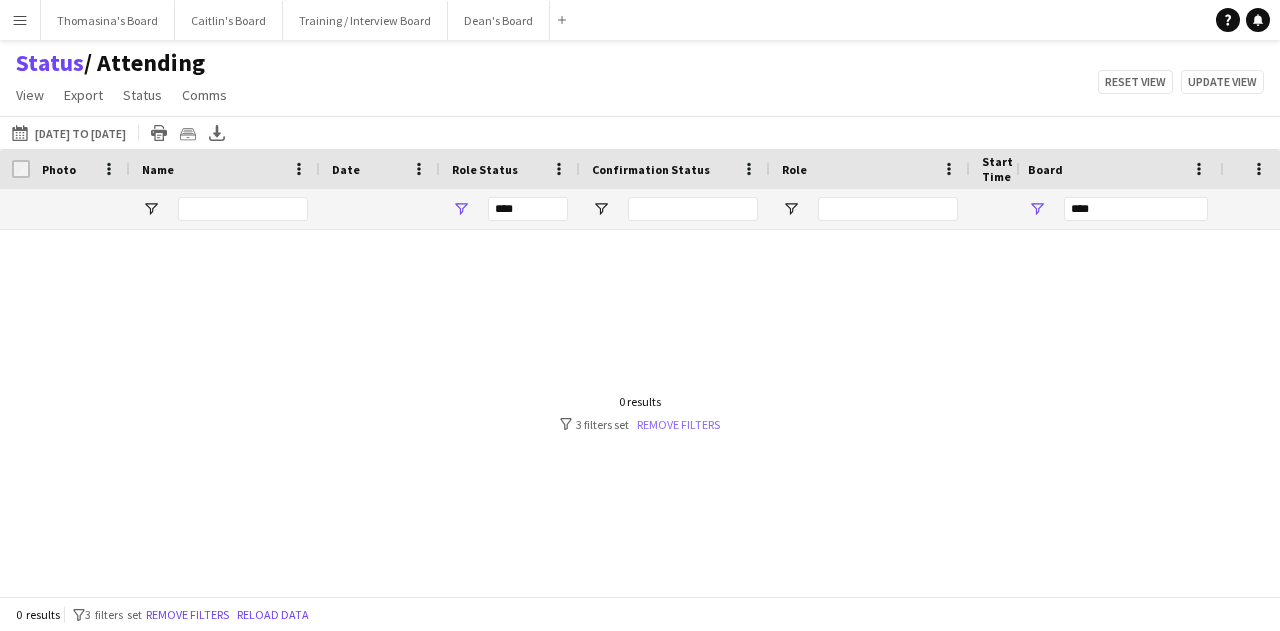 click on "Remove filters" at bounding box center (678, 424) 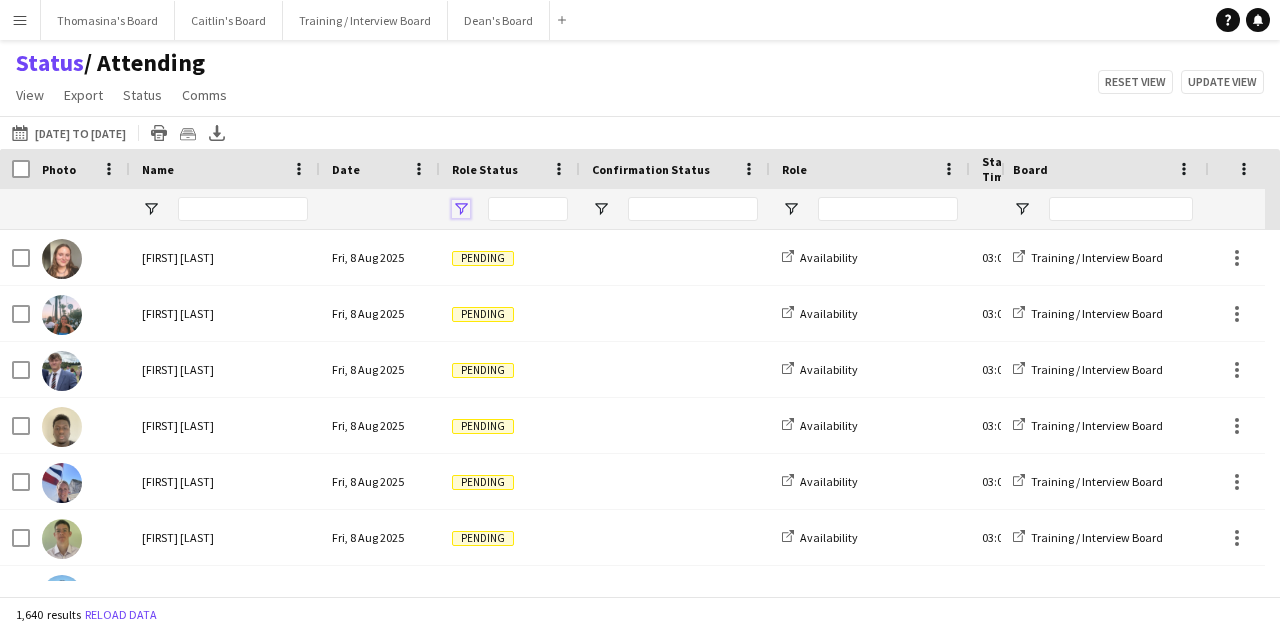 click at bounding box center [461, 209] 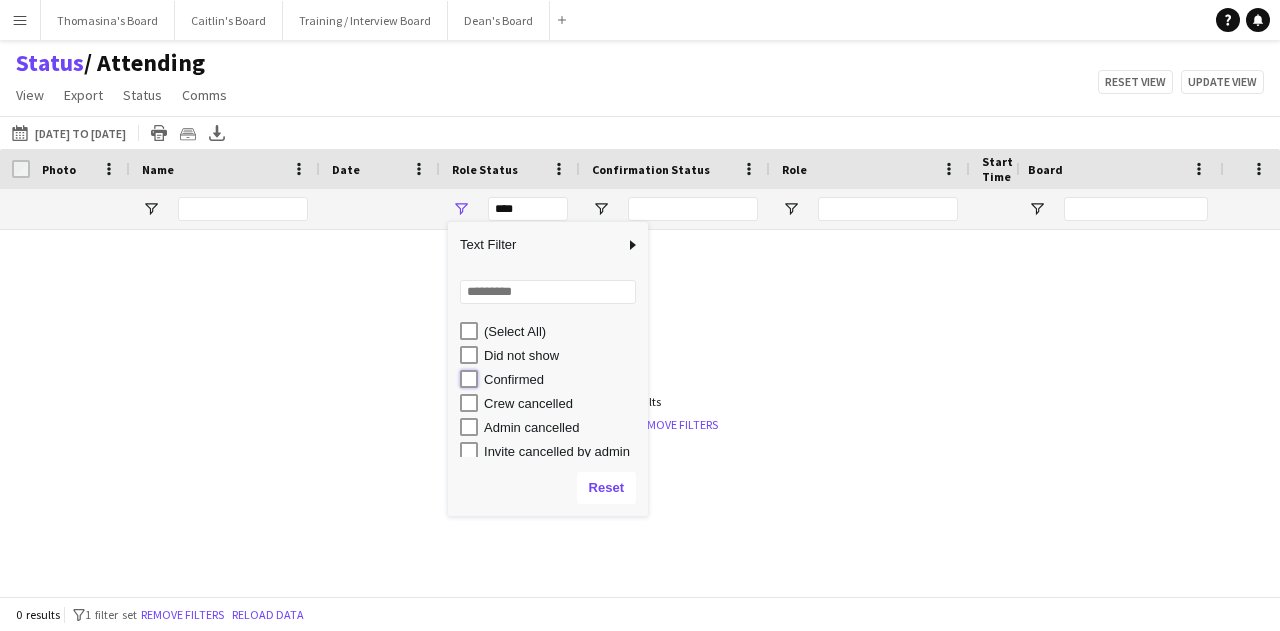 type on "**********" 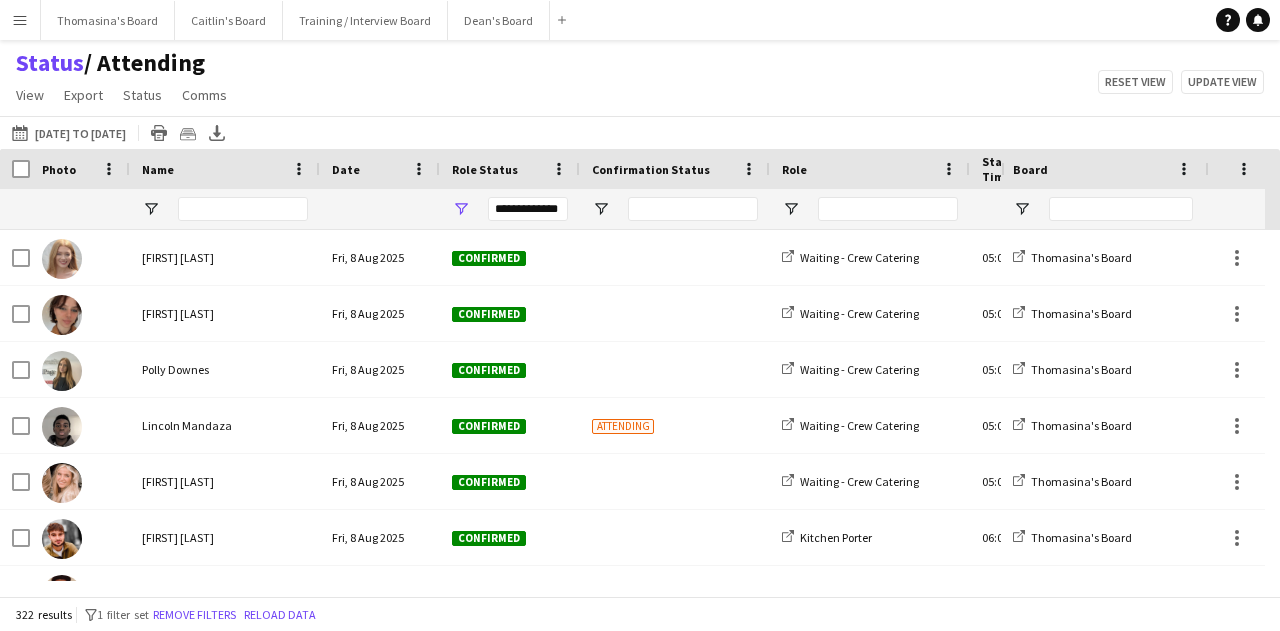 click on "Status    / Attending   View   Views  Default view Airshow Accreditation Airshow Check In Attending BPE Import CFS Check In Alpha and Placement Check in Timesheet Client Timesheet Phone Number v1.0 Client Timesheet v1.0 JZ Timesheet 2024 Placement Transfer References Import RWHS SFC TIMESHEET Sharecode Check New view Update view Delete view Edit name Customise view Customise filters Reset Filters Reset View Reset All  Export  Export as XLSX Export as CSV Export as PDF Crew files as ZIP  Status  Confirm attendance Check-in Check-out Clear confirm attendance Clear check-in Clear check-out  Comms  Send notification Chat  Reset view   Update view" 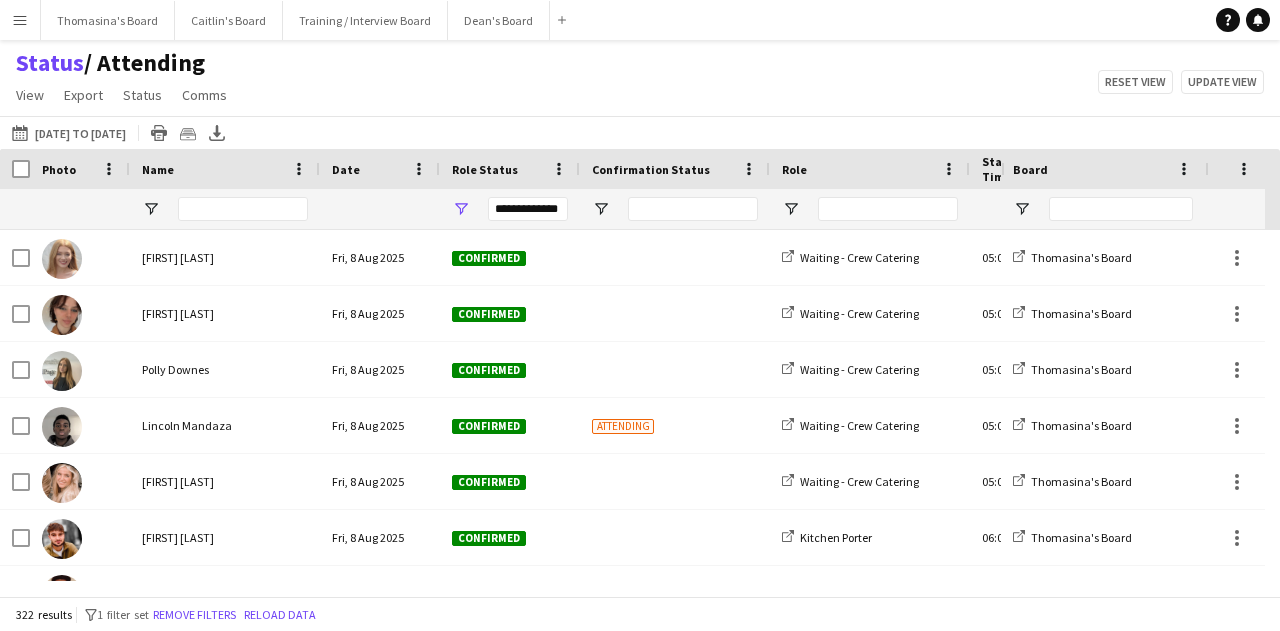 click on "View   Views  Default view Airshow Accreditation Airshow Check In Attending BPE Import CFS Check In Alpha and Placement Check in Timesheet Client Timesheet Phone Number v1.0 Client Timesheet v1.0 JZ Timesheet 2024 Placement Transfer References Import RWHS SFC TIMESHEET Sharecode Check New view Update view Delete view Edit name Customise view Customise filters Reset Filters Reset View Reset All  Export  Export as XLSX Export as CSV Export as PDF Crew files as ZIP  Status  Confirm attendance Check-in Check-out Clear confirm attendance Clear check-in Clear check-out  Comms  Send notification Chat" 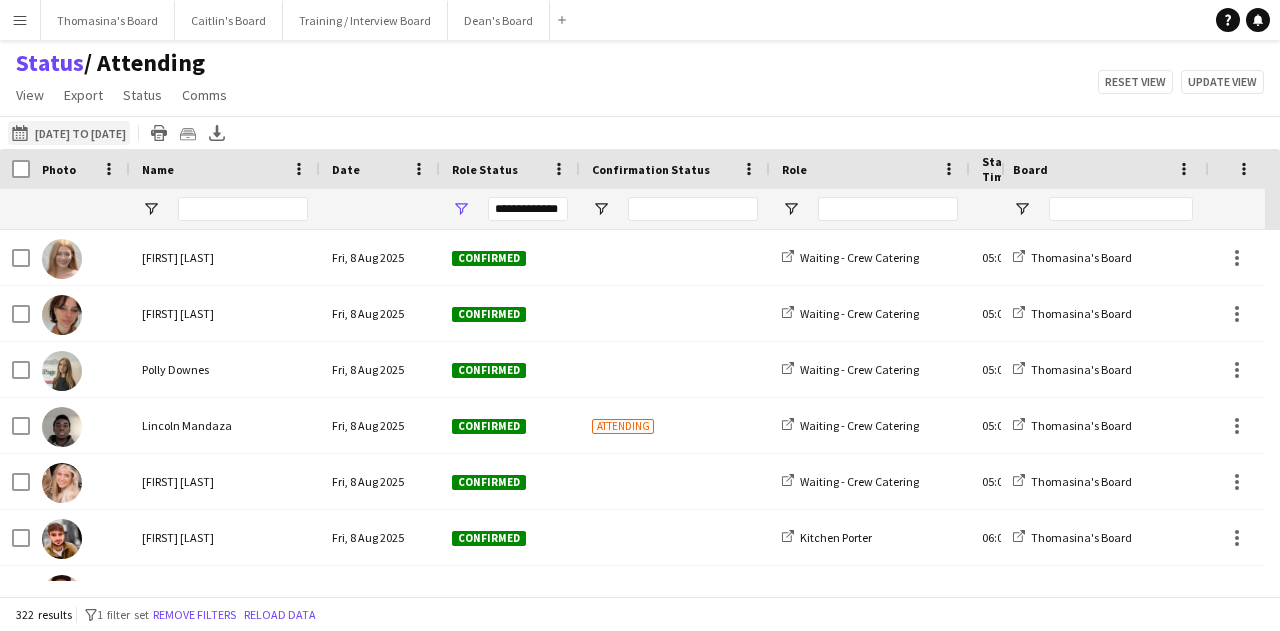 click on "08-08-2025 to 14-08-2025
08-08-2025 to 14-08-2025" 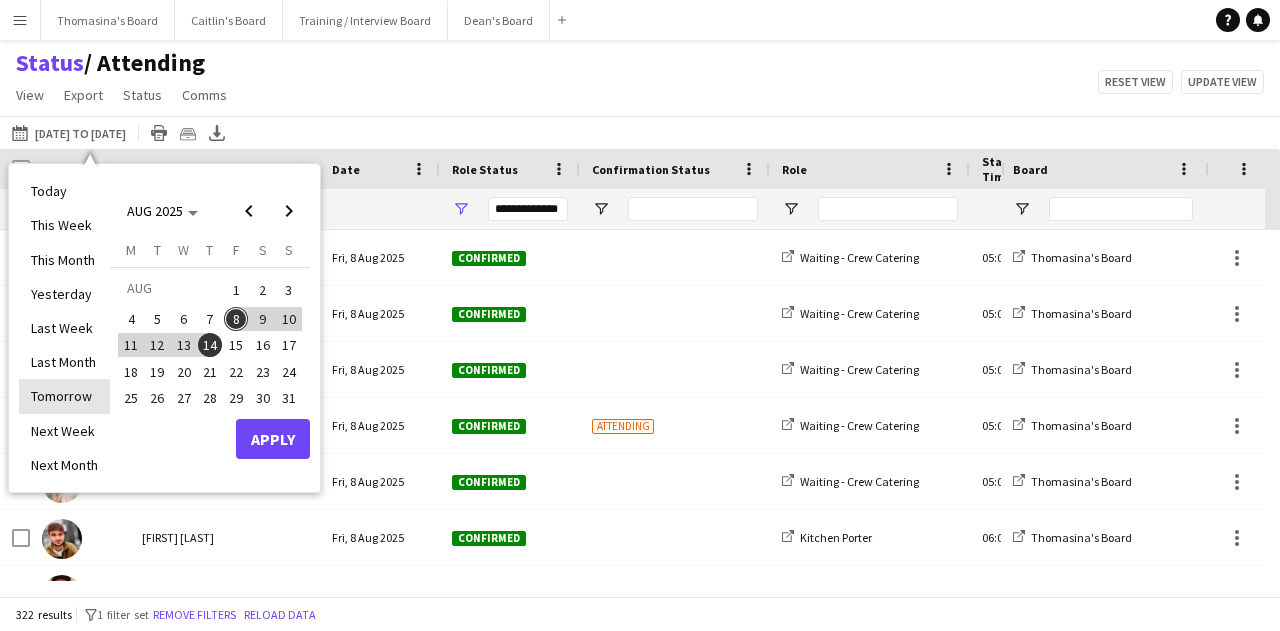 click on "Tomorrow" at bounding box center [64, 396] 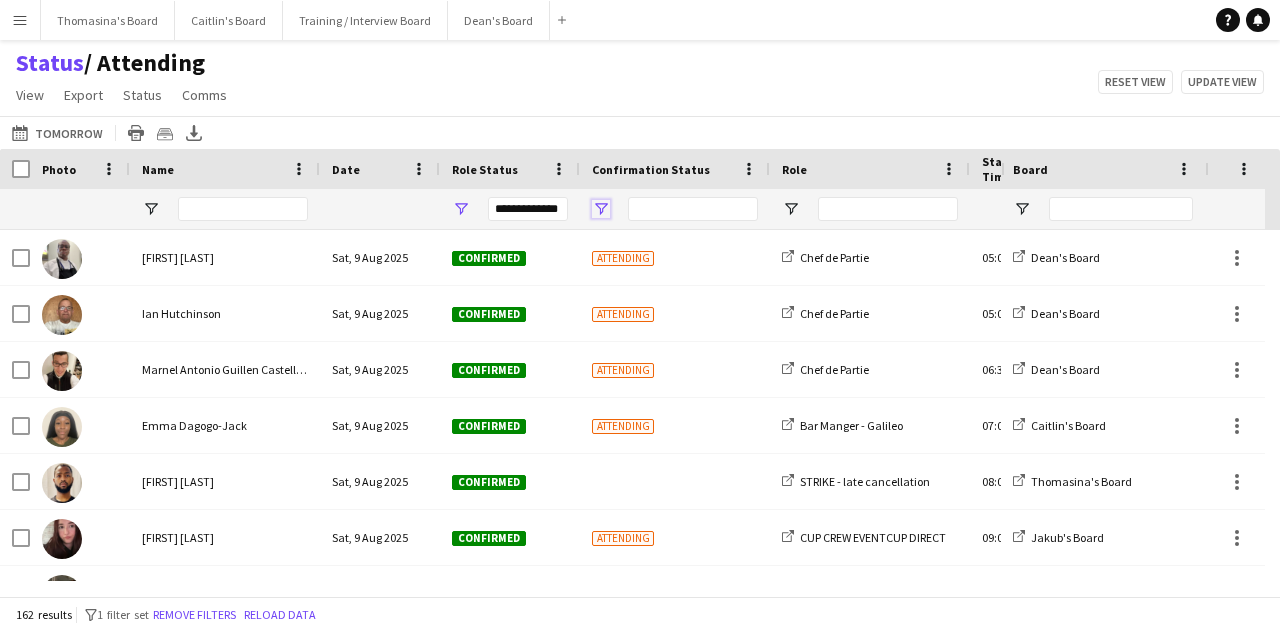 click at bounding box center (601, 209) 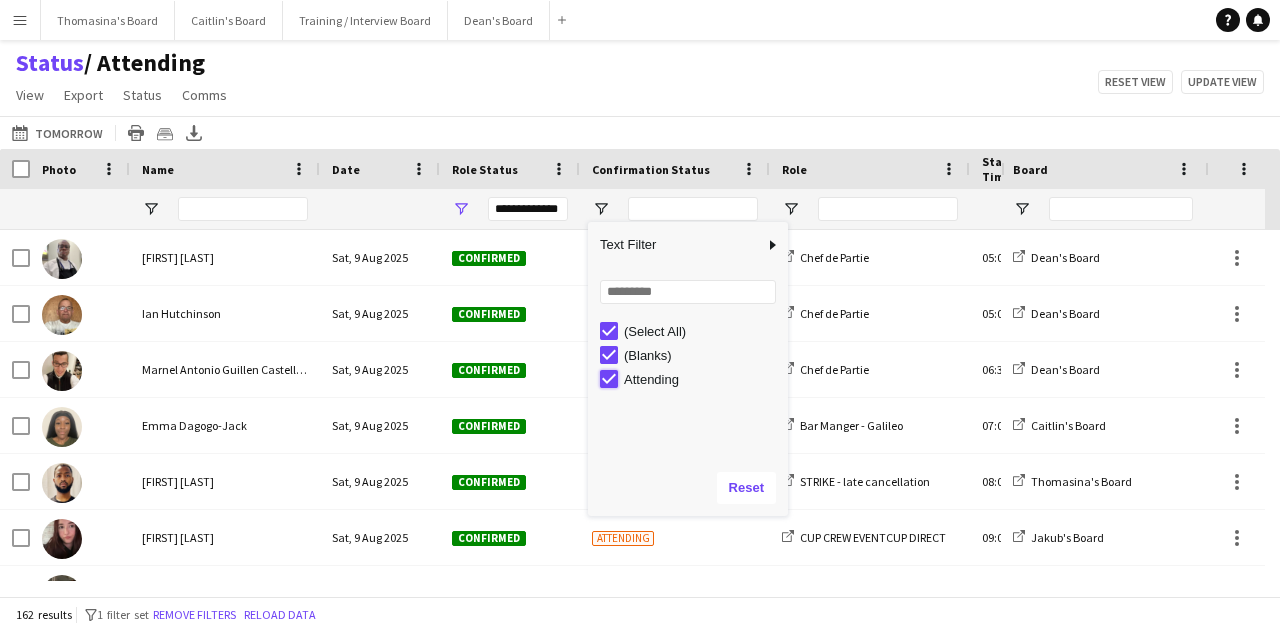 type on "**********" 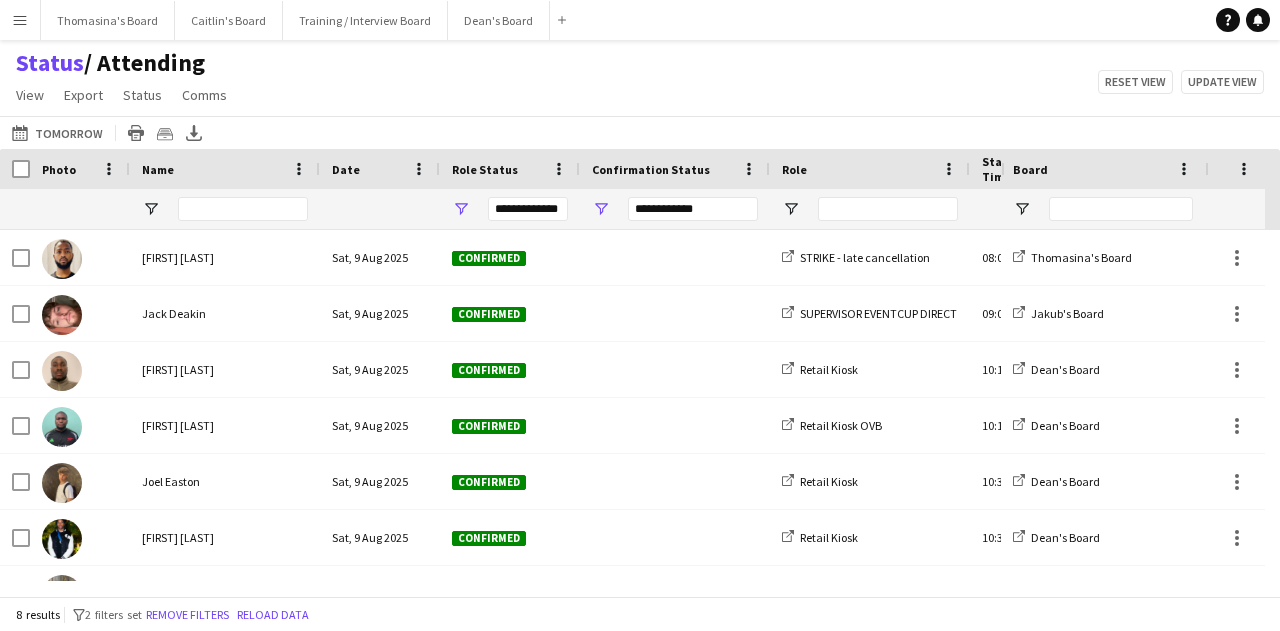 click on "Status    / Attending   View   Views  Default view Airshow Accreditation Airshow Check In Attending BPE Import CFS Check In Alpha and Placement Check in Timesheet Client Timesheet Phone Number v1.0 Client Timesheet v1.0 JZ Timesheet 2024 Placement Transfer References Import RWHS SFC TIMESHEET Sharecode Check New view Update view Delete view Edit name Customise view Customise filters Reset Filters Reset View Reset All  Export  Export as XLSX Export as CSV Export as PDF Crew files as ZIP  Status  Confirm attendance Check-in Check-out Clear confirm attendance Clear check-in Clear check-out  Comms  Send notification Chat  Reset view   Update view" 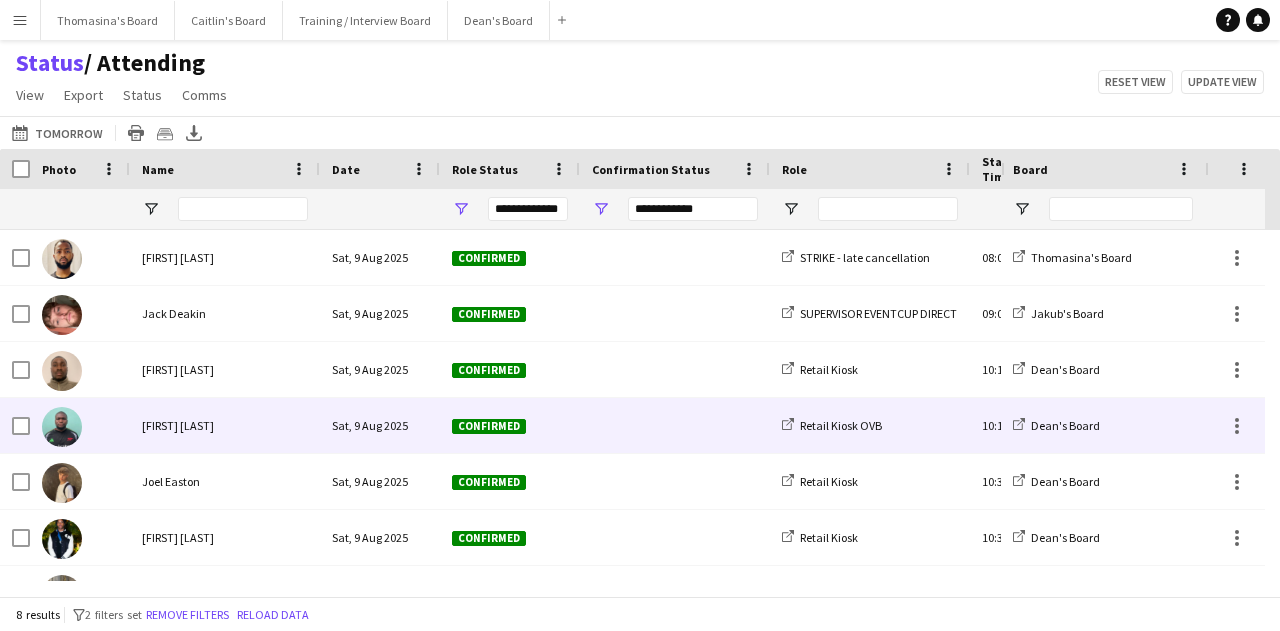 scroll, scrollTop: 35, scrollLeft: 0, axis: vertical 